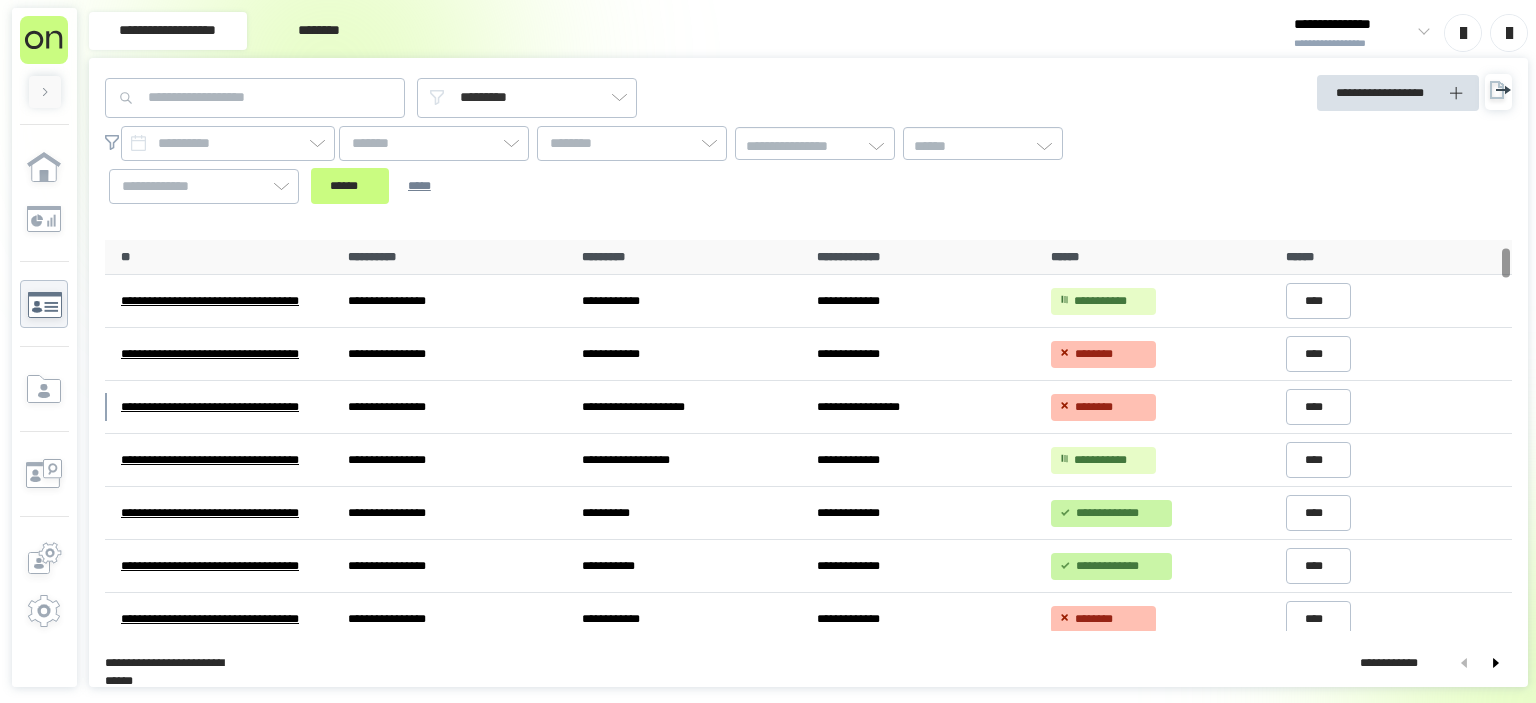scroll, scrollTop: 0, scrollLeft: 0, axis: both 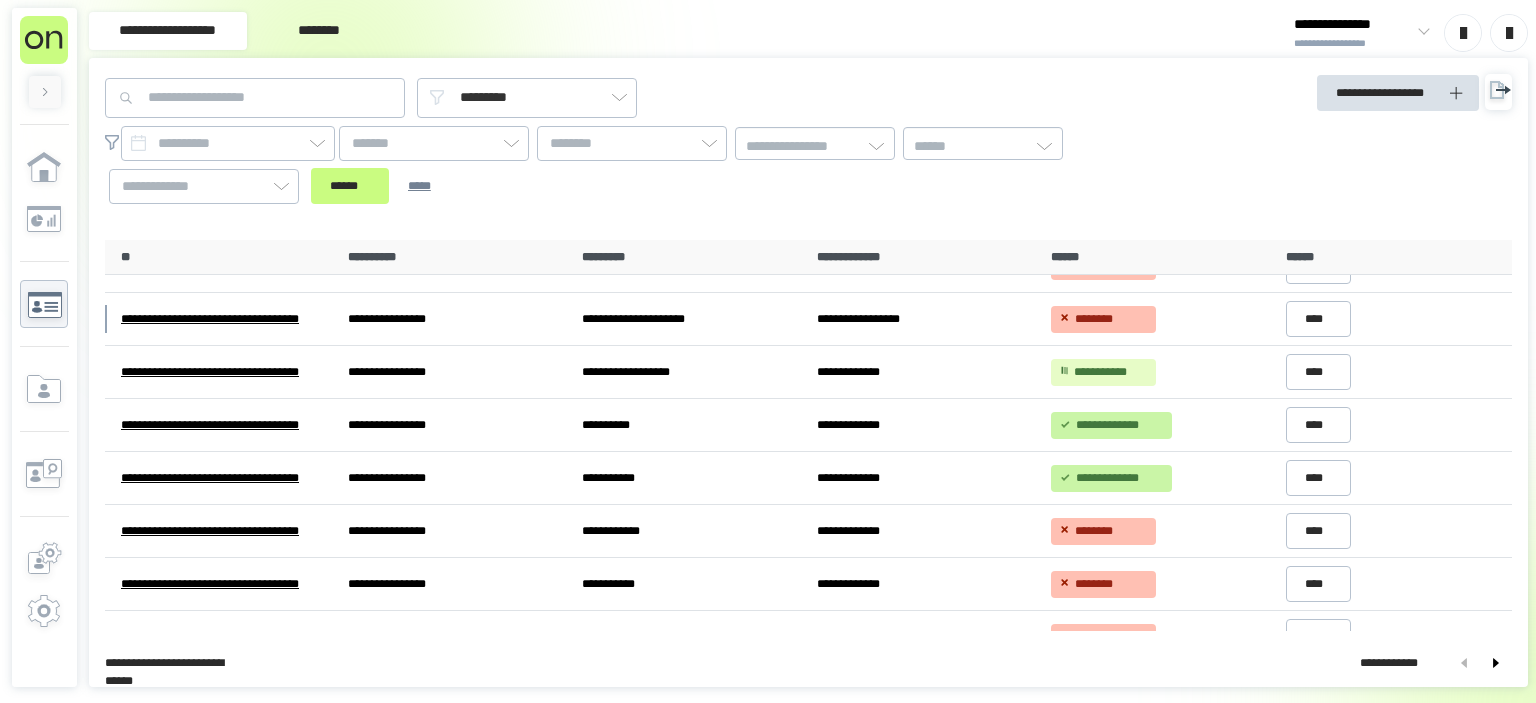 click on "**********" at bounding box center (631, 141) 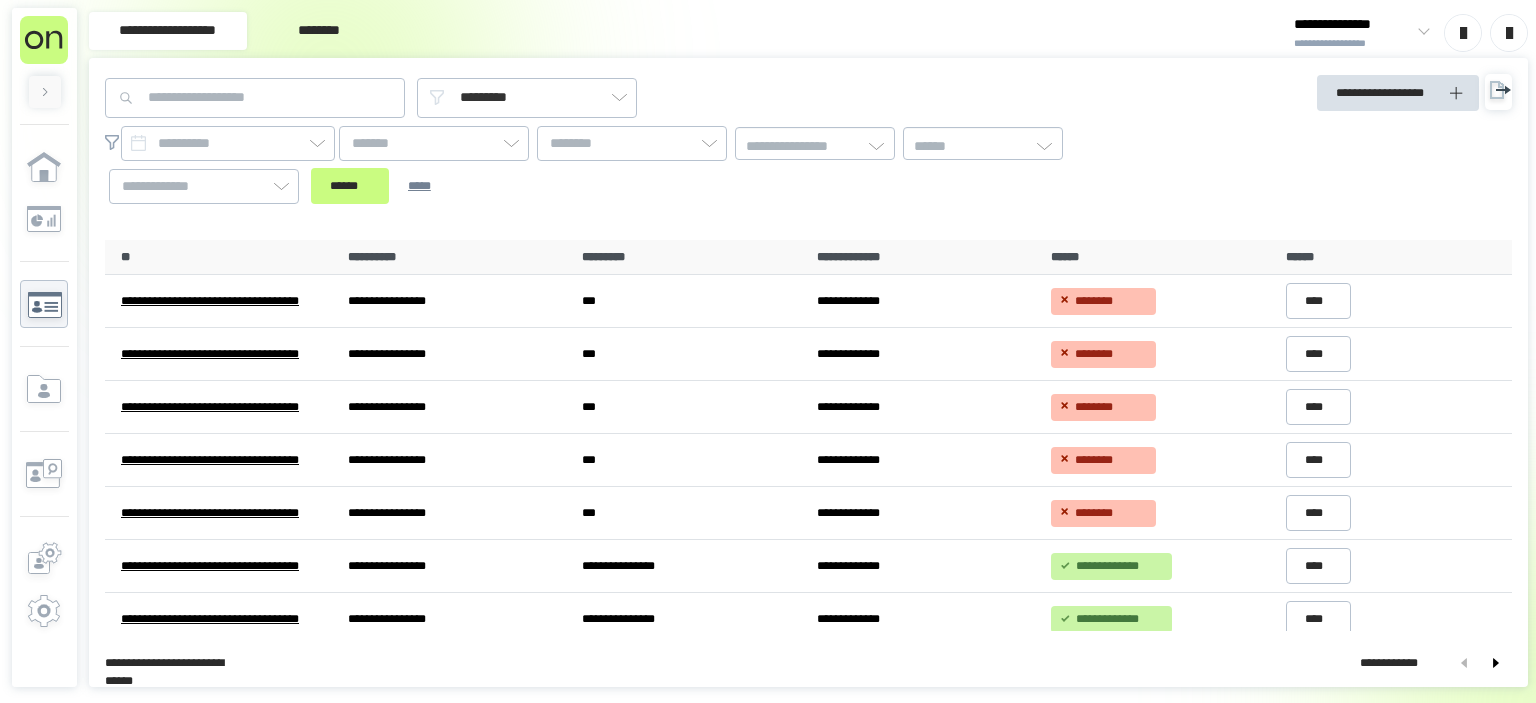 scroll, scrollTop: 0, scrollLeft: 0, axis: both 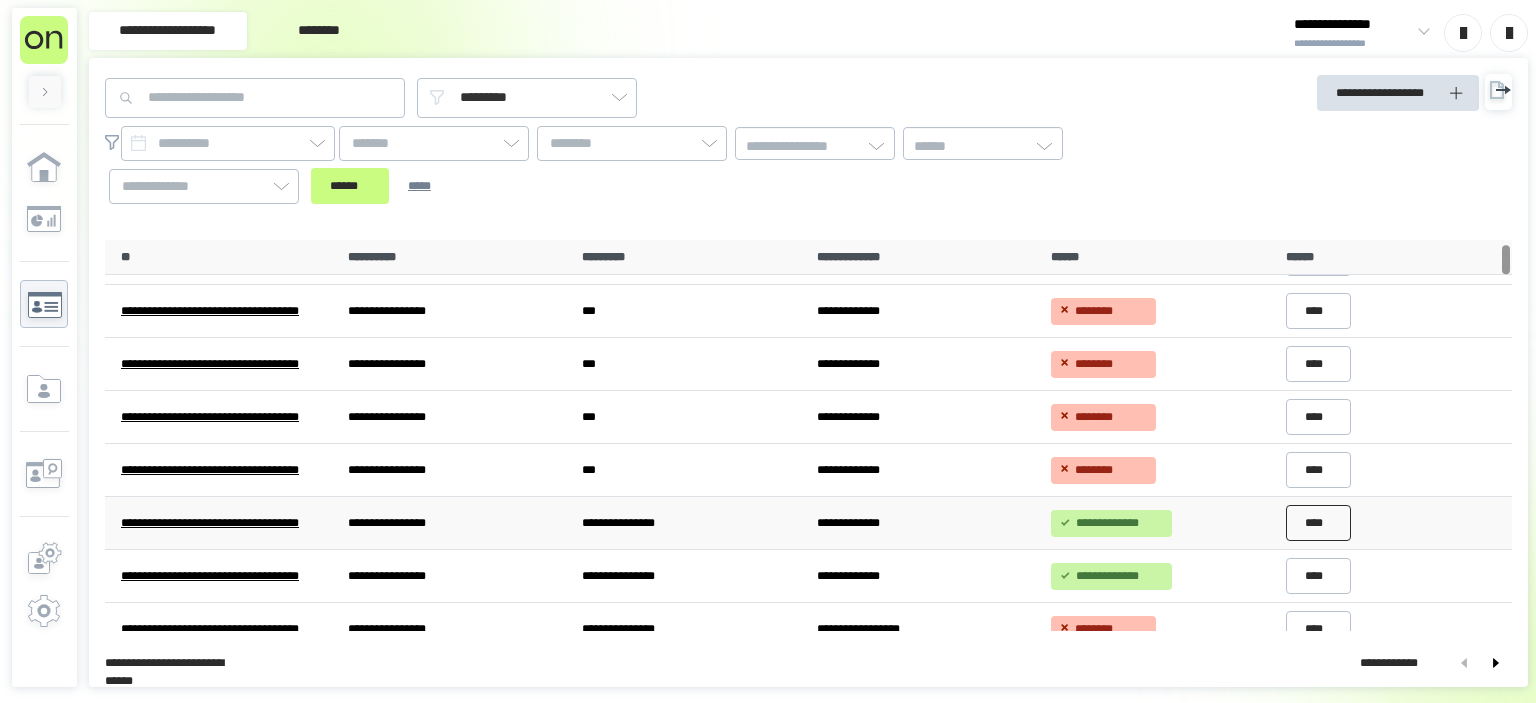 click on "****" at bounding box center [1319, 523] 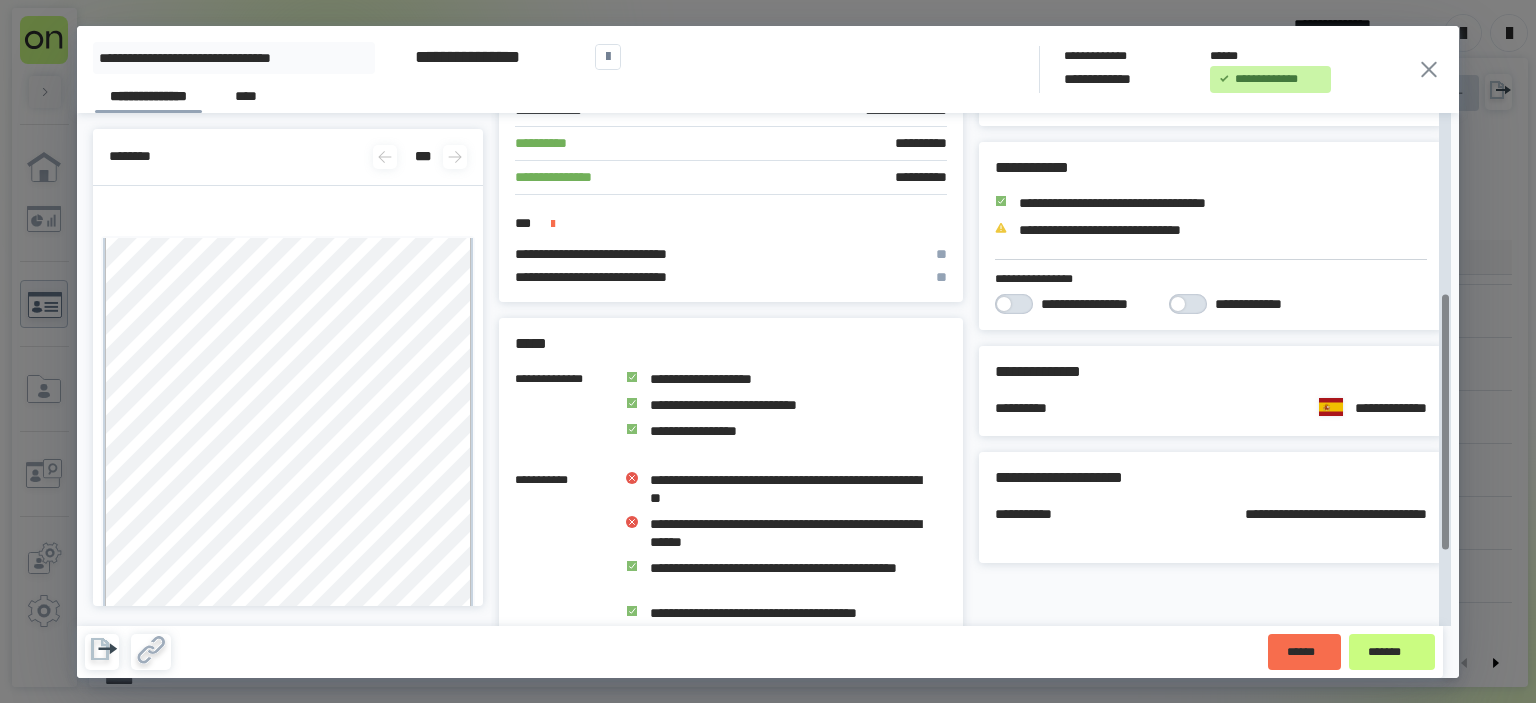 scroll, scrollTop: 360, scrollLeft: 0, axis: vertical 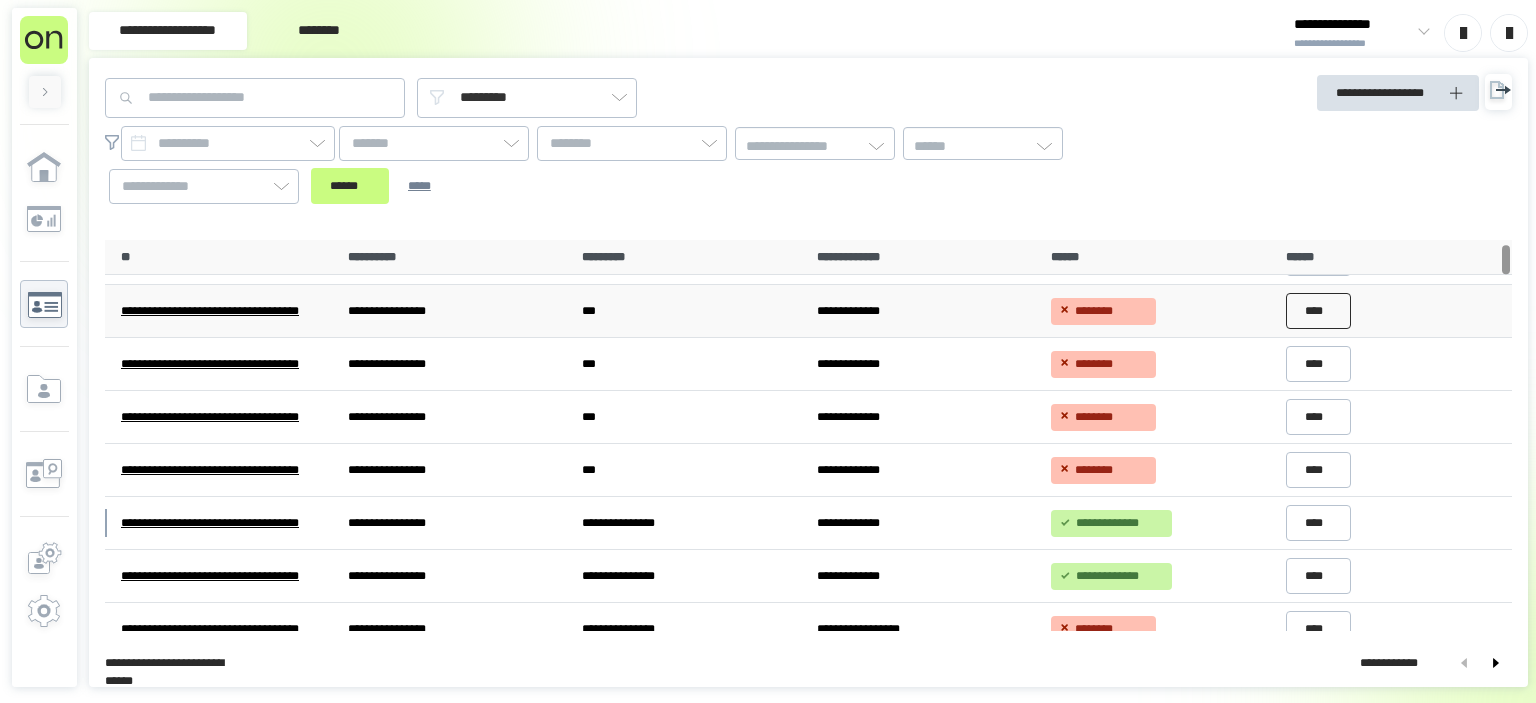 click on "****" at bounding box center [1319, 311] 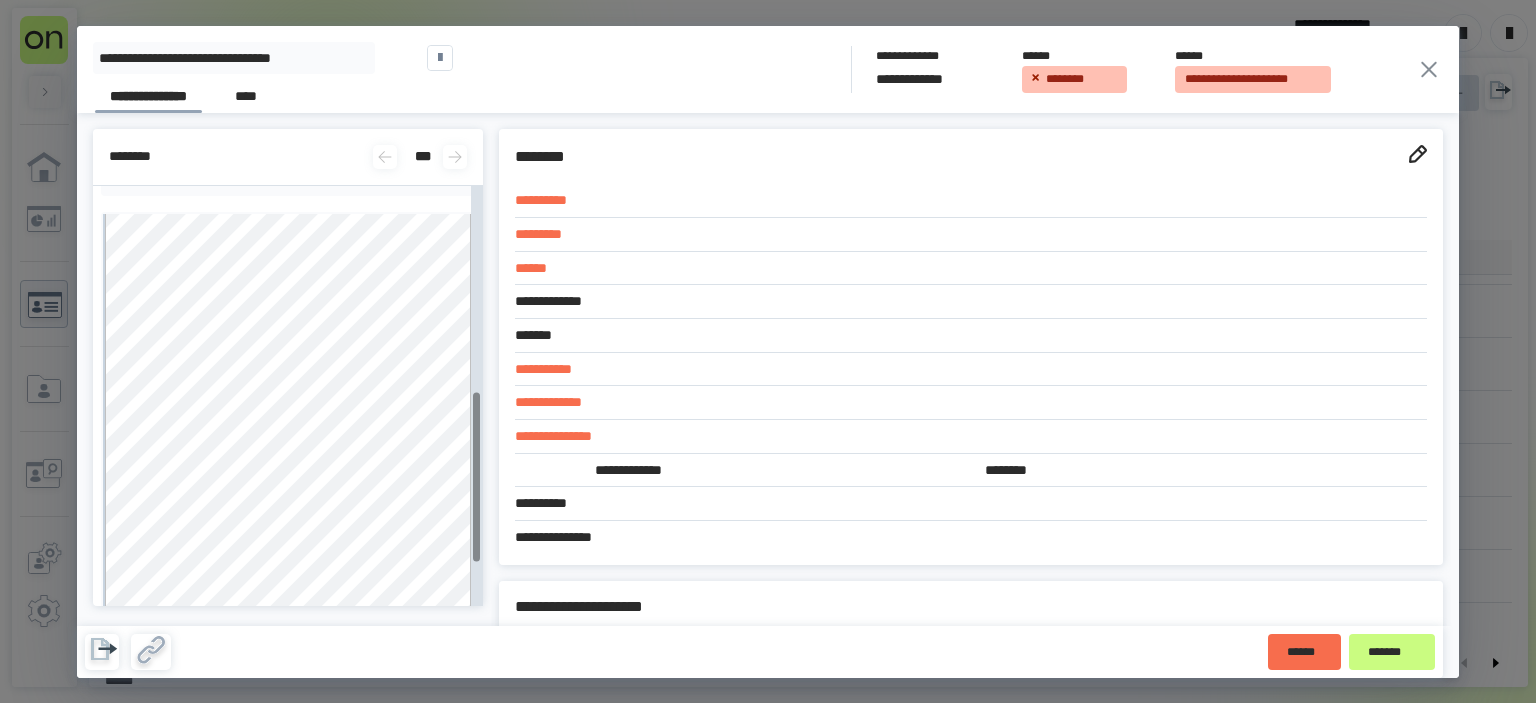 scroll, scrollTop: 508, scrollLeft: 0, axis: vertical 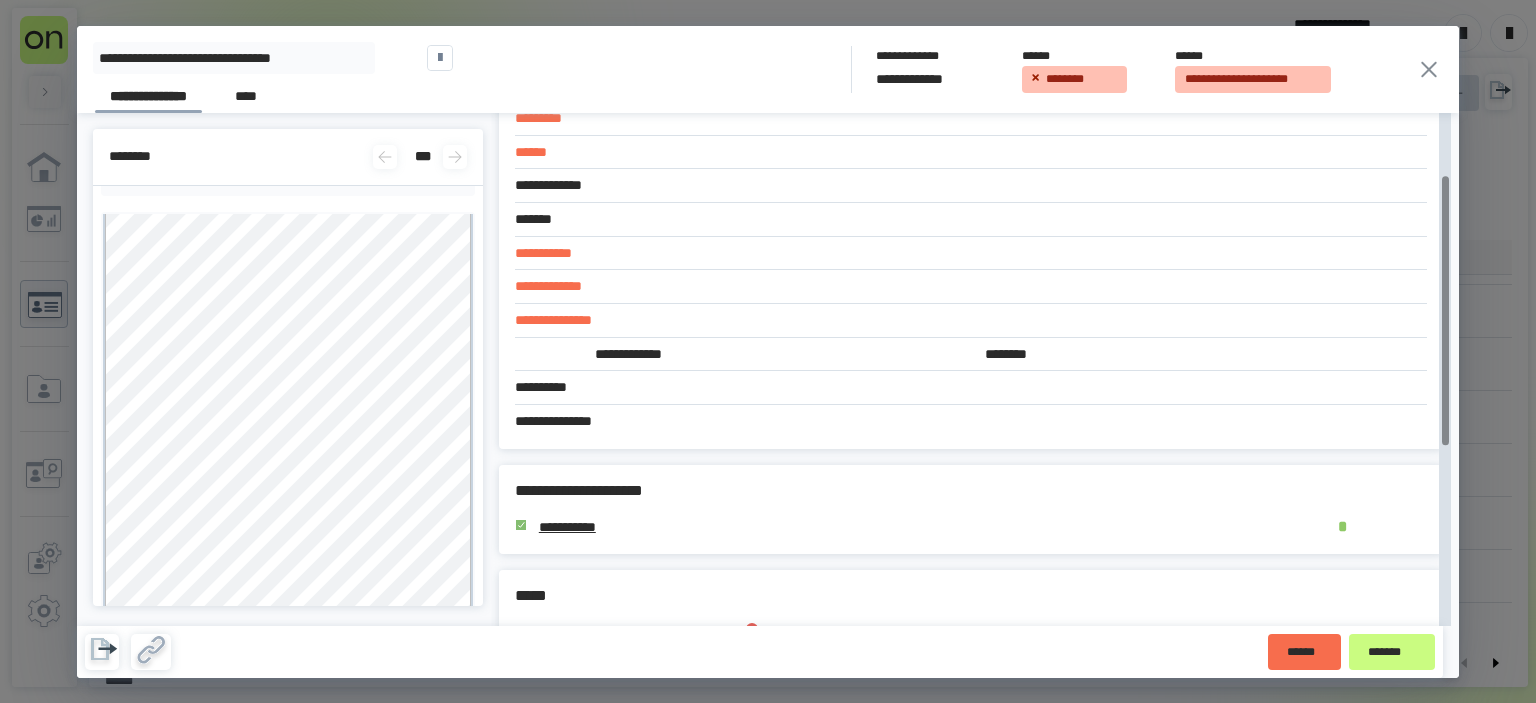 click on "**********" at bounding box center [652, 1381] 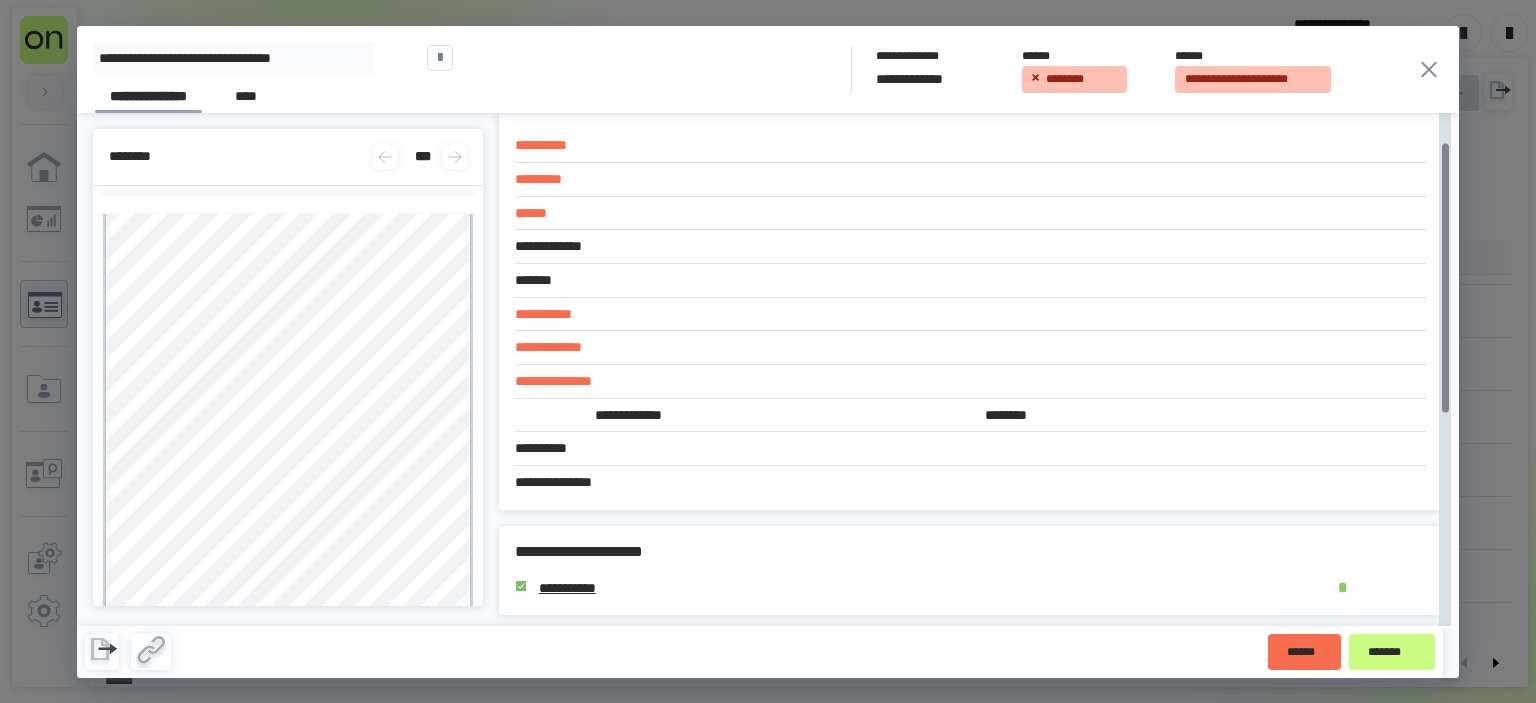 scroll, scrollTop: 52, scrollLeft: 0, axis: vertical 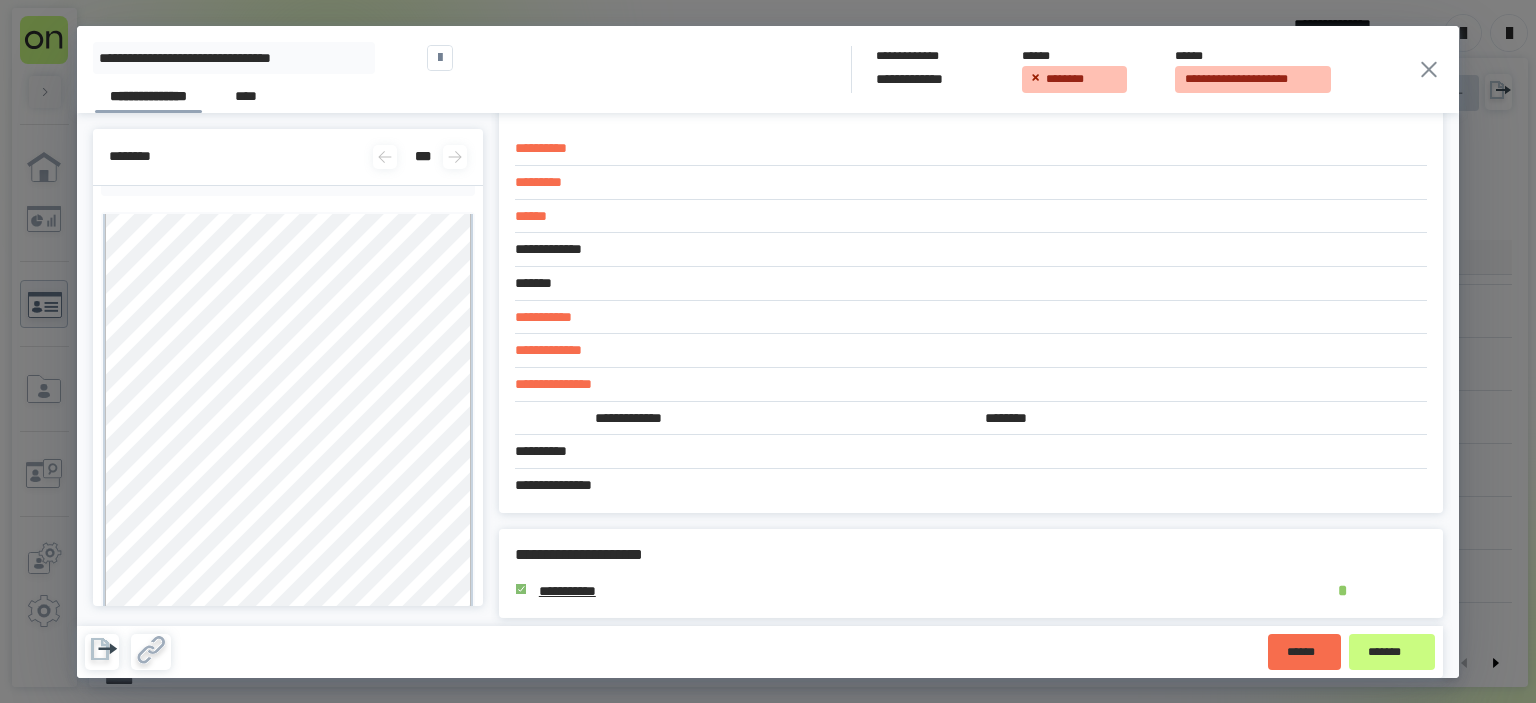 click 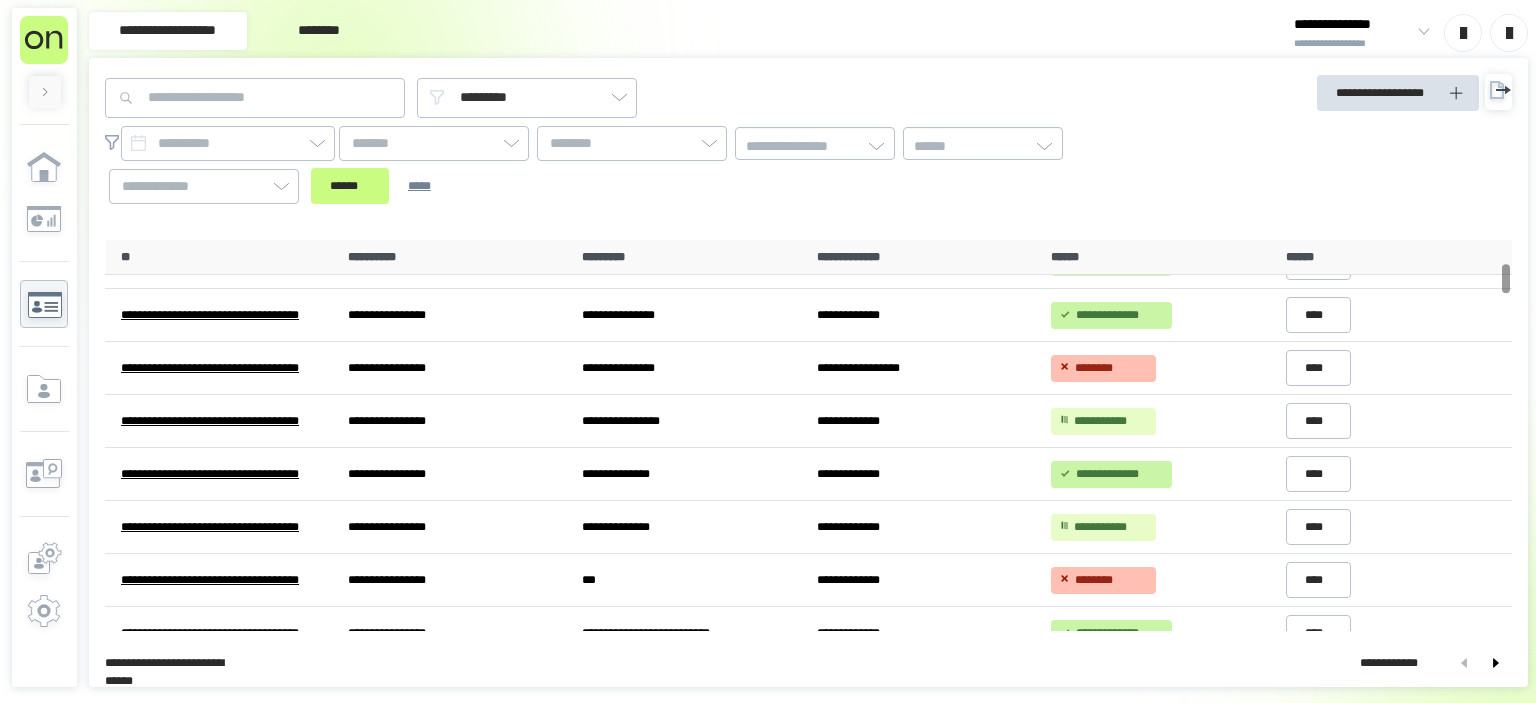 scroll, scrollTop: 306, scrollLeft: 0, axis: vertical 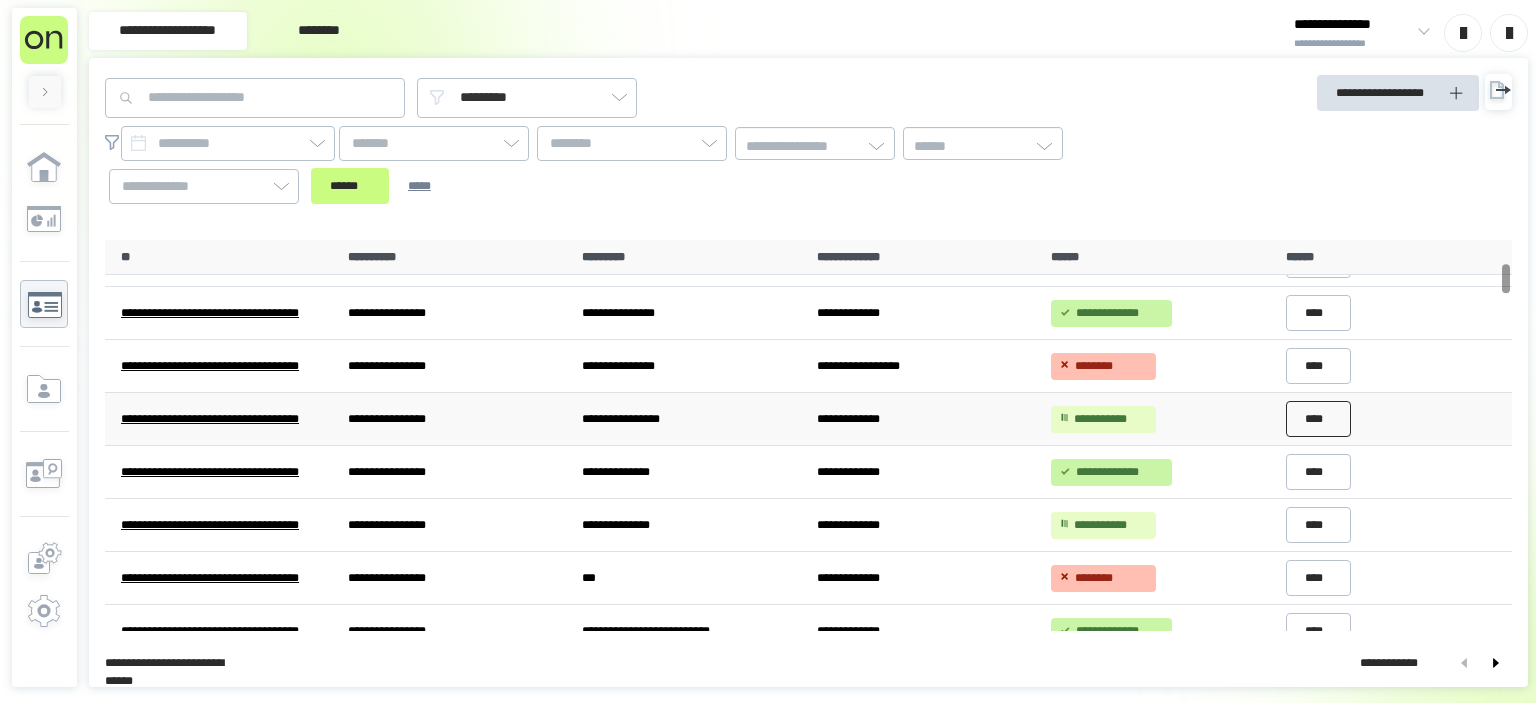 click on "****" at bounding box center [1319, 419] 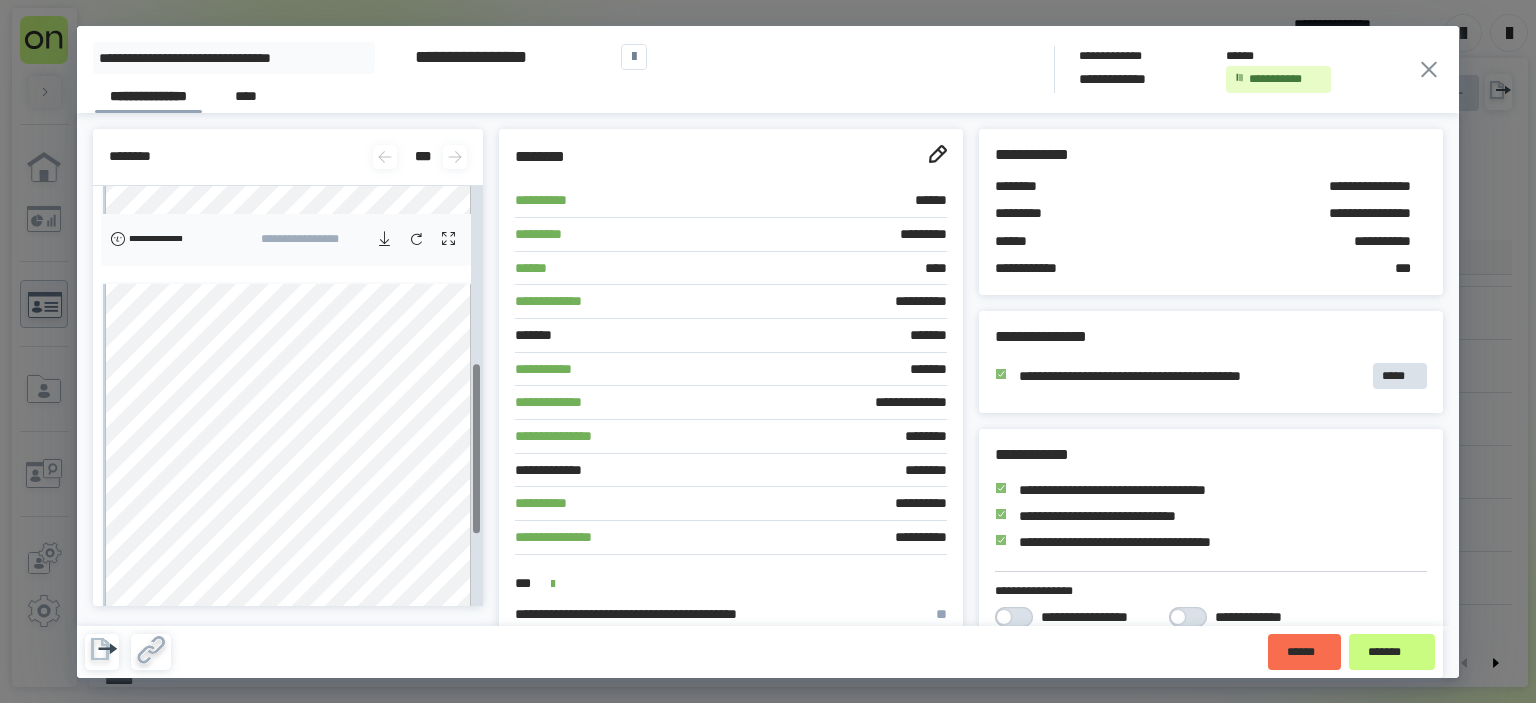 scroll, scrollTop: 440, scrollLeft: 0, axis: vertical 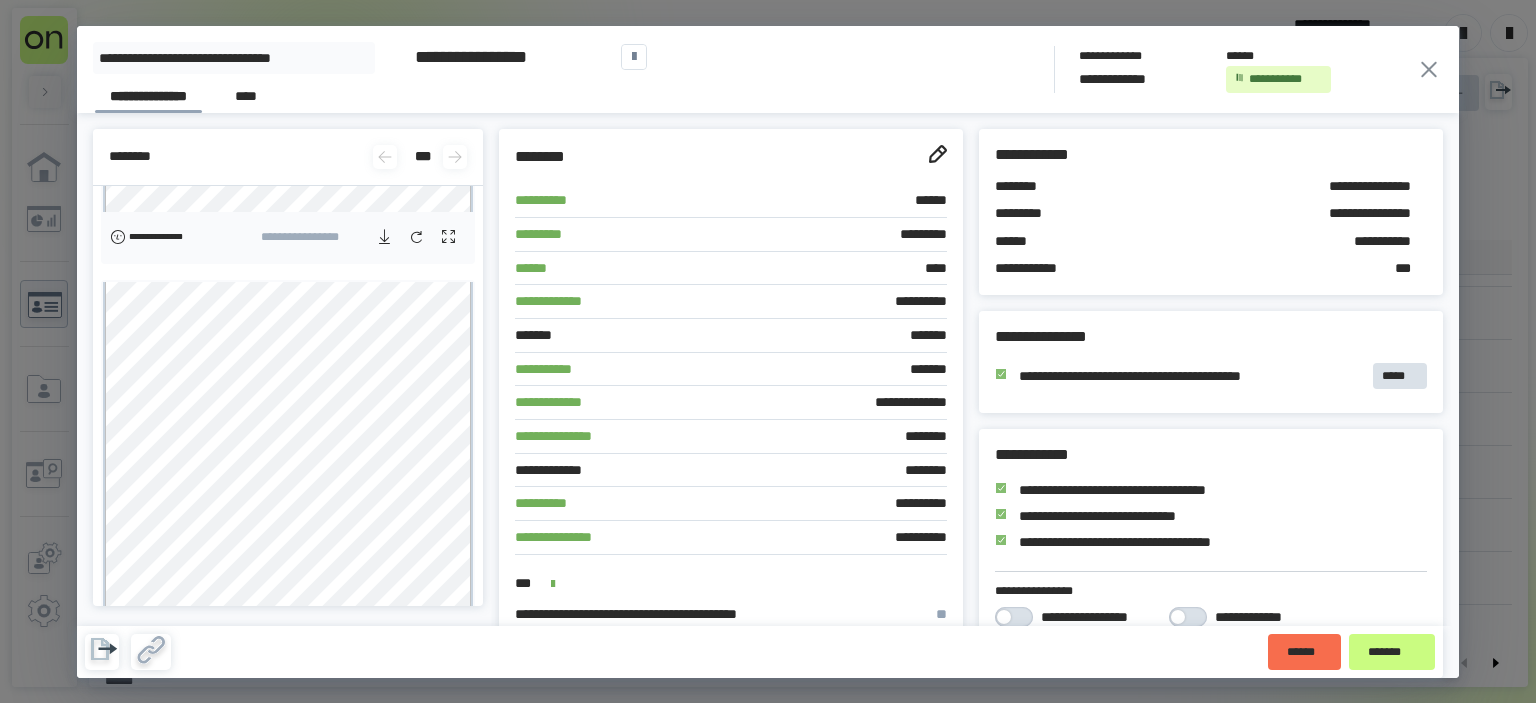click 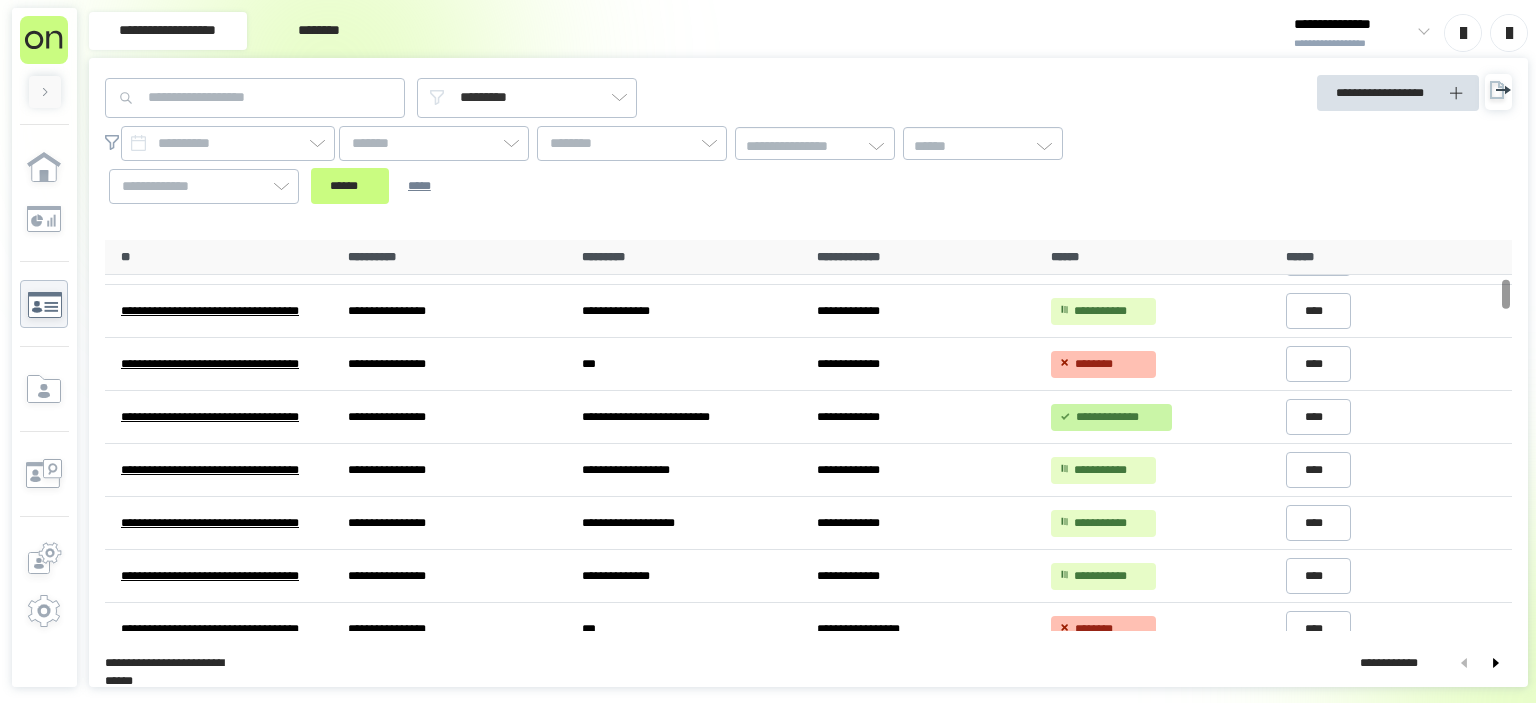 scroll, scrollTop: 528, scrollLeft: 0, axis: vertical 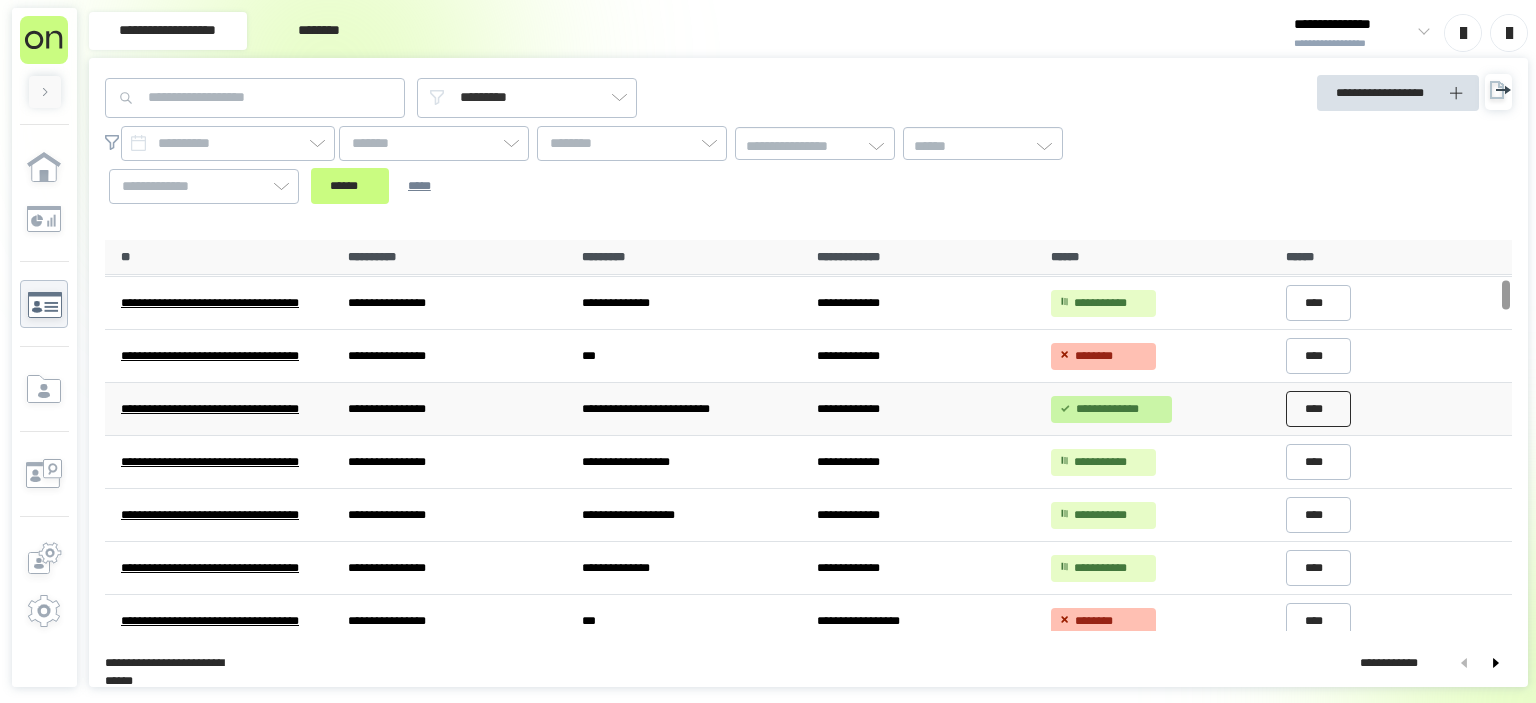 click on "****" at bounding box center (1319, 409) 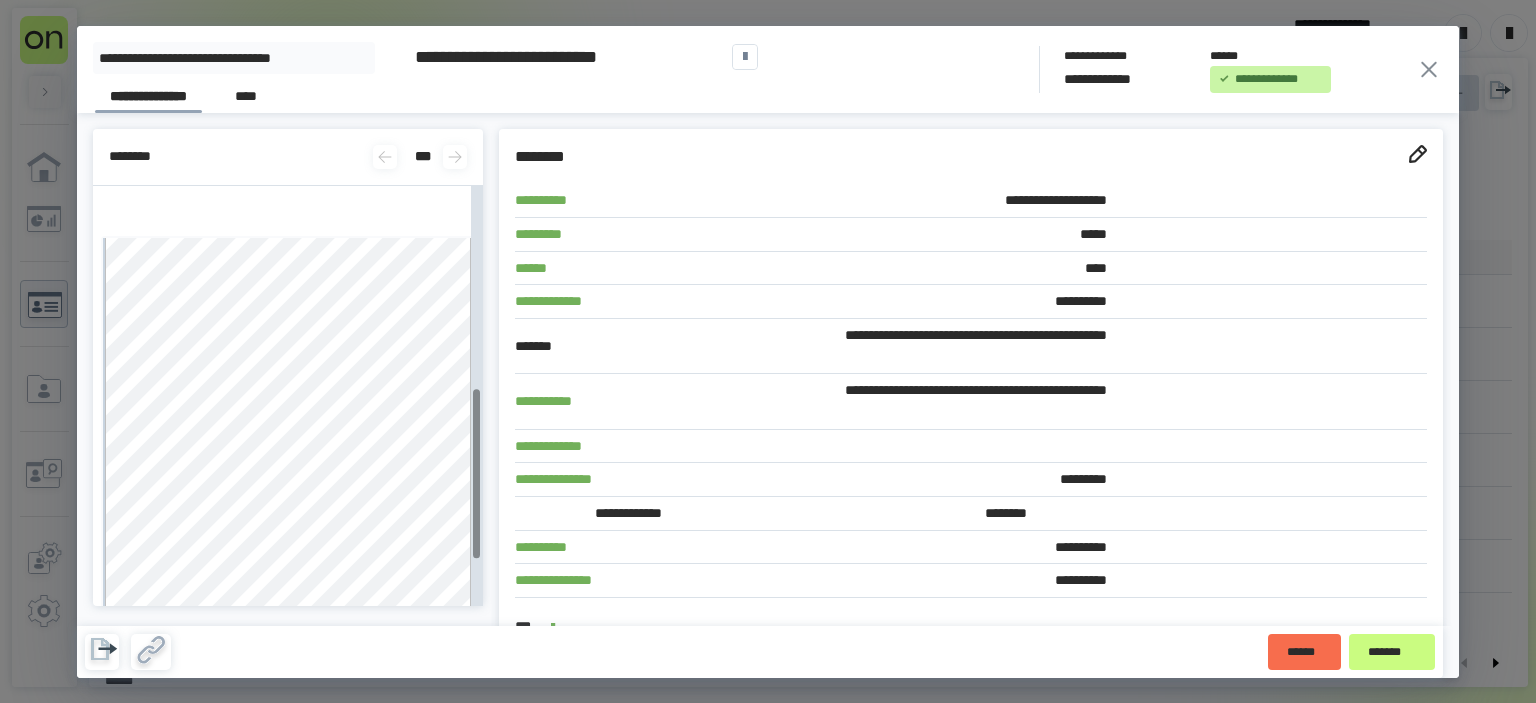 scroll, scrollTop: 0, scrollLeft: 0, axis: both 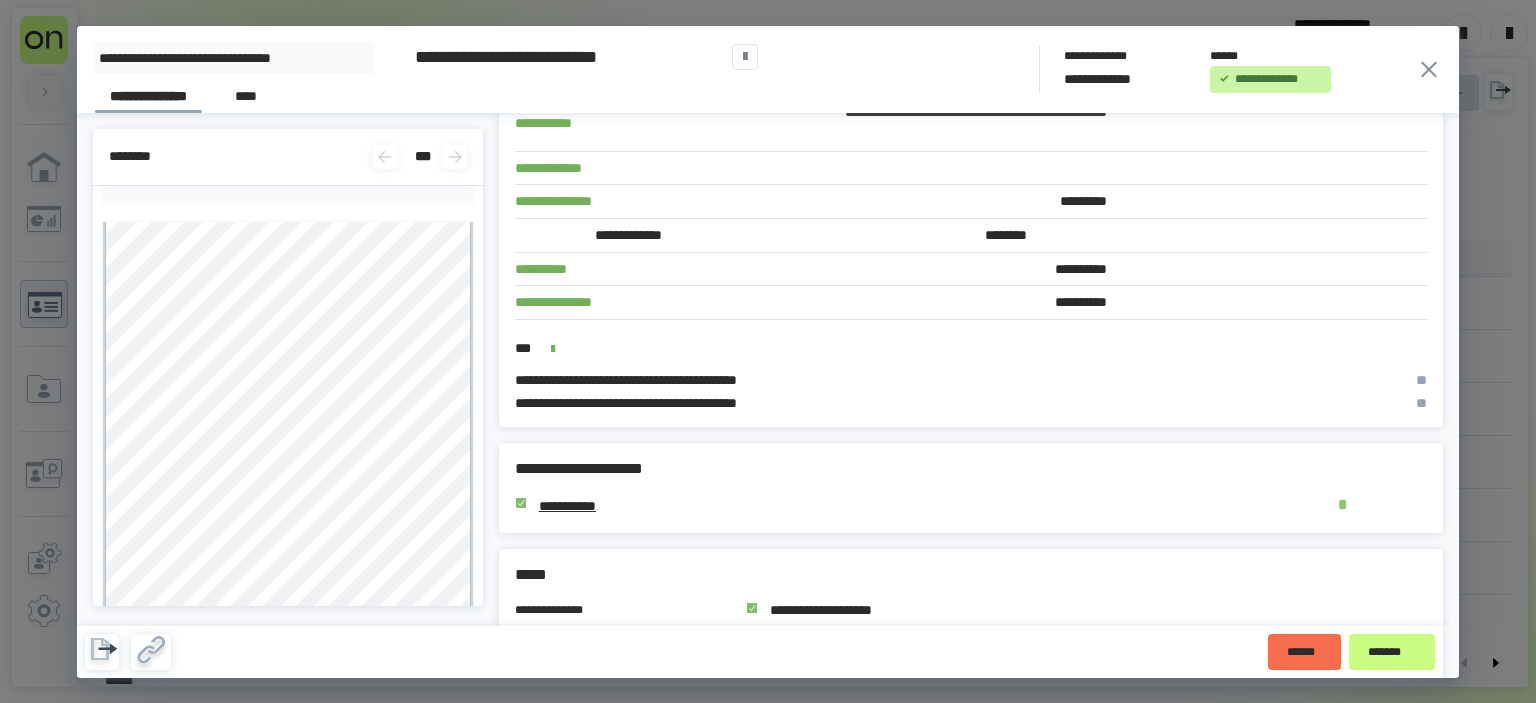 click at bounding box center (1429, 69) 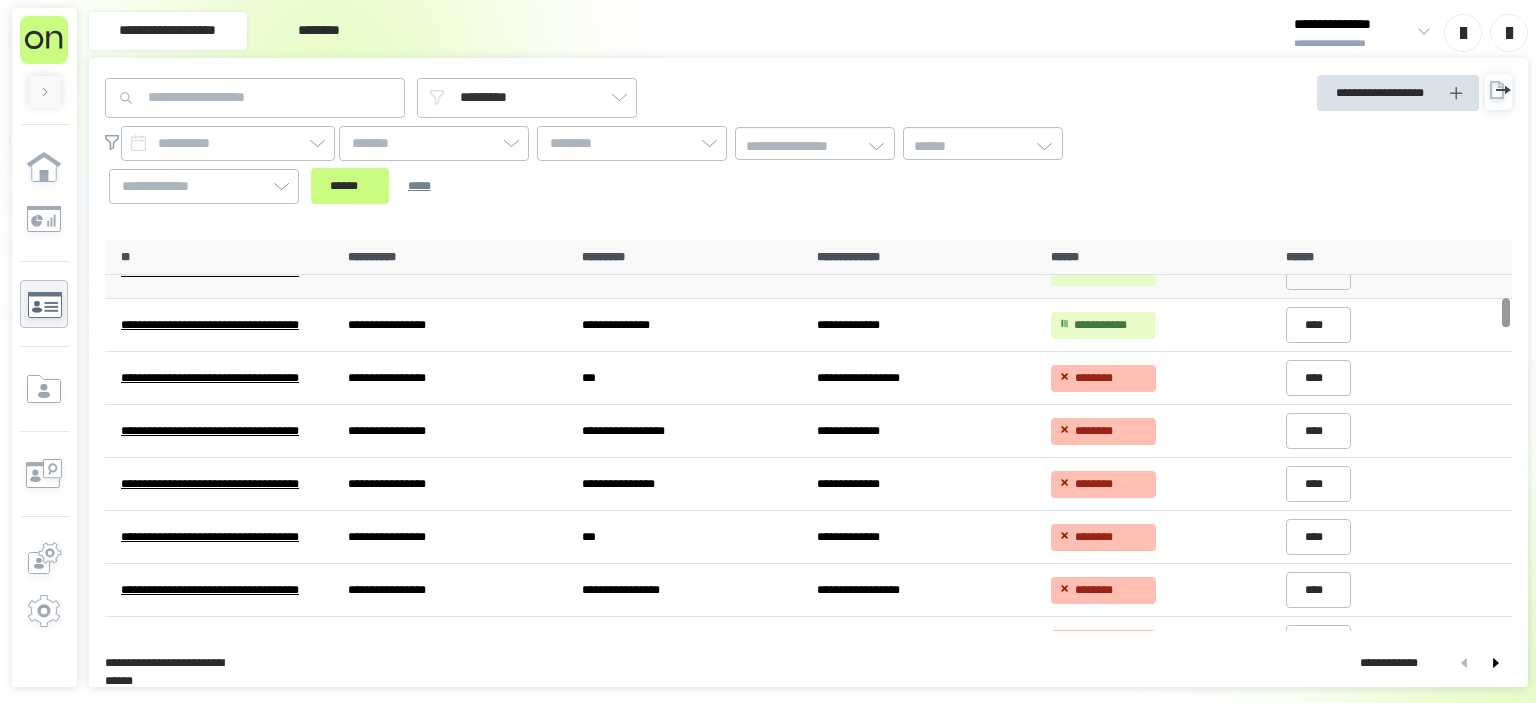 scroll, scrollTop: 772, scrollLeft: 0, axis: vertical 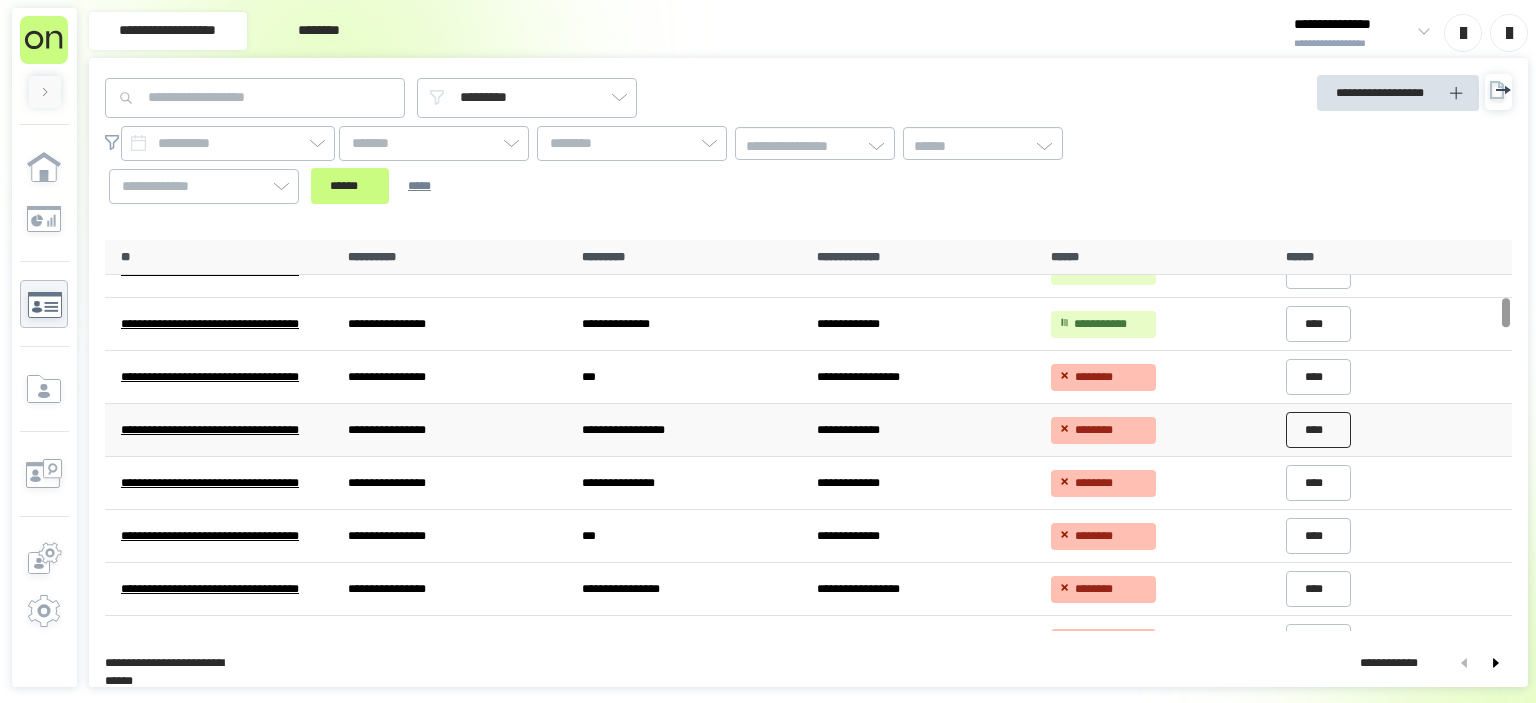 click on "****" at bounding box center (1319, 430) 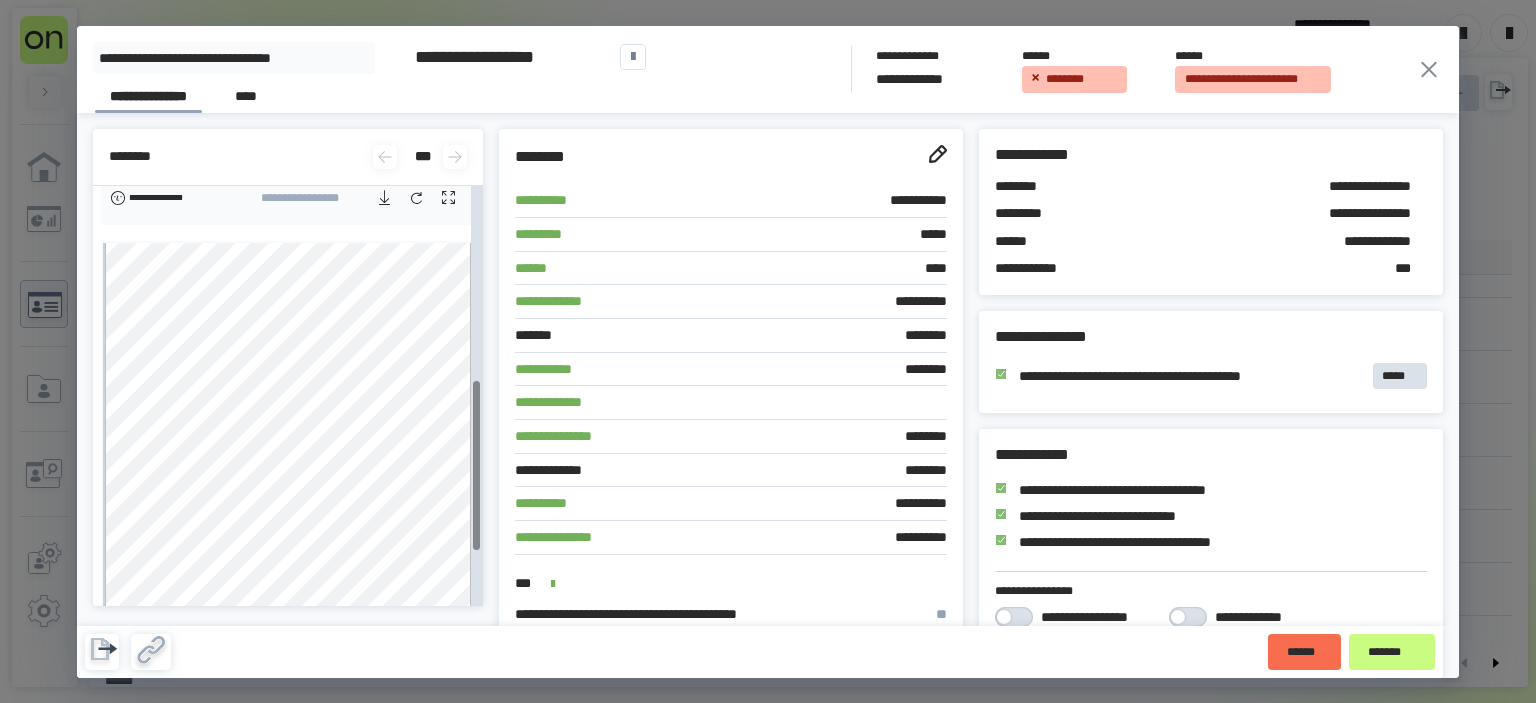 scroll, scrollTop: 480, scrollLeft: 0, axis: vertical 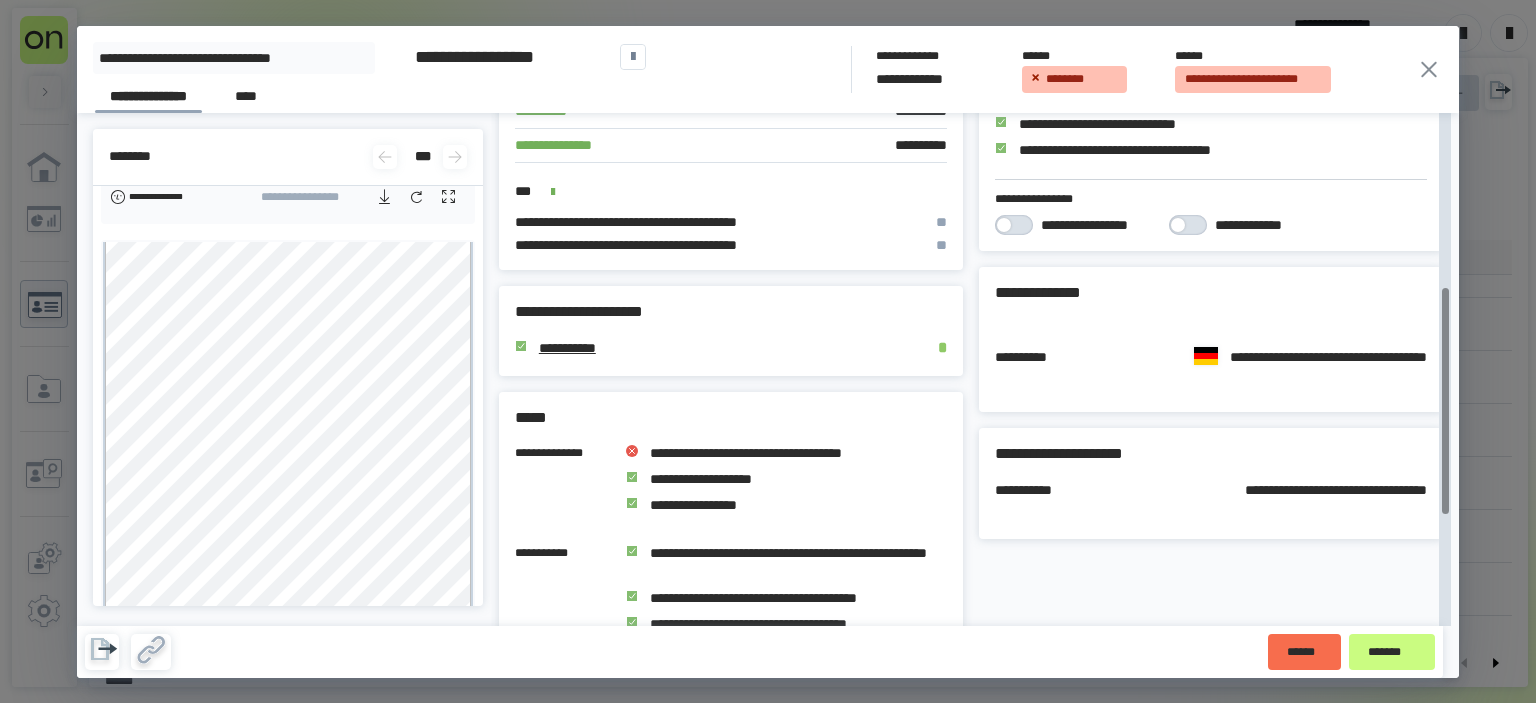 click 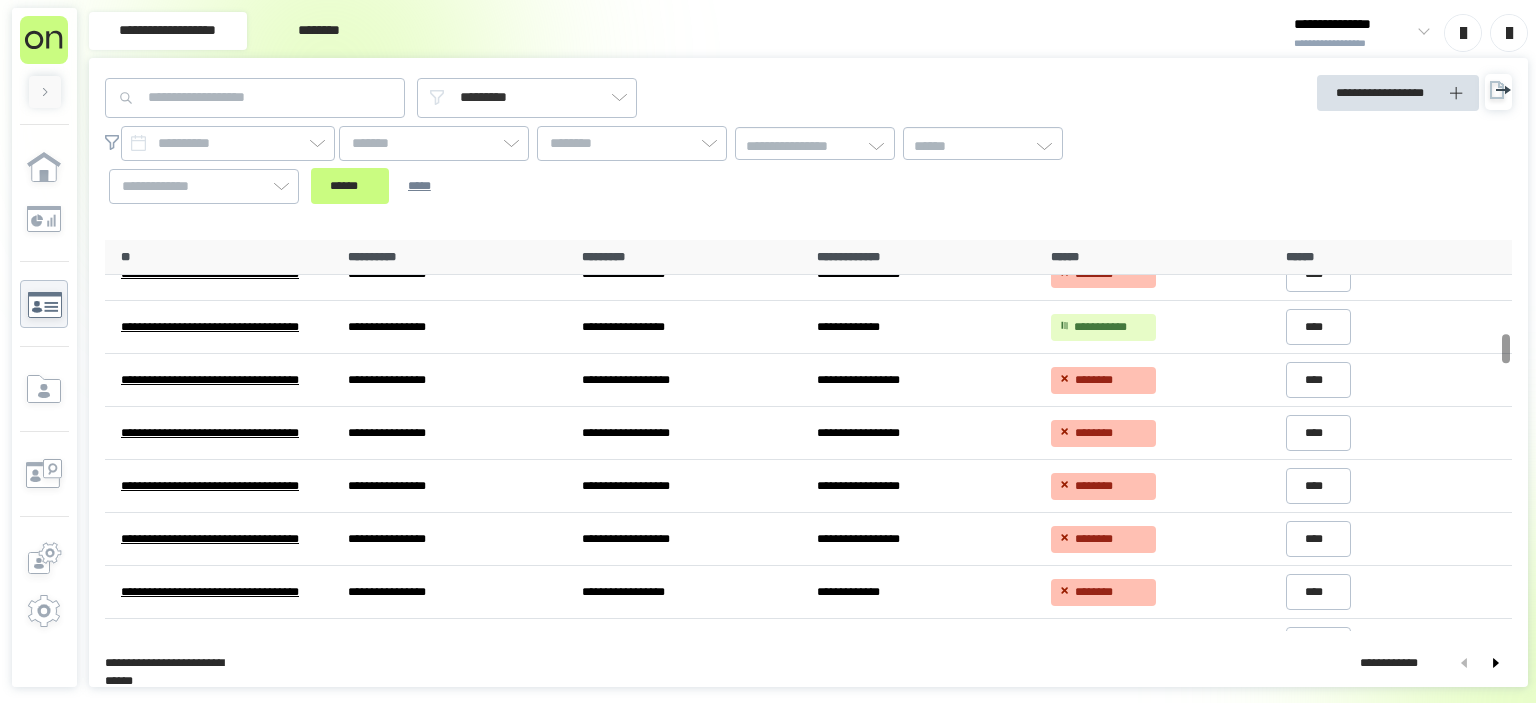 scroll, scrollTop: 1240, scrollLeft: 0, axis: vertical 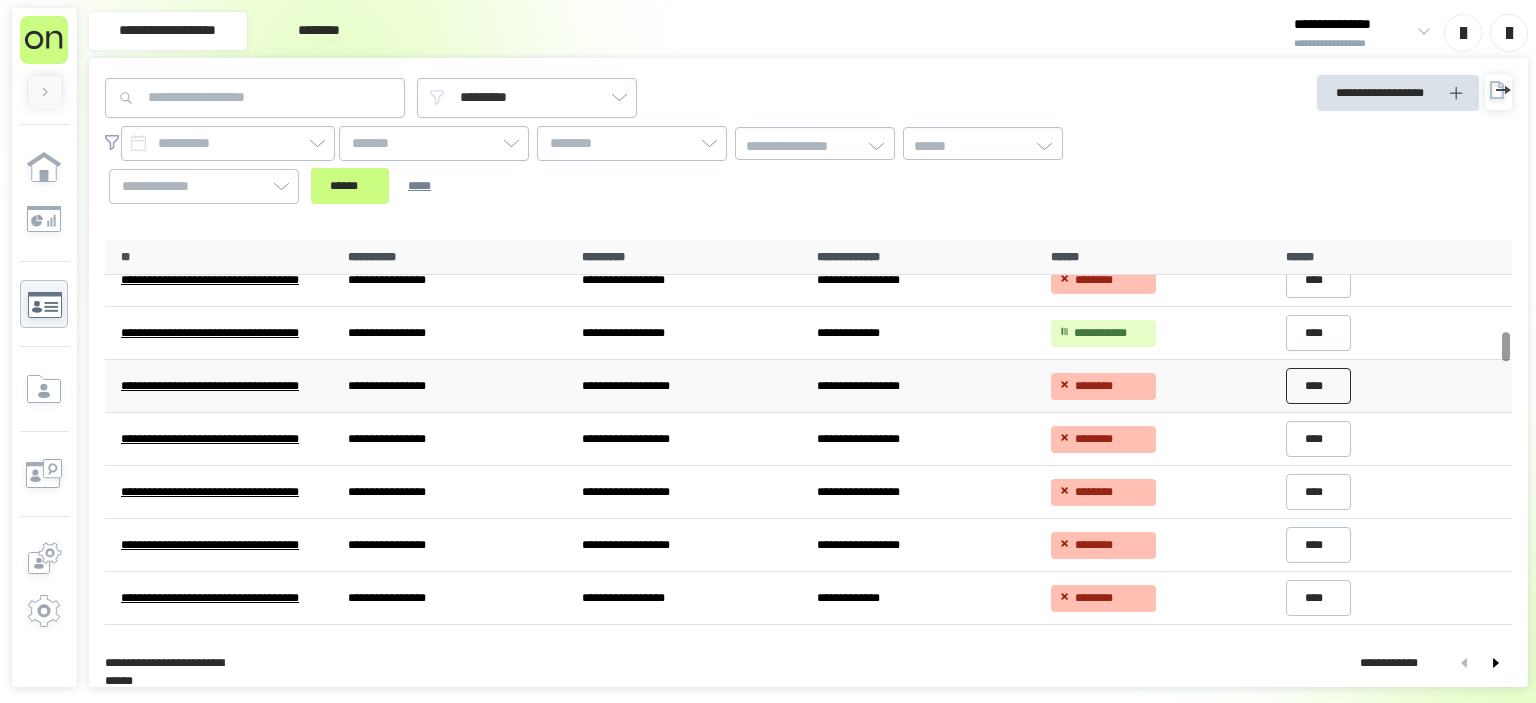 click on "****" at bounding box center [1319, 386] 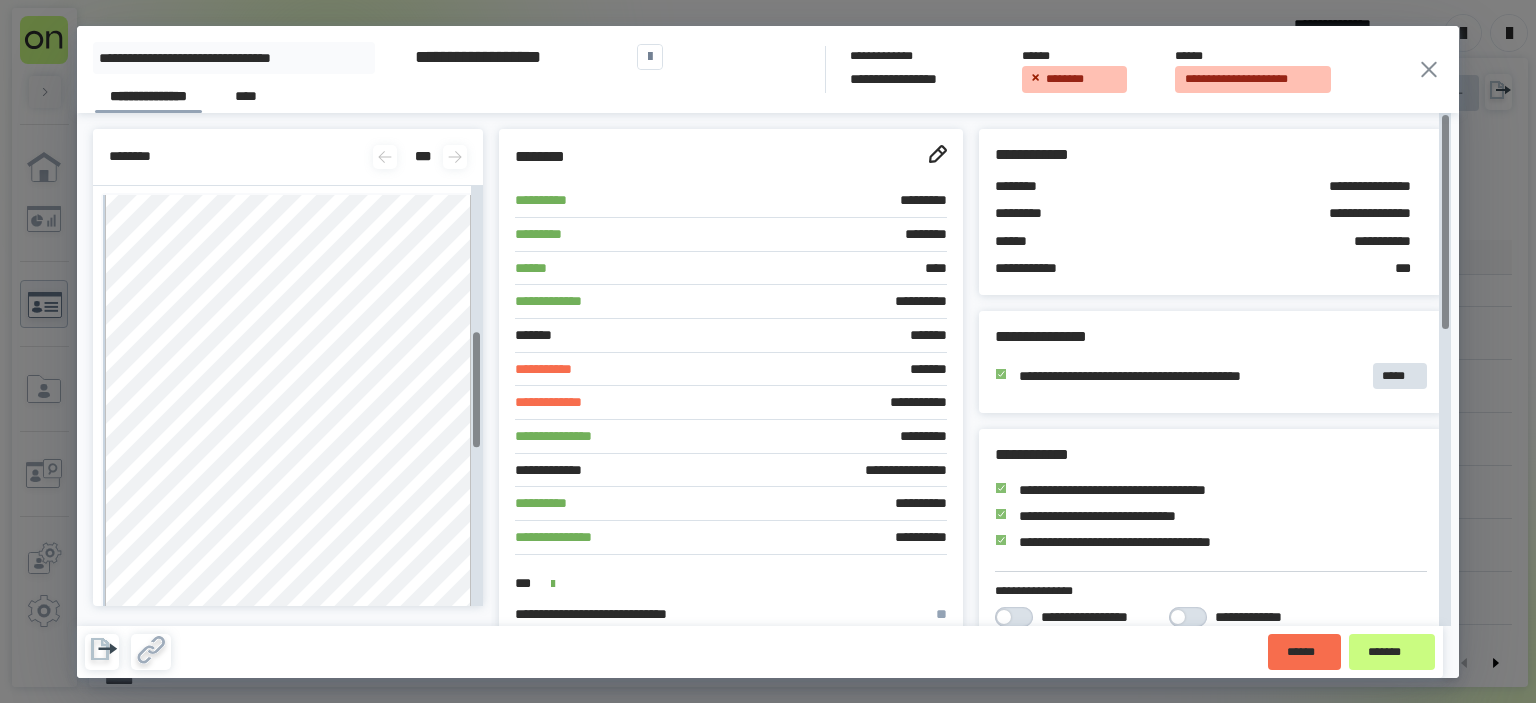 scroll, scrollTop: 526, scrollLeft: 0, axis: vertical 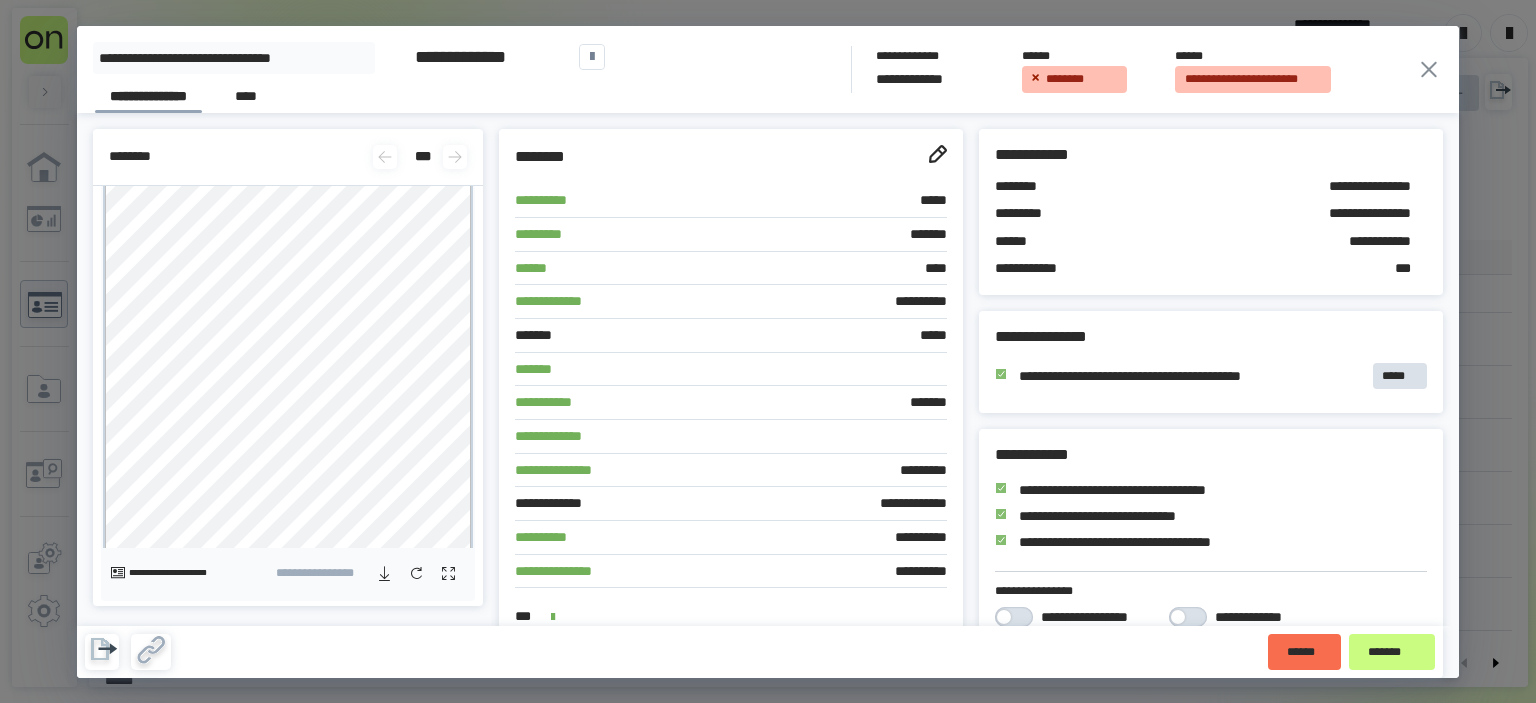click 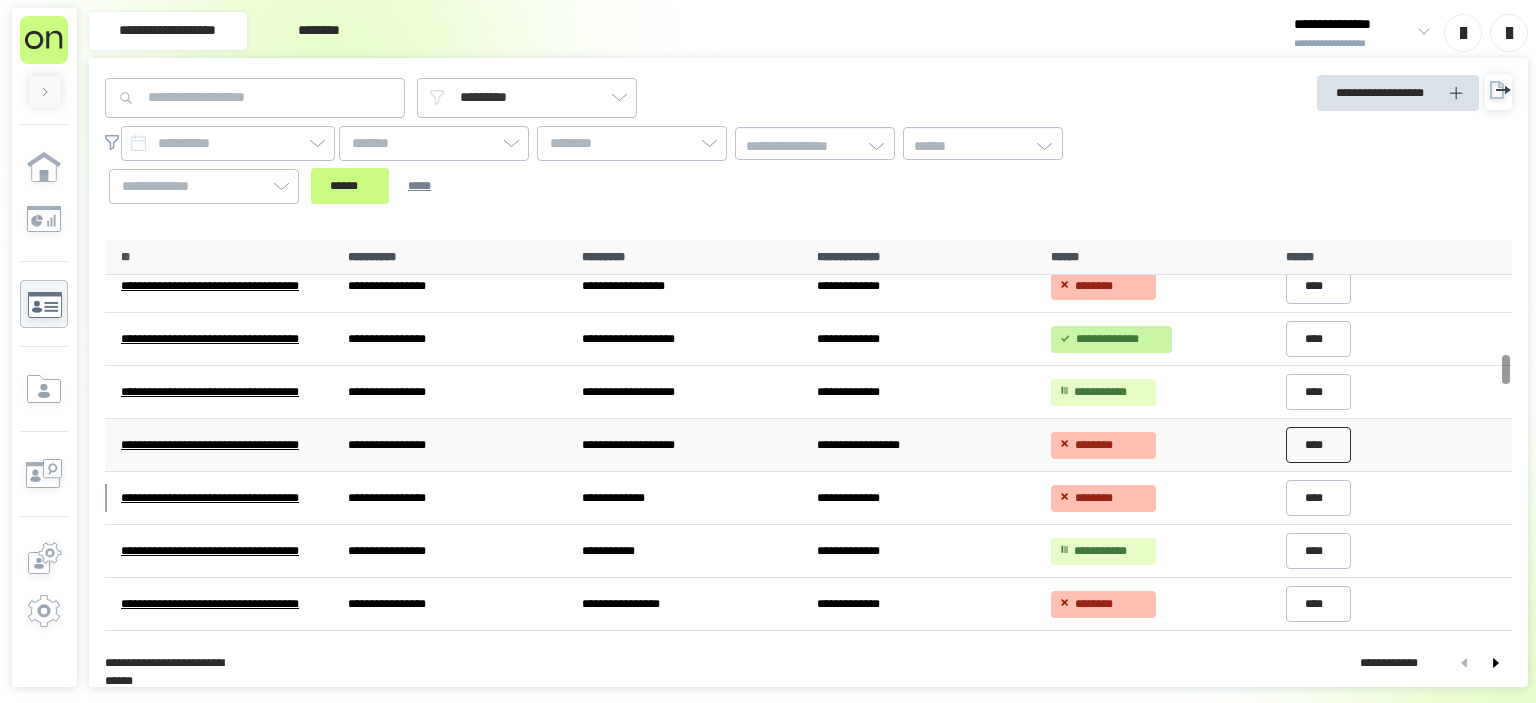click on "****" at bounding box center (1319, 445) 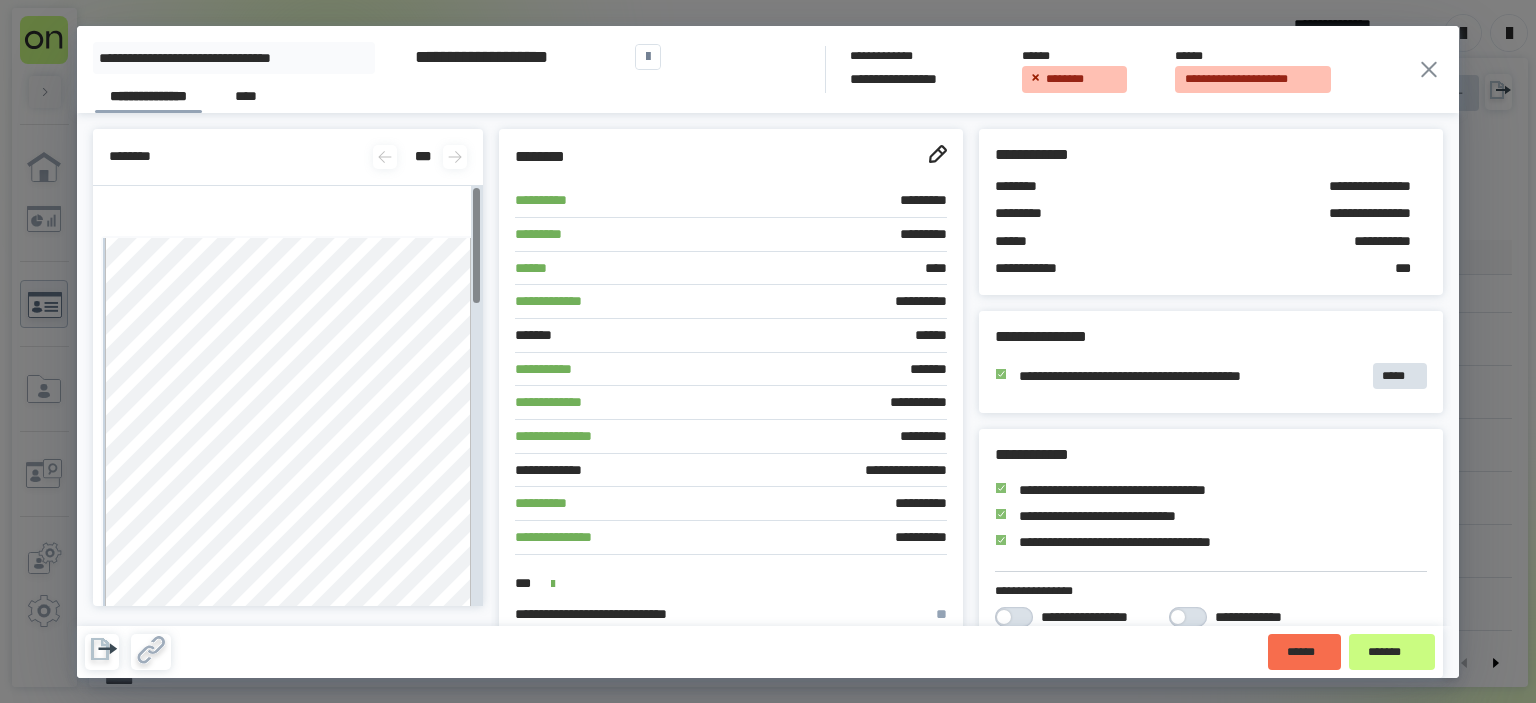 scroll, scrollTop: 100, scrollLeft: 0, axis: vertical 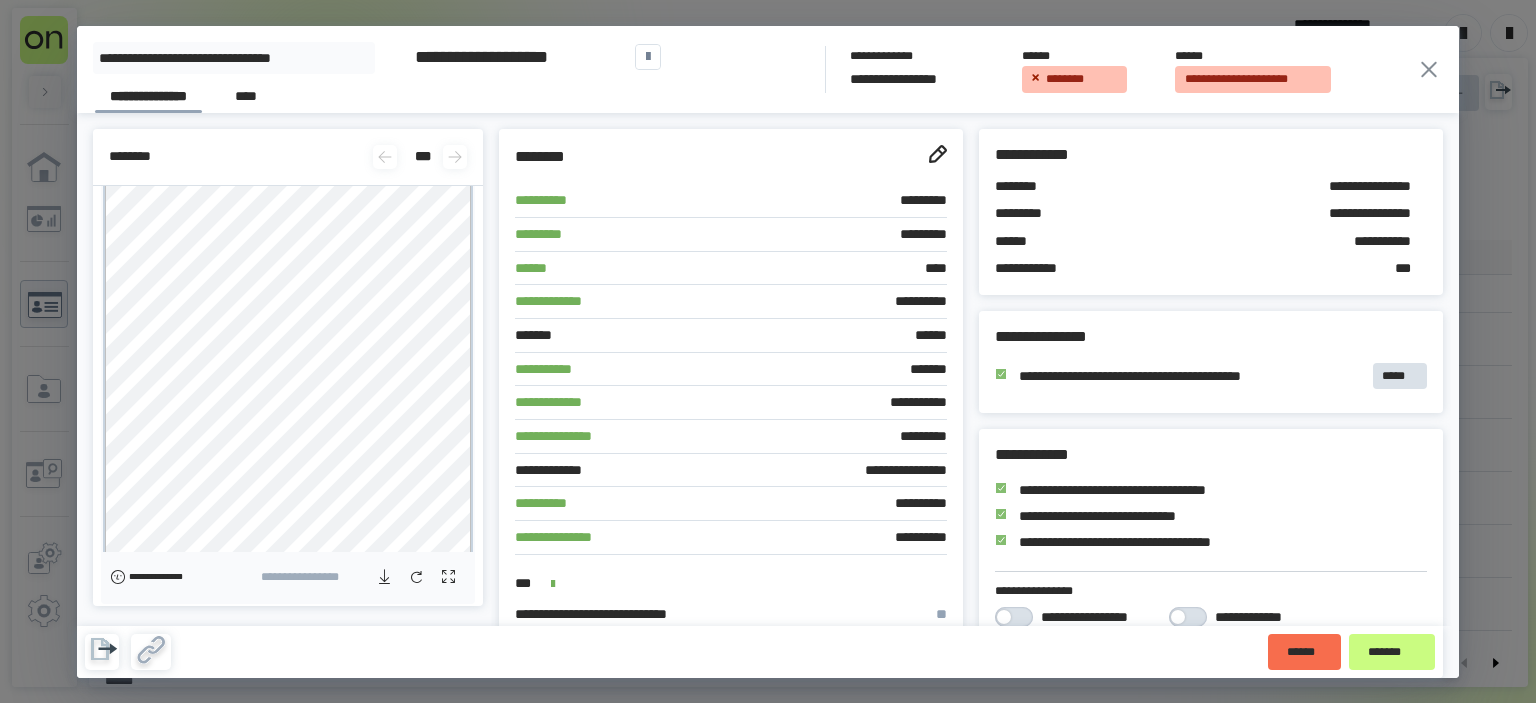 click 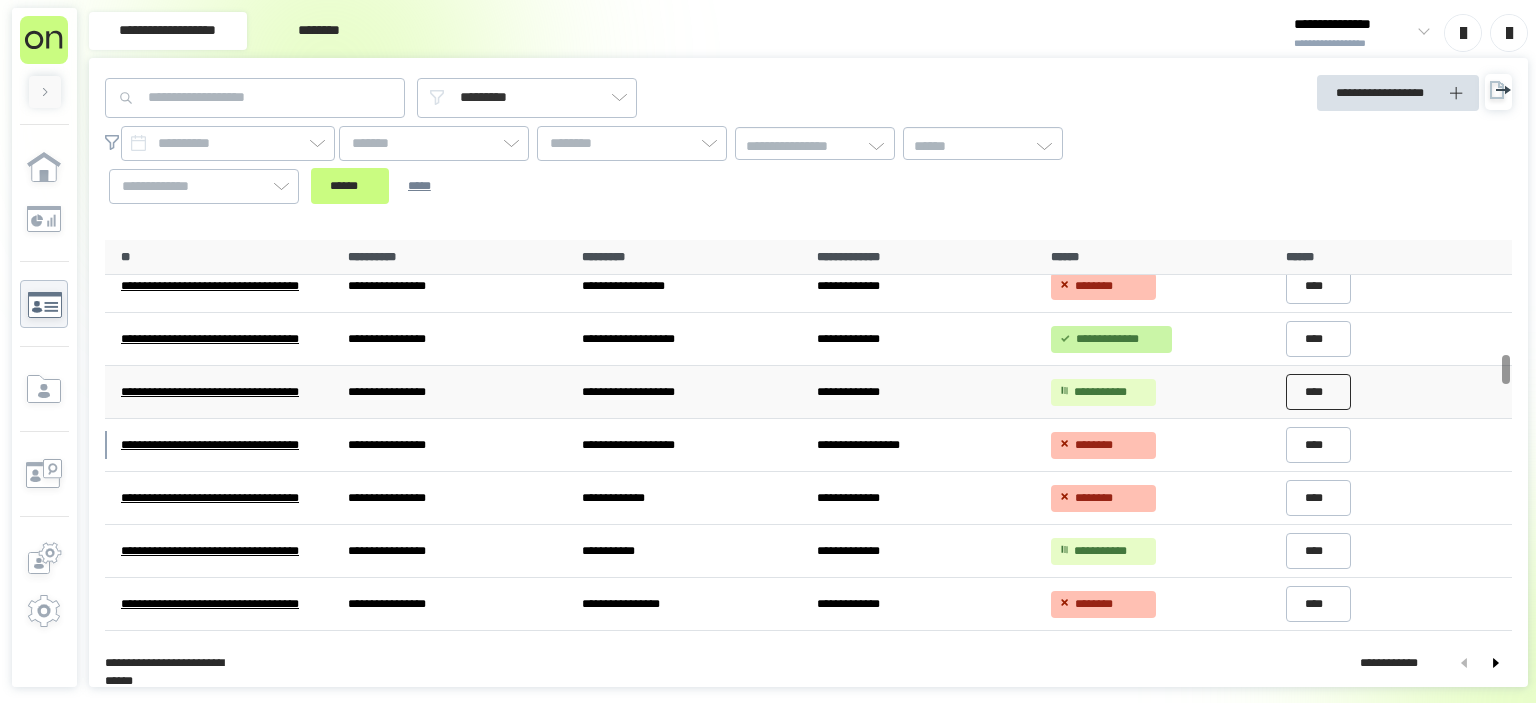 click on "****" at bounding box center (1319, 392) 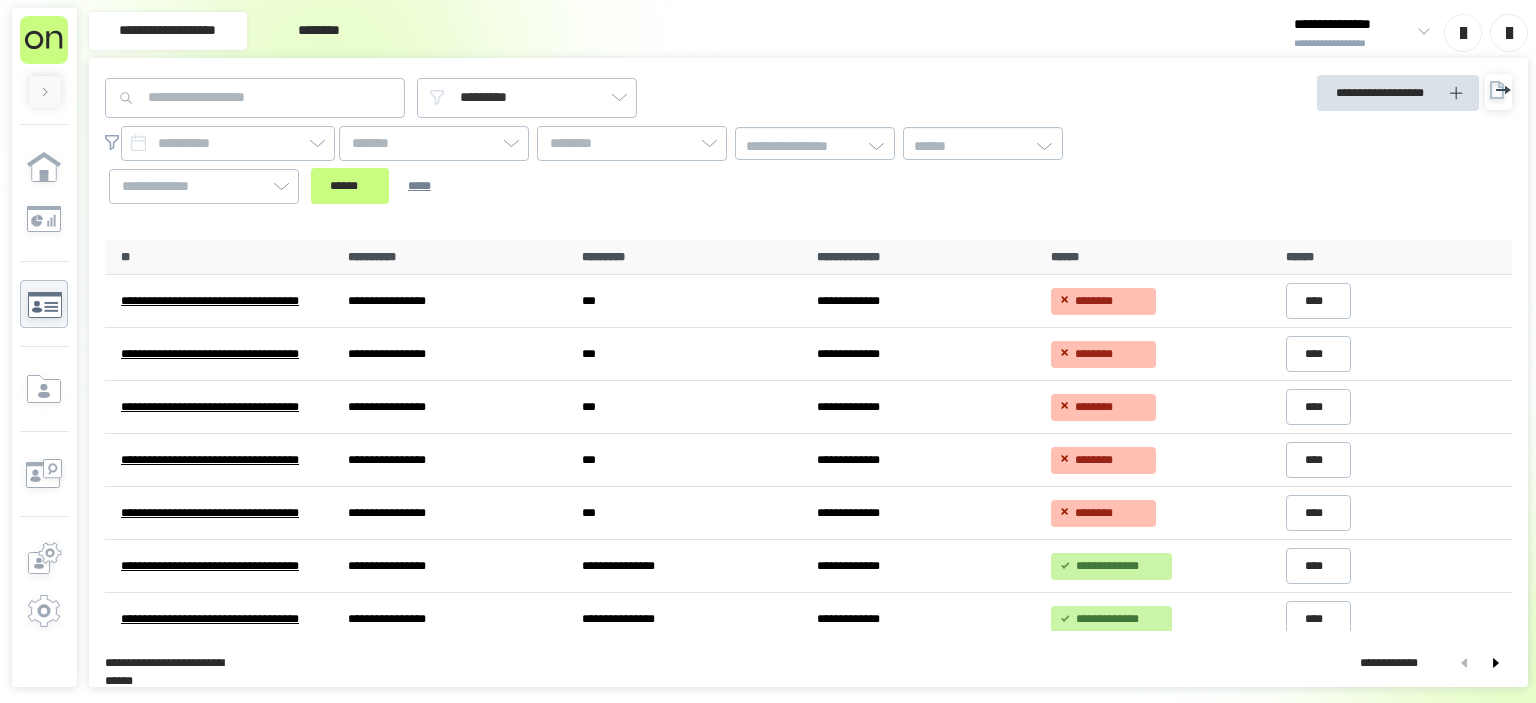 scroll, scrollTop: 0, scrollLeft: 0, axis: both 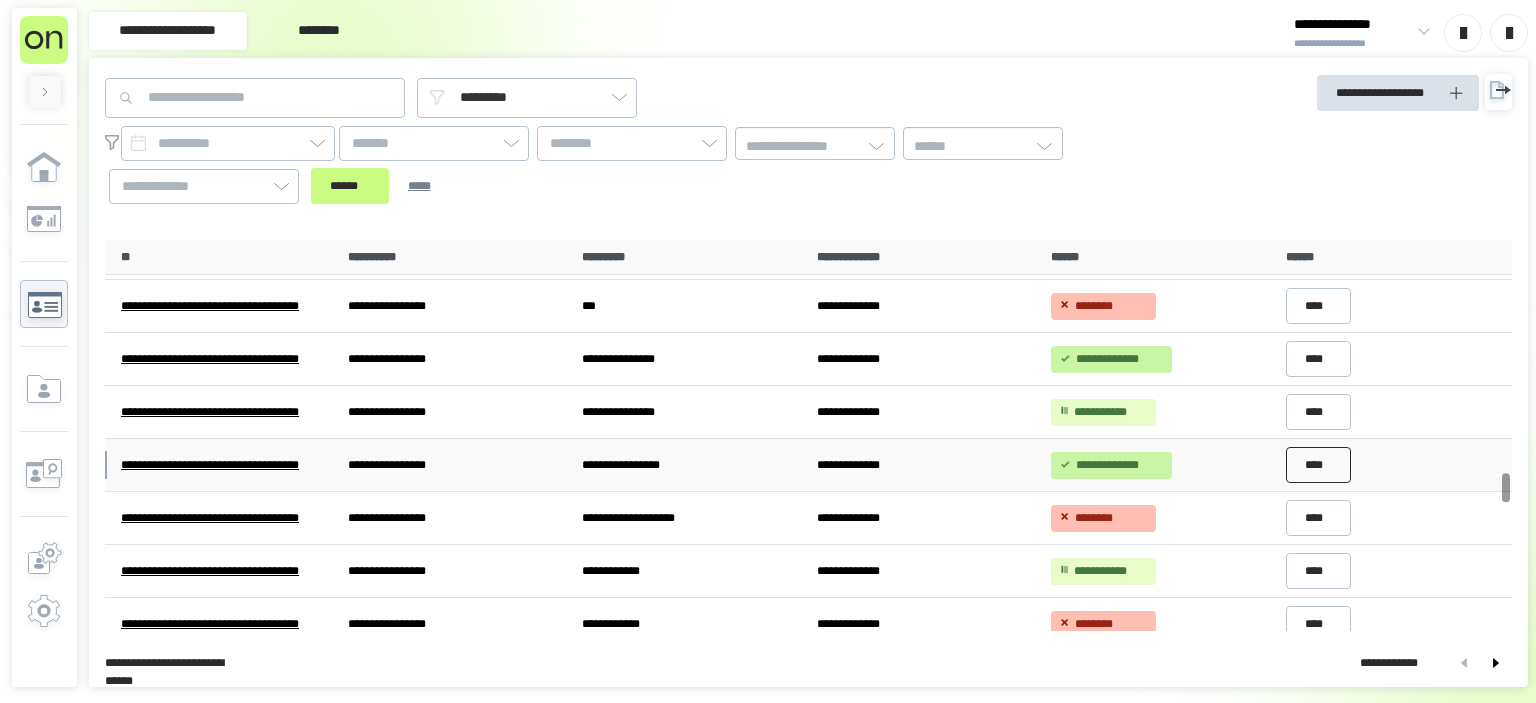 click on "****" at bounding box center [1319, 465] 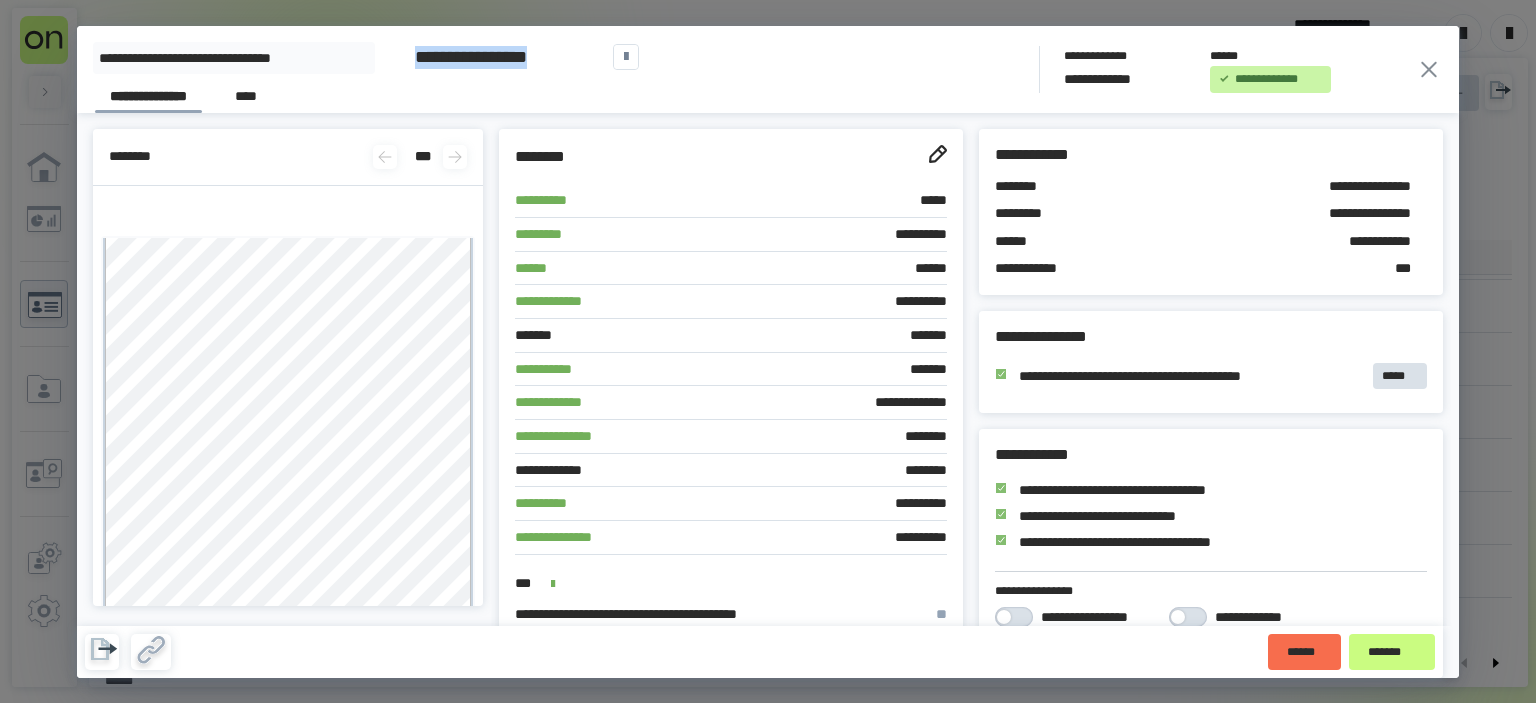 drag, startPoint x: 596, startPoint y: 58, endPoint x: 403, endPoint y: 69, distance: 193.31322 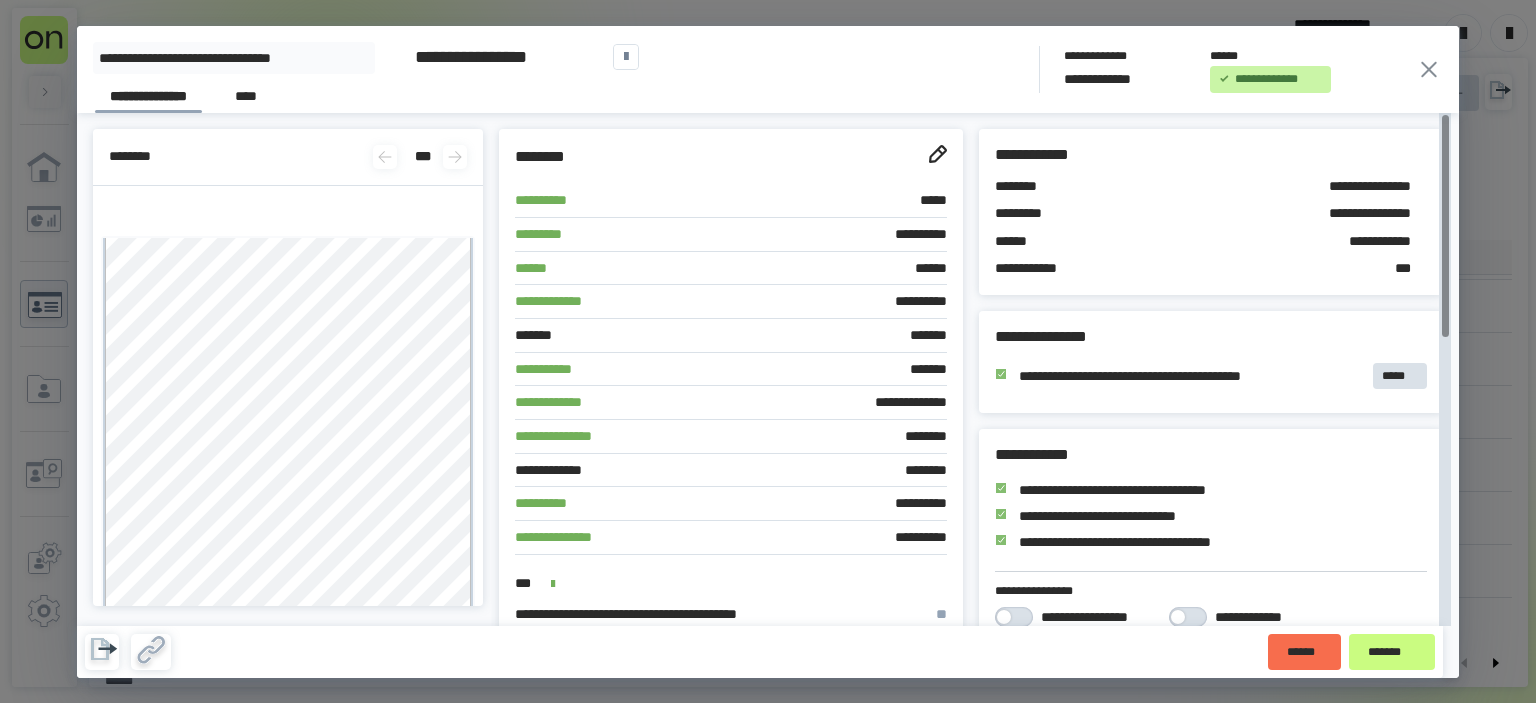 click on "**********" at bounding box center (1353, 242) 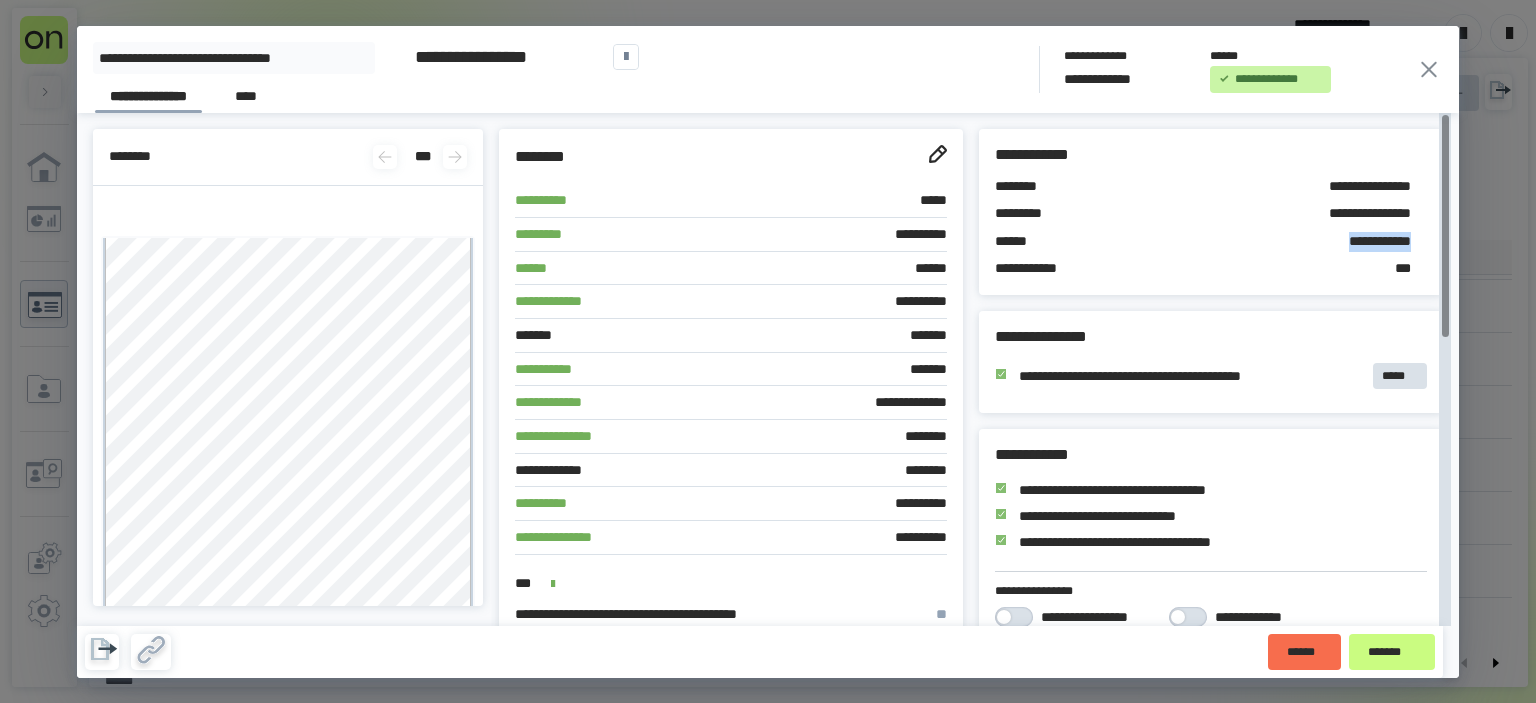 click on "**********" at bounding box center [1353, 242] 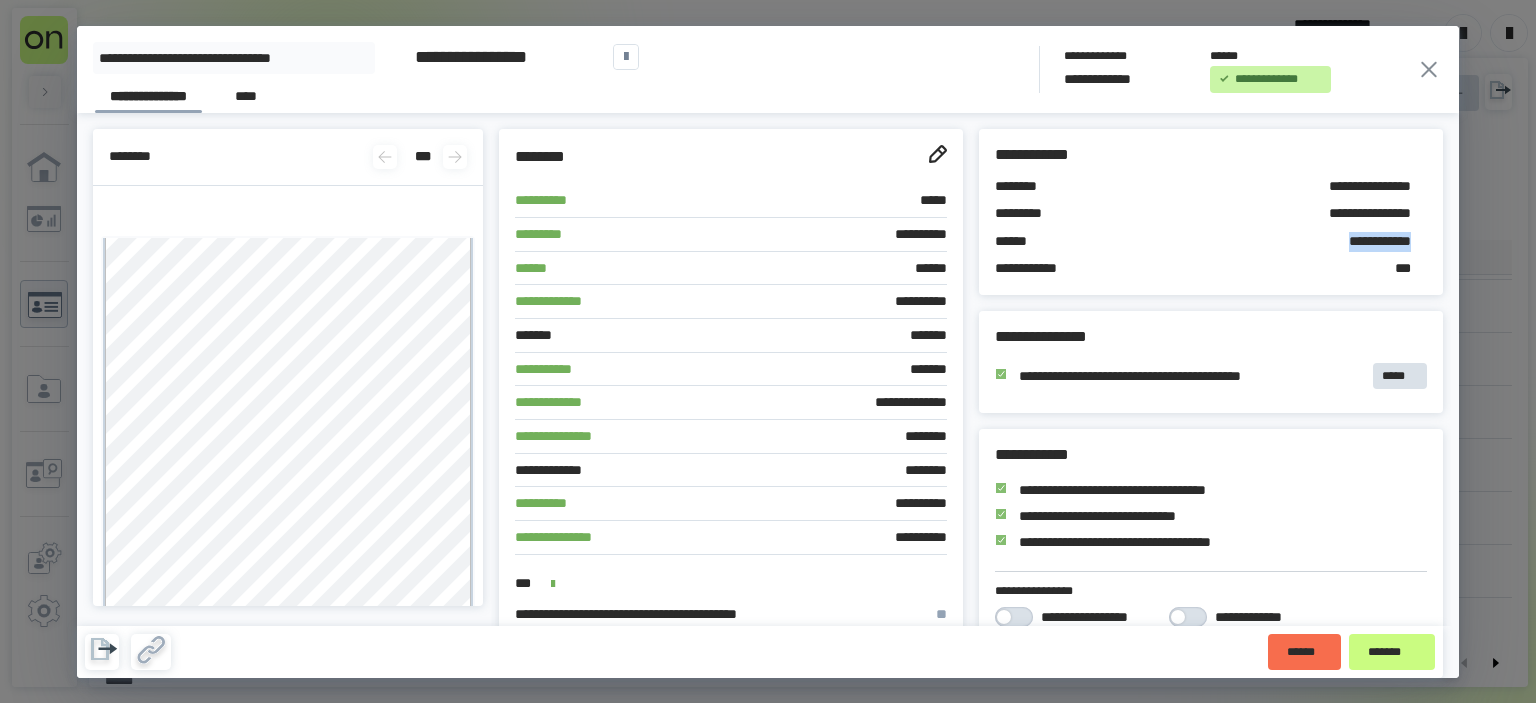 click 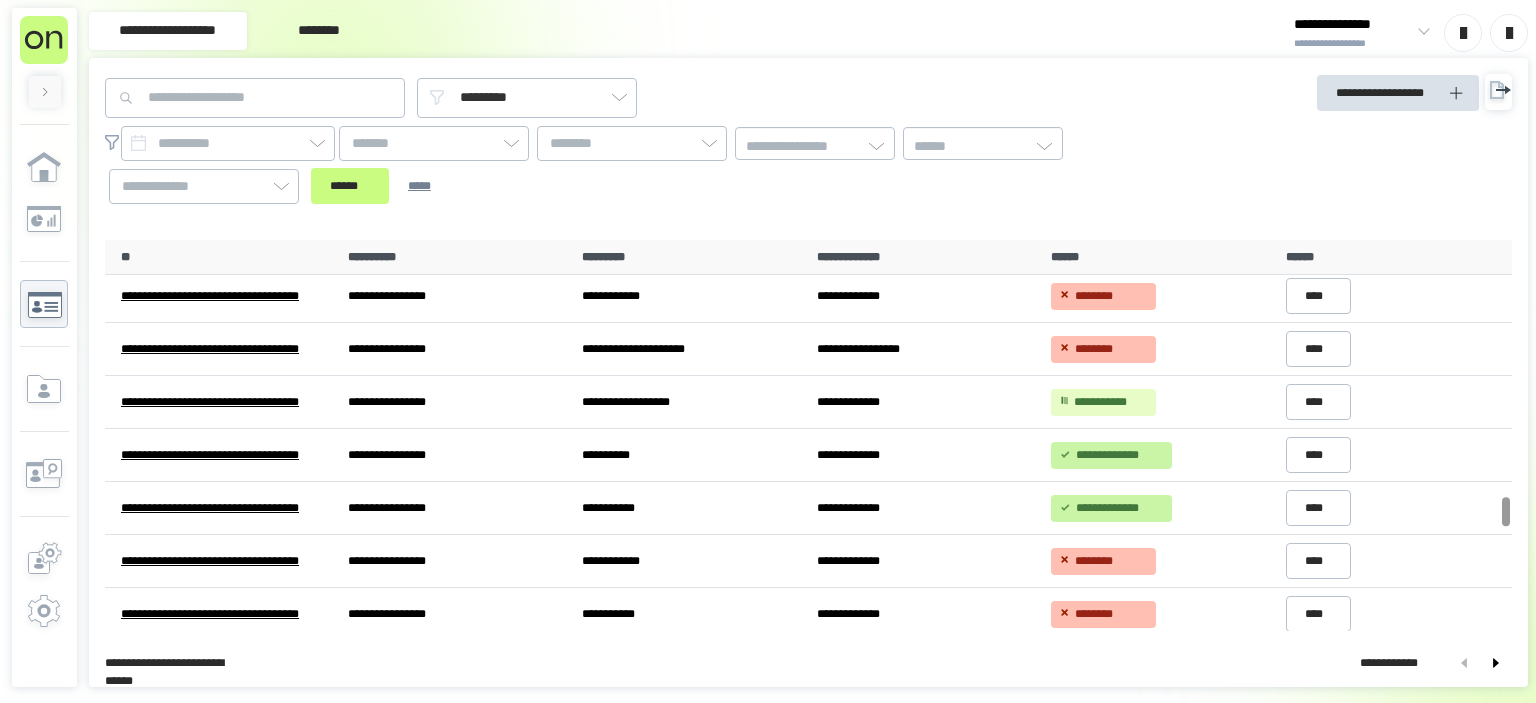 scroll, scrollTop: 3504, scrollLeft: 0, axis: vertical 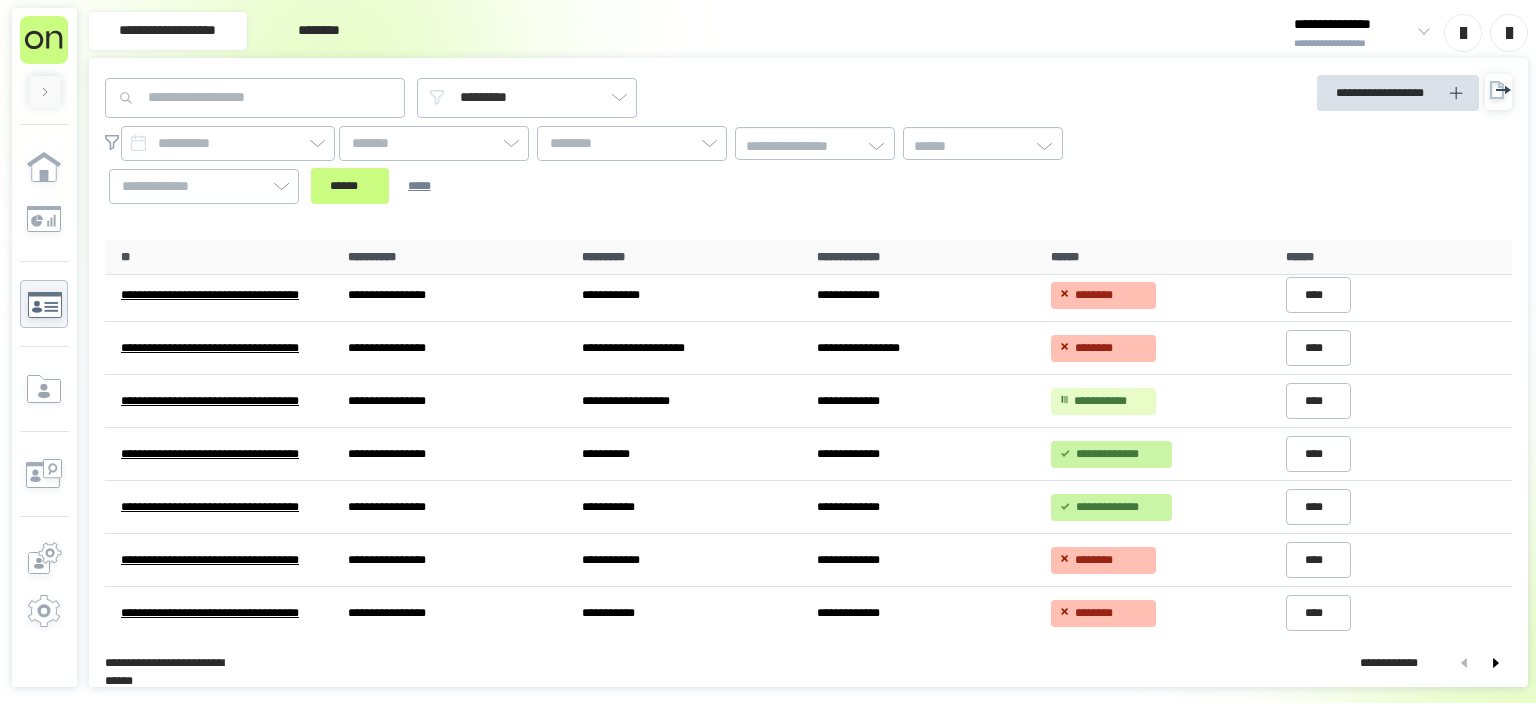 click at bounding box center [44, 414] 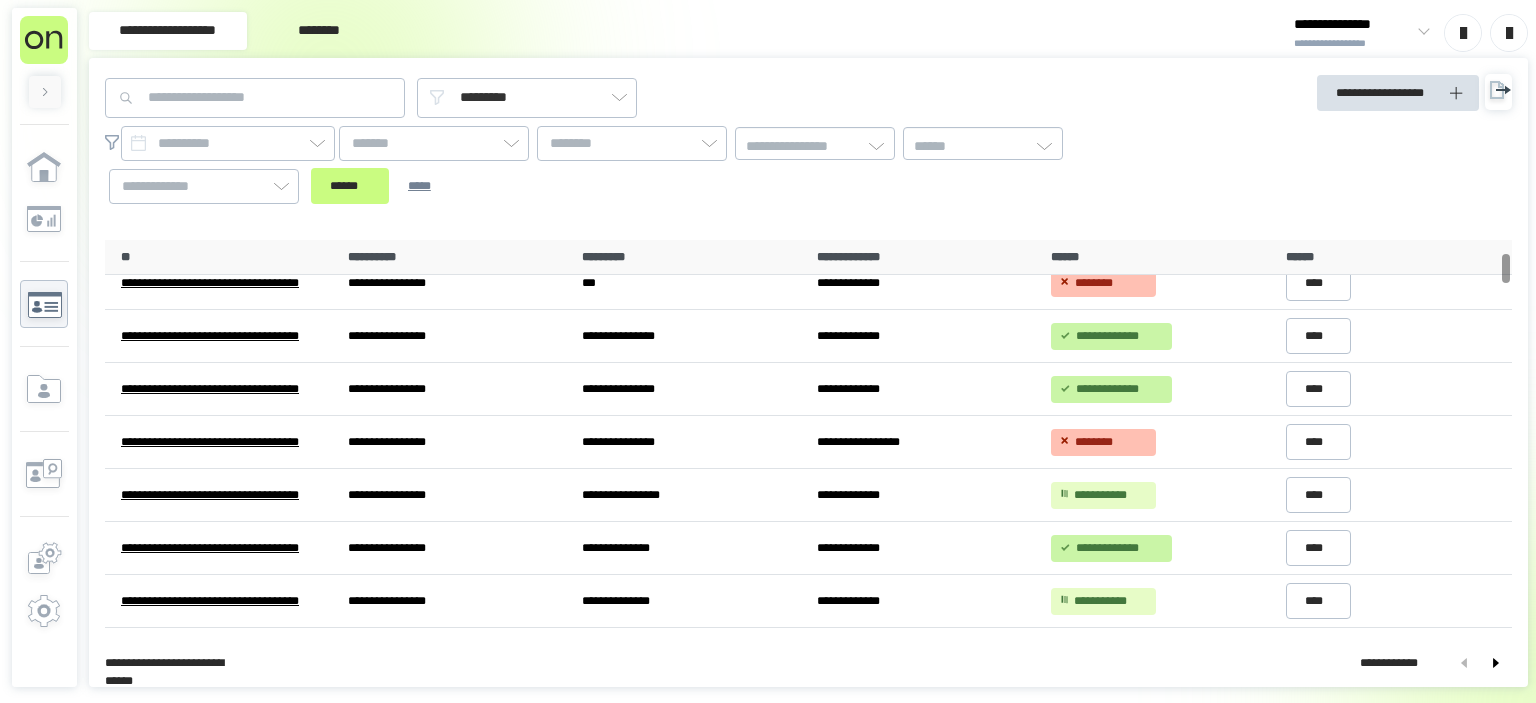 scroll, scrollTop: 119, scrollLeft: 0, axis: vertical 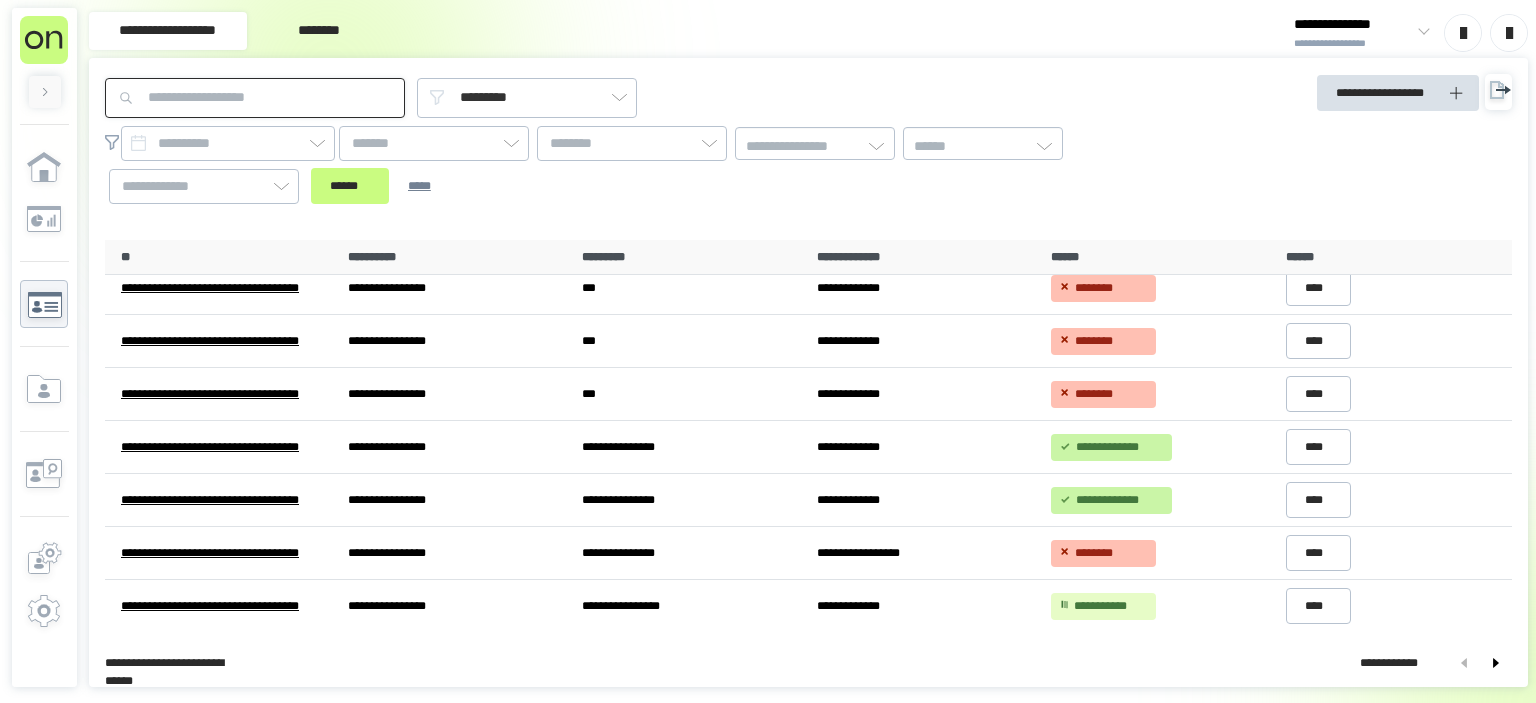 click at bounding box center [255, 98] 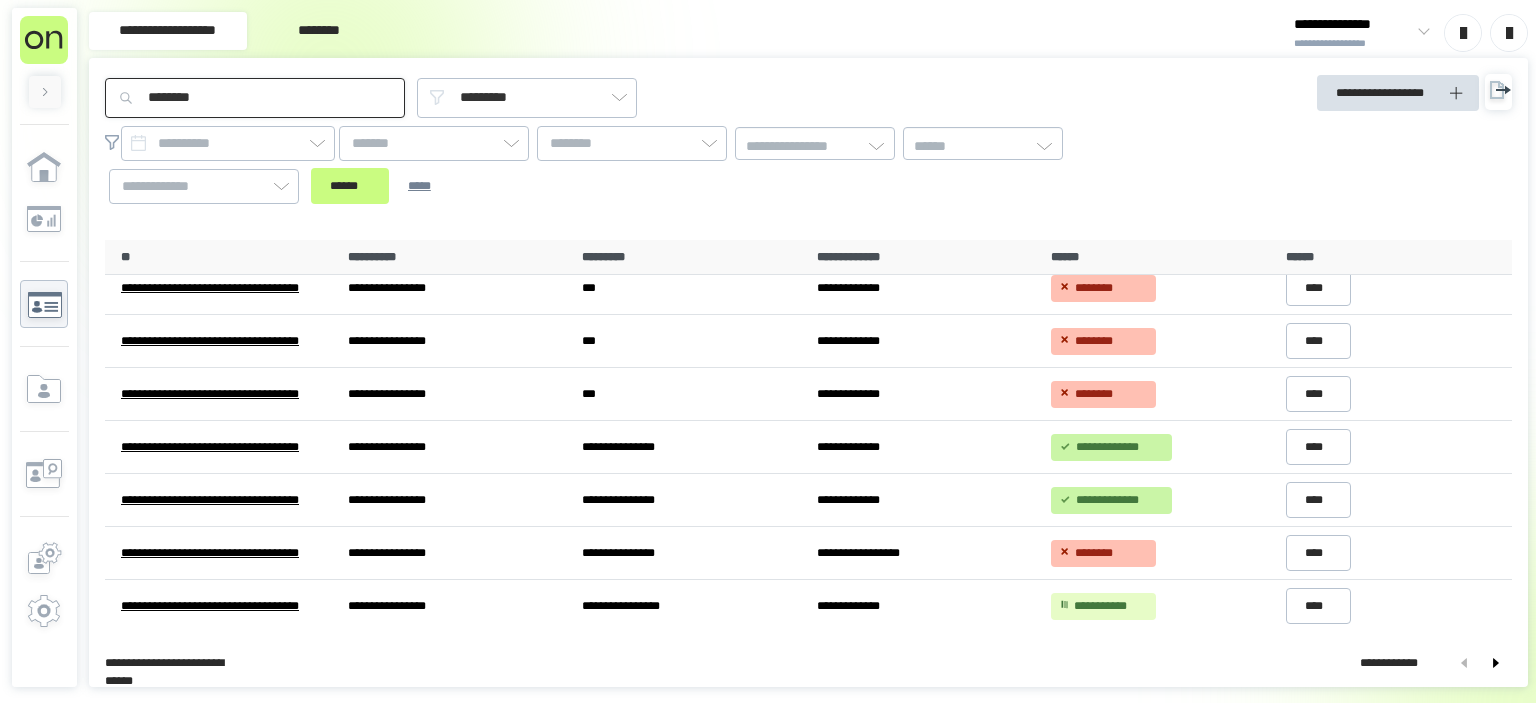 type on "********" 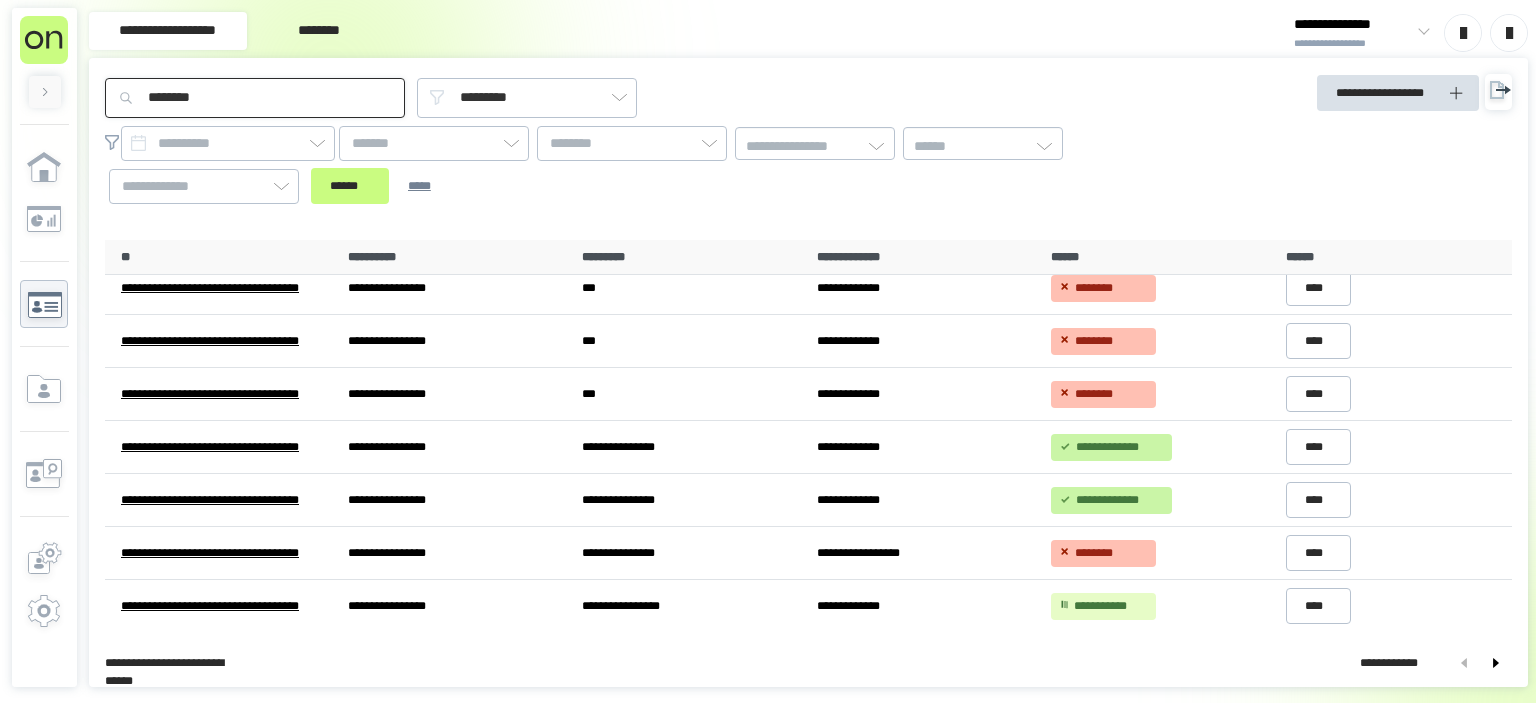 click on "******" at bounding box center (350, 186) 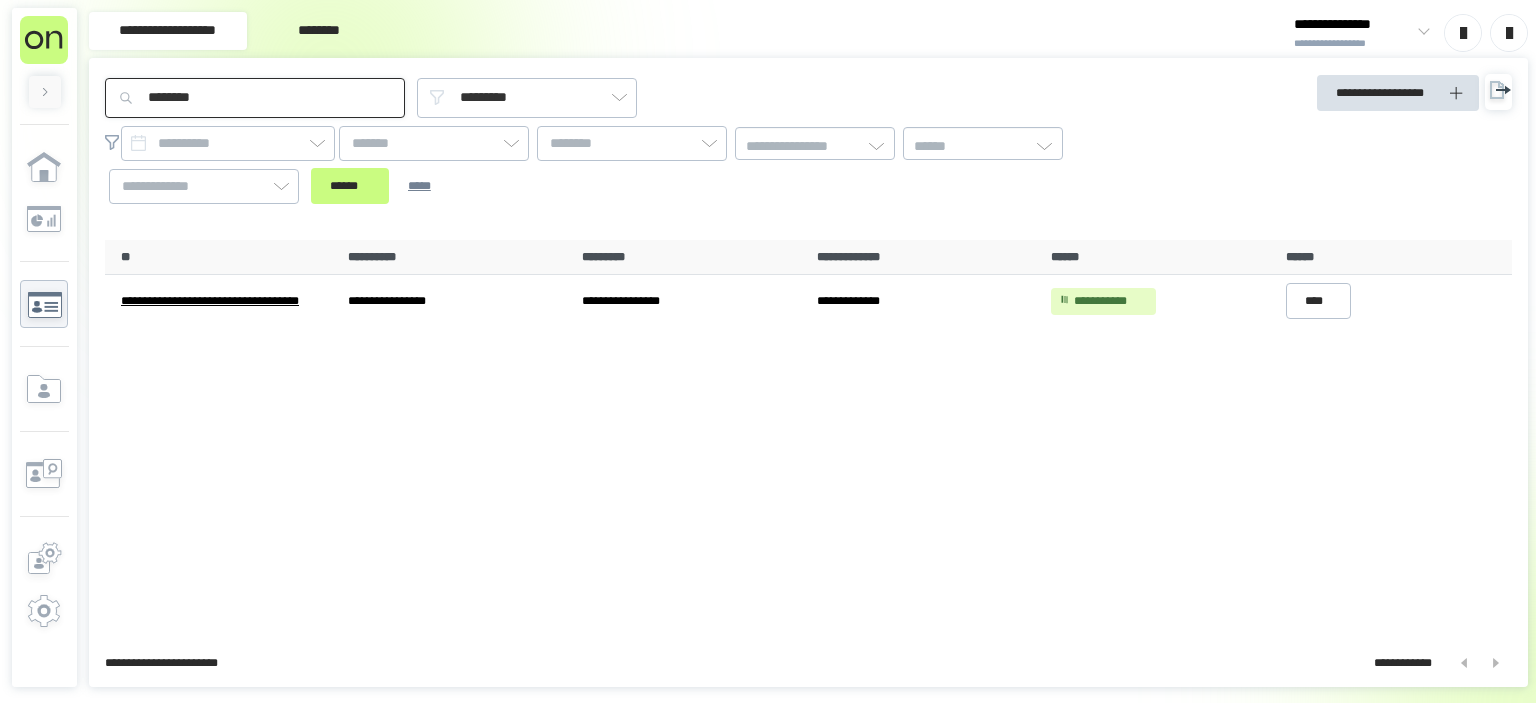 scroll, scrollTop: 0, scrollLeft: 0, axis: both 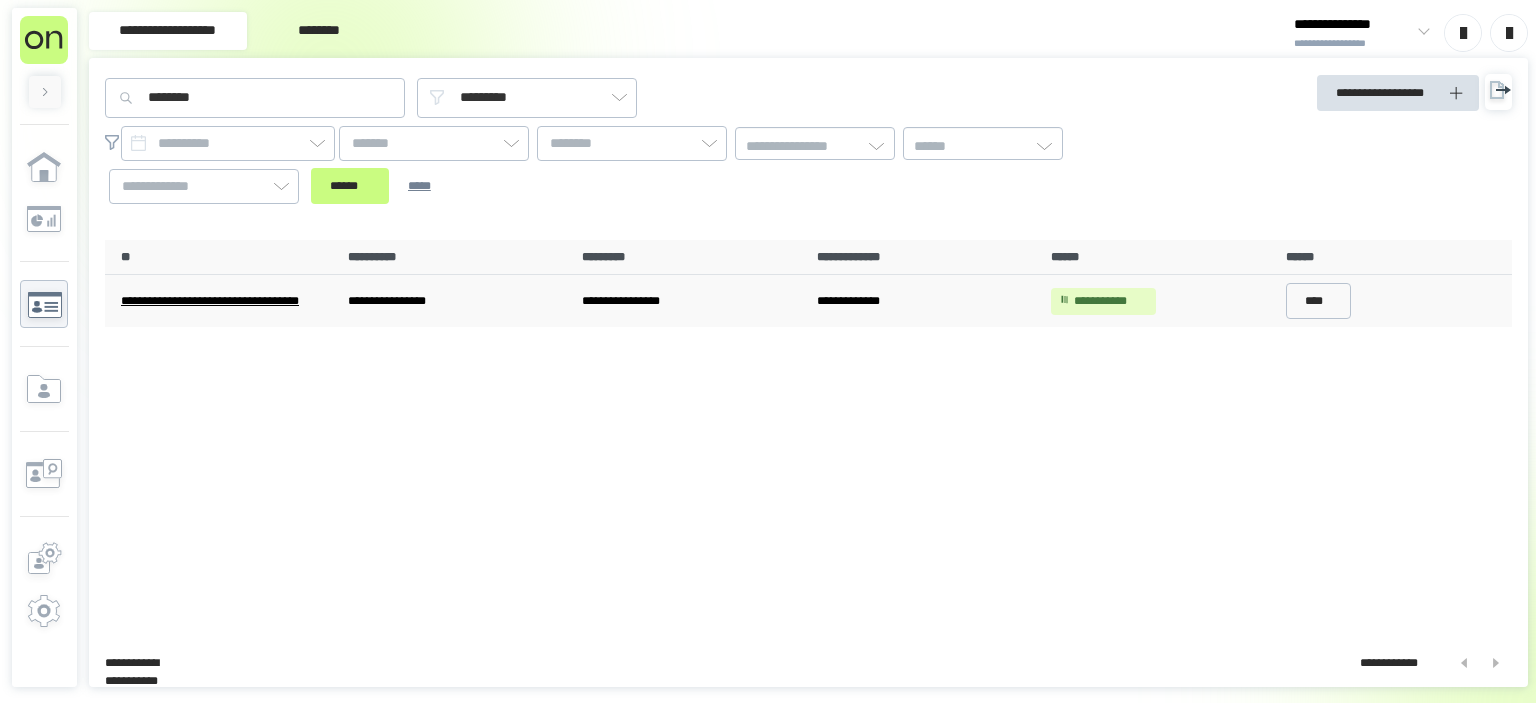 click on "**********" at bounding box center [691, 301] 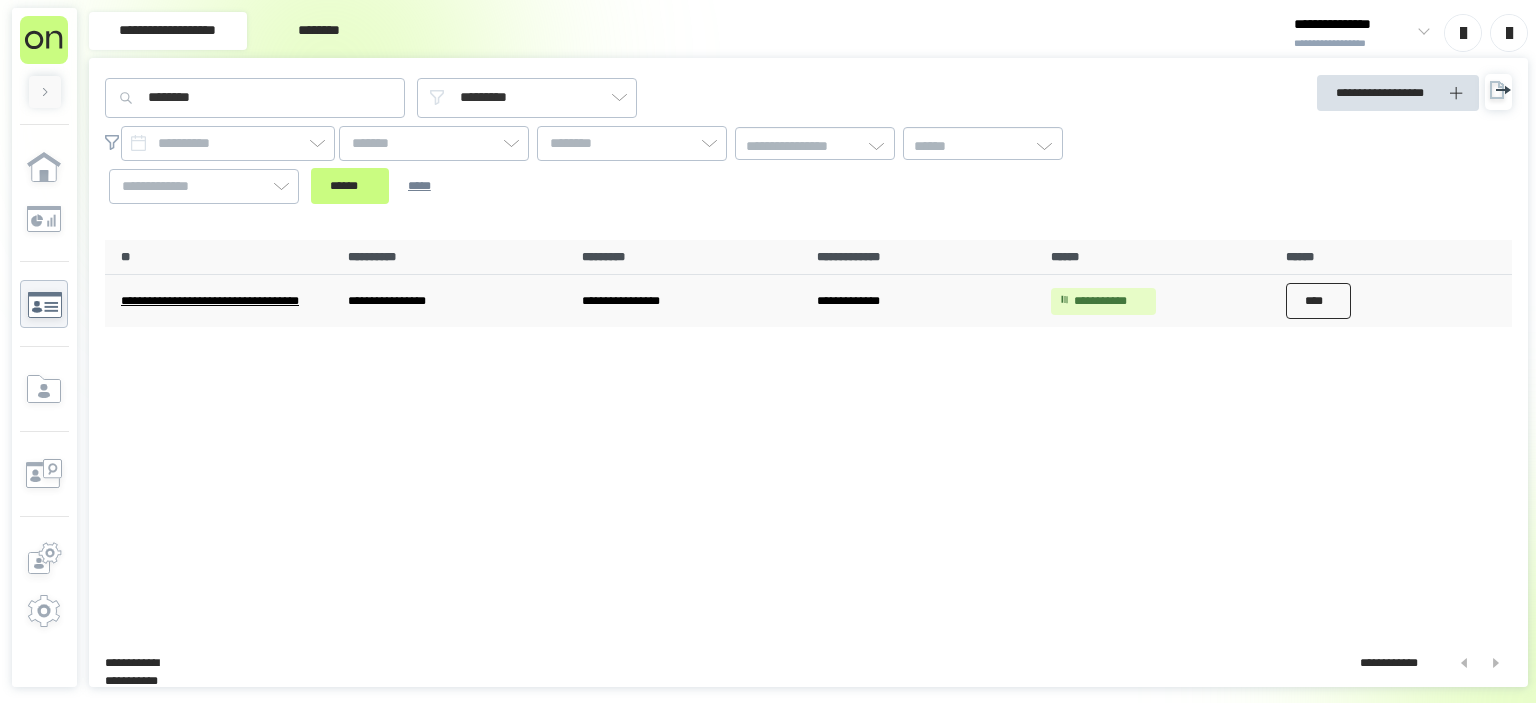 click on "****" at bounding box center (1319, 301) 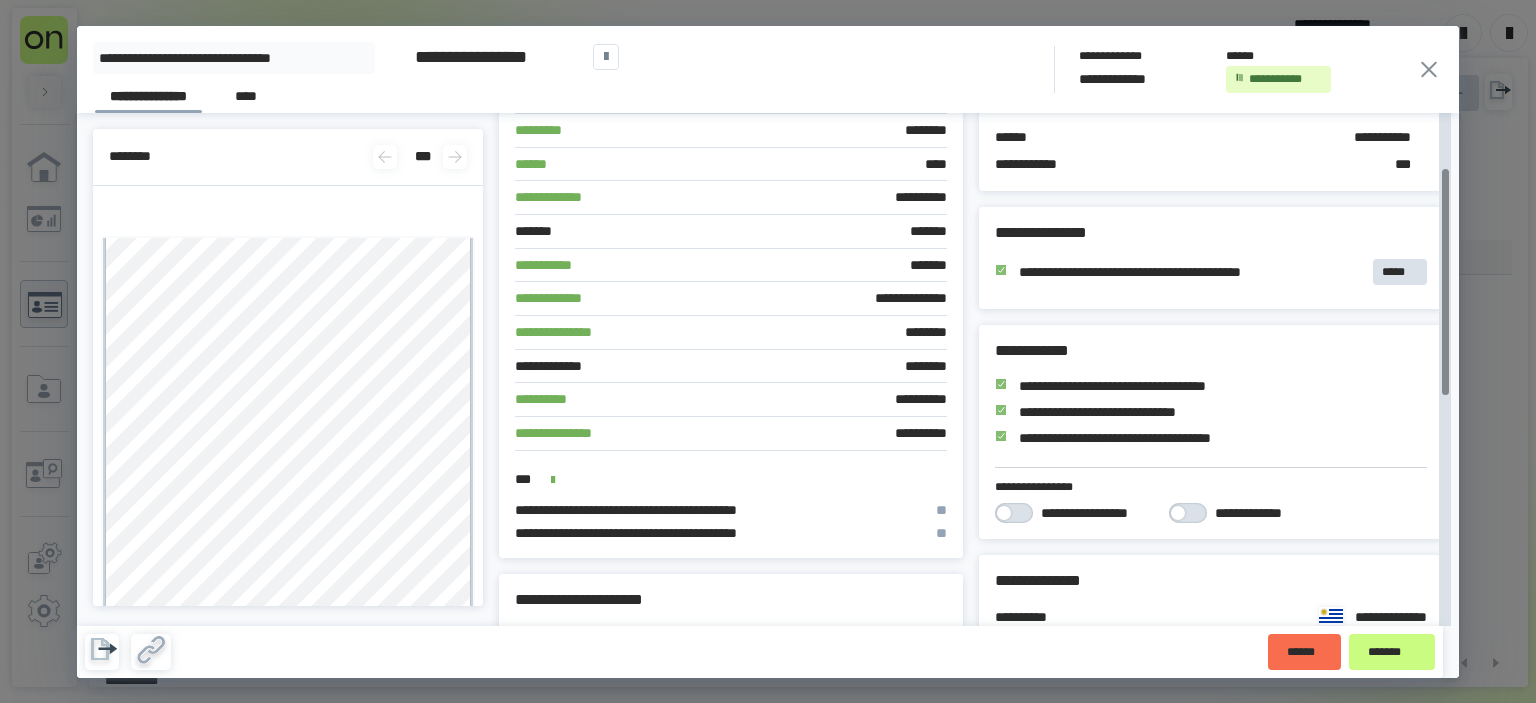 scroll, scrollTop: 123, scrollLeft: 0, axis: vertical 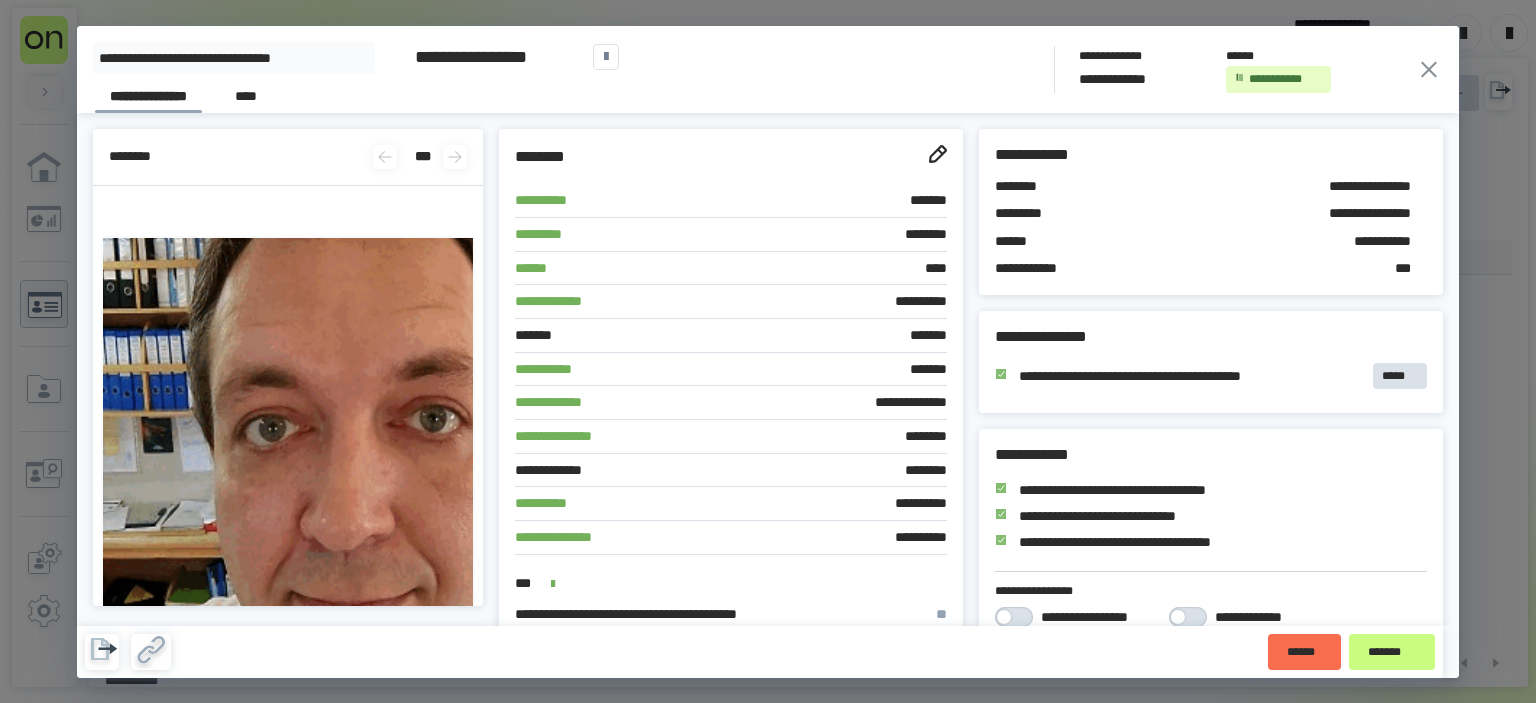 click 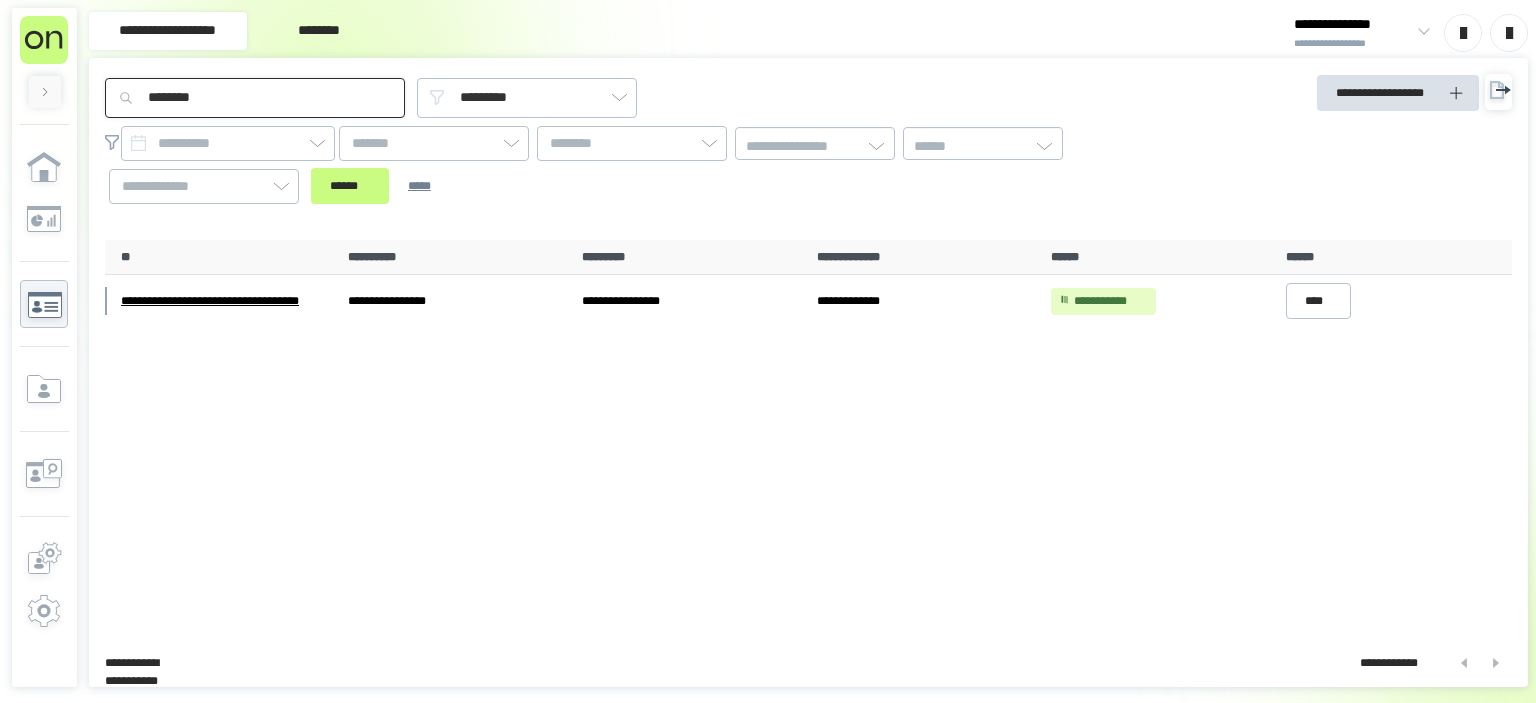 click on "********" at bounding box center [255, 98] 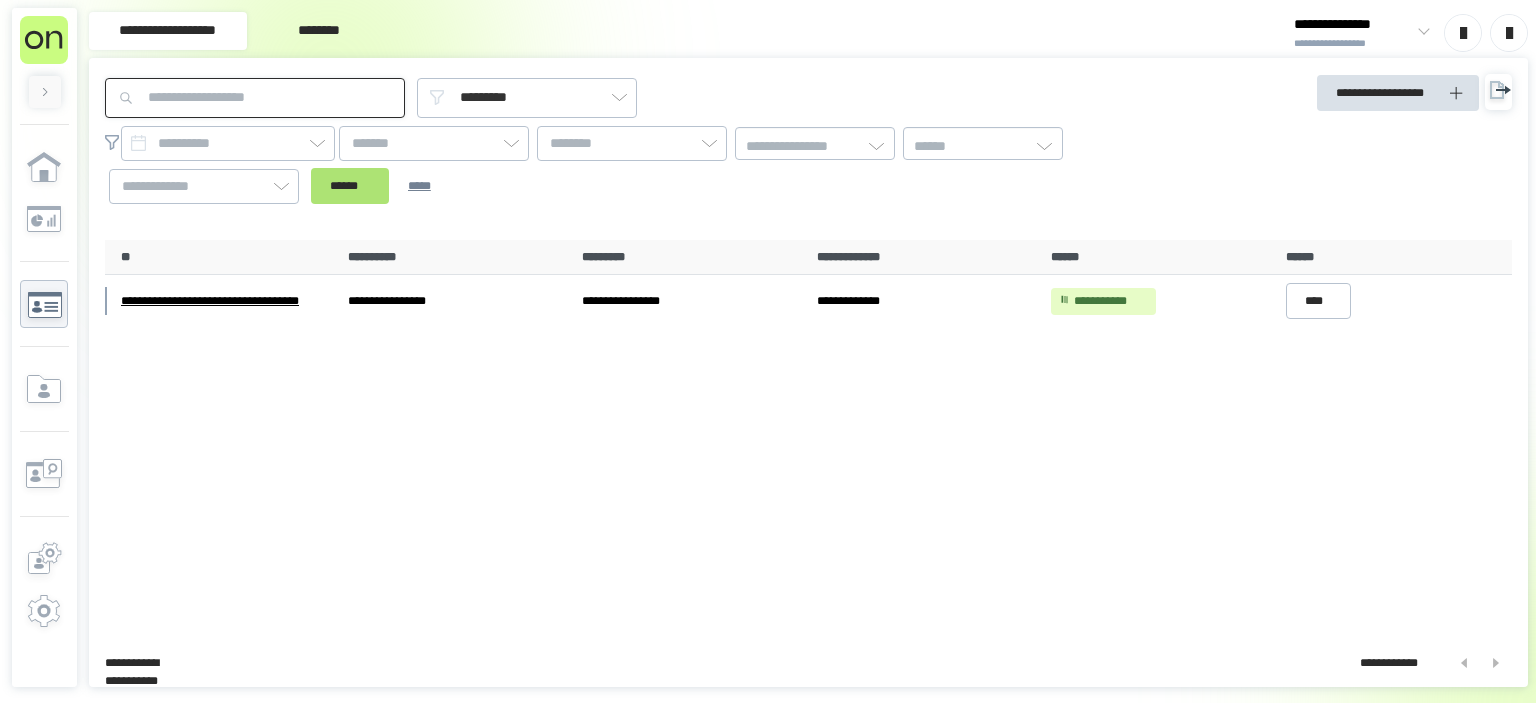 type 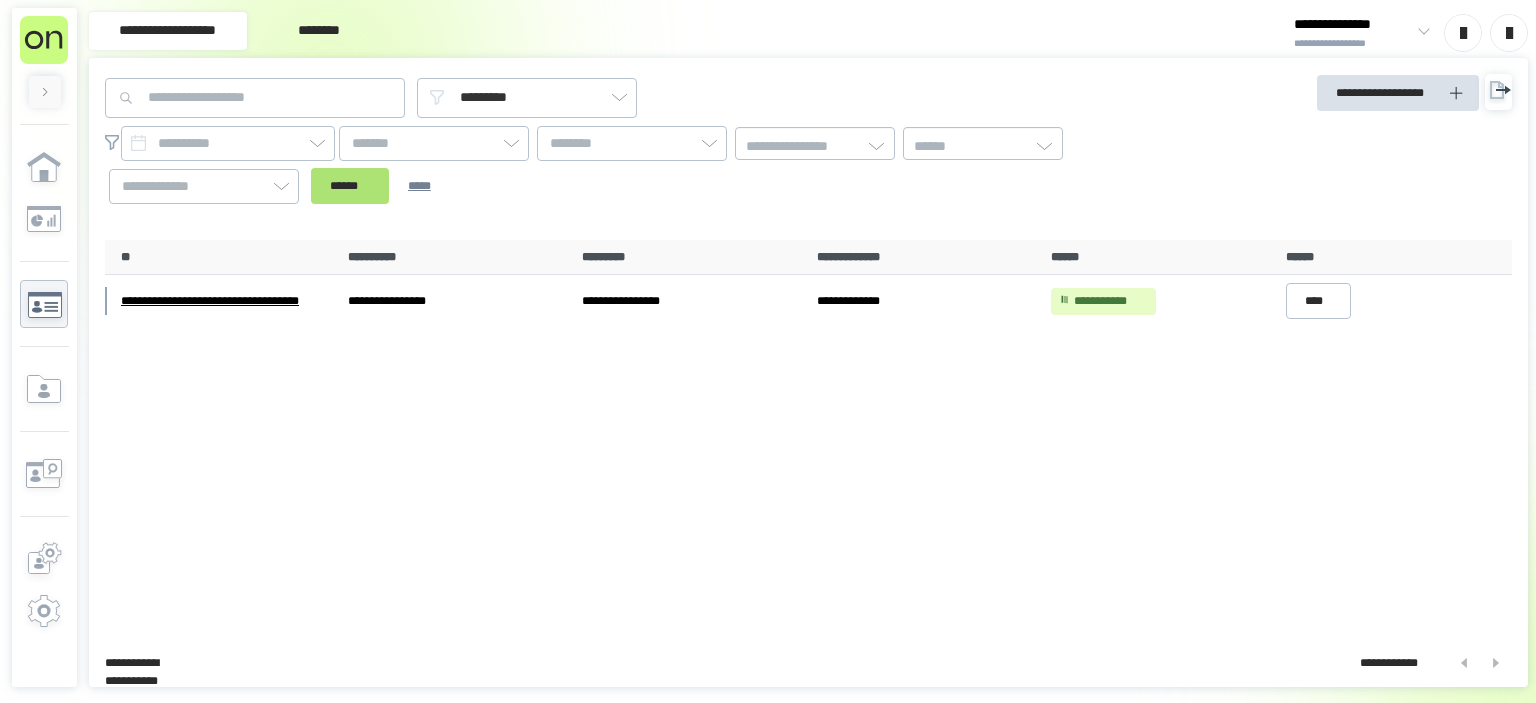 click on "******" at bounding box center (350, 186) 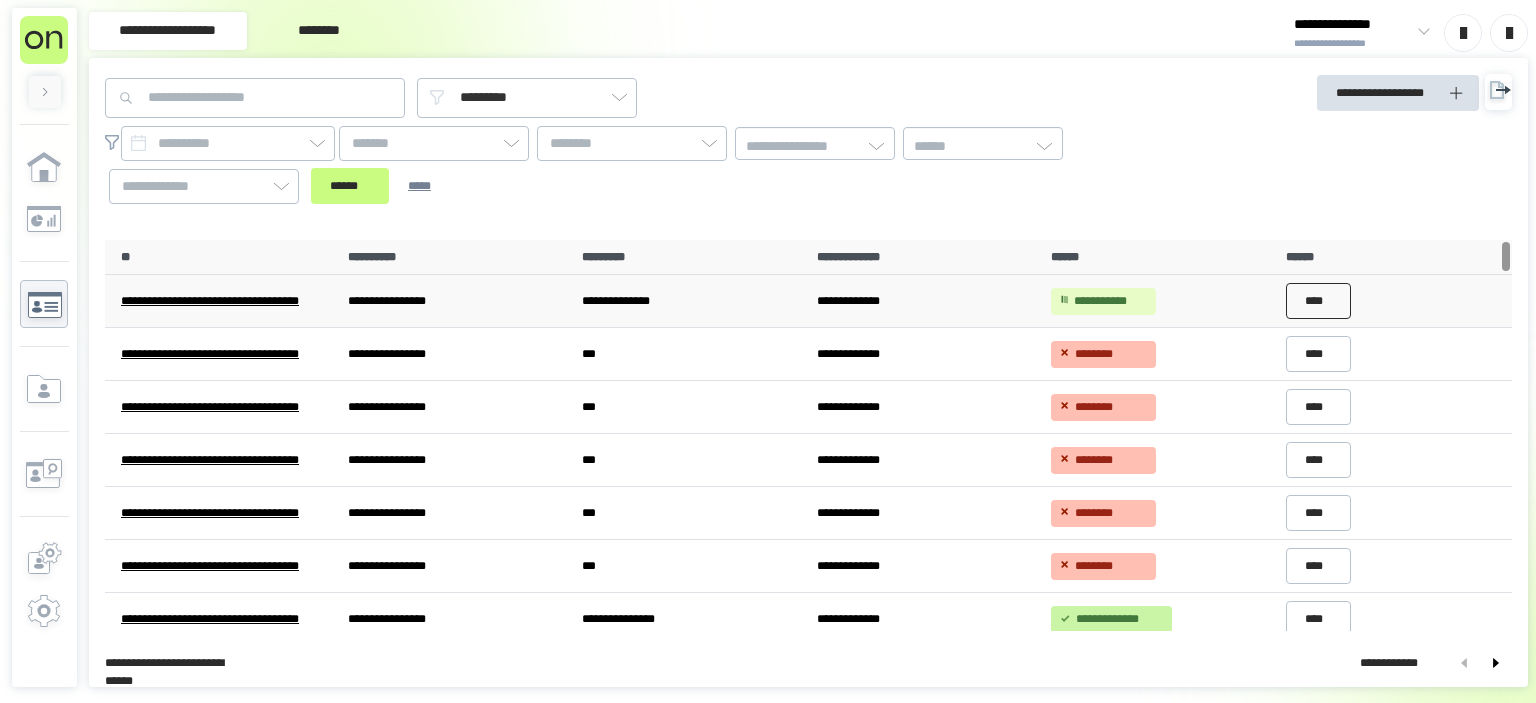 click on "****" at bounding box center [1319, 301] 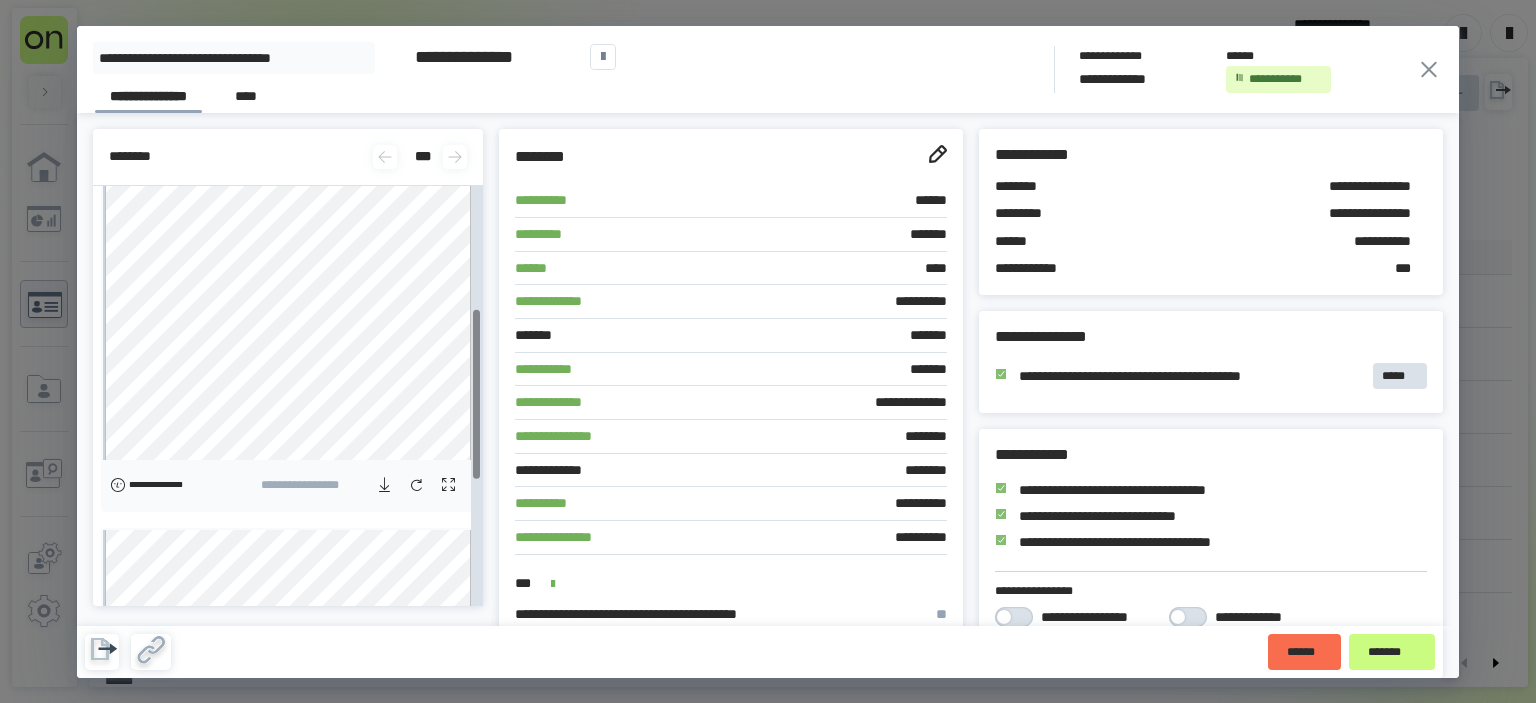 scroll, scrollTop: 432, scrollLeft: 0, axis: vertical 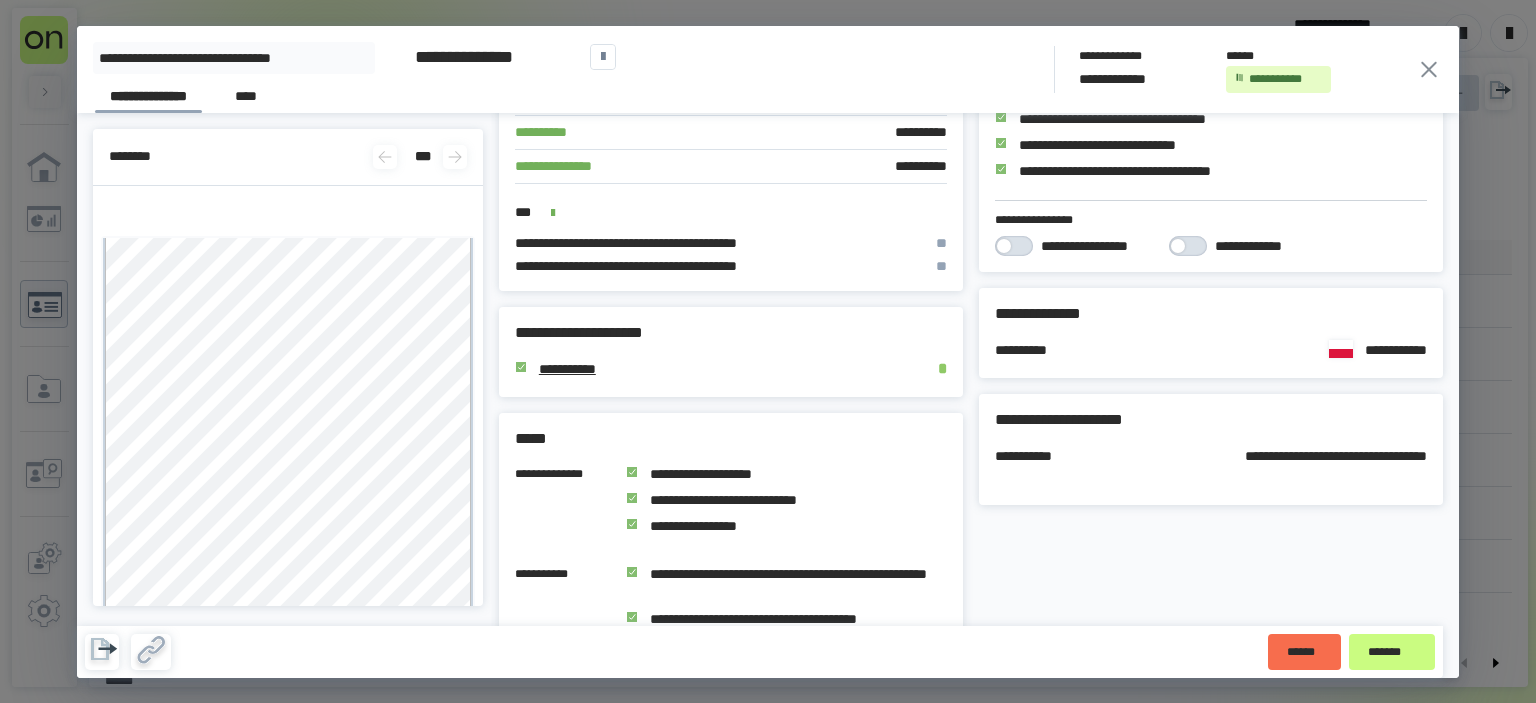 click 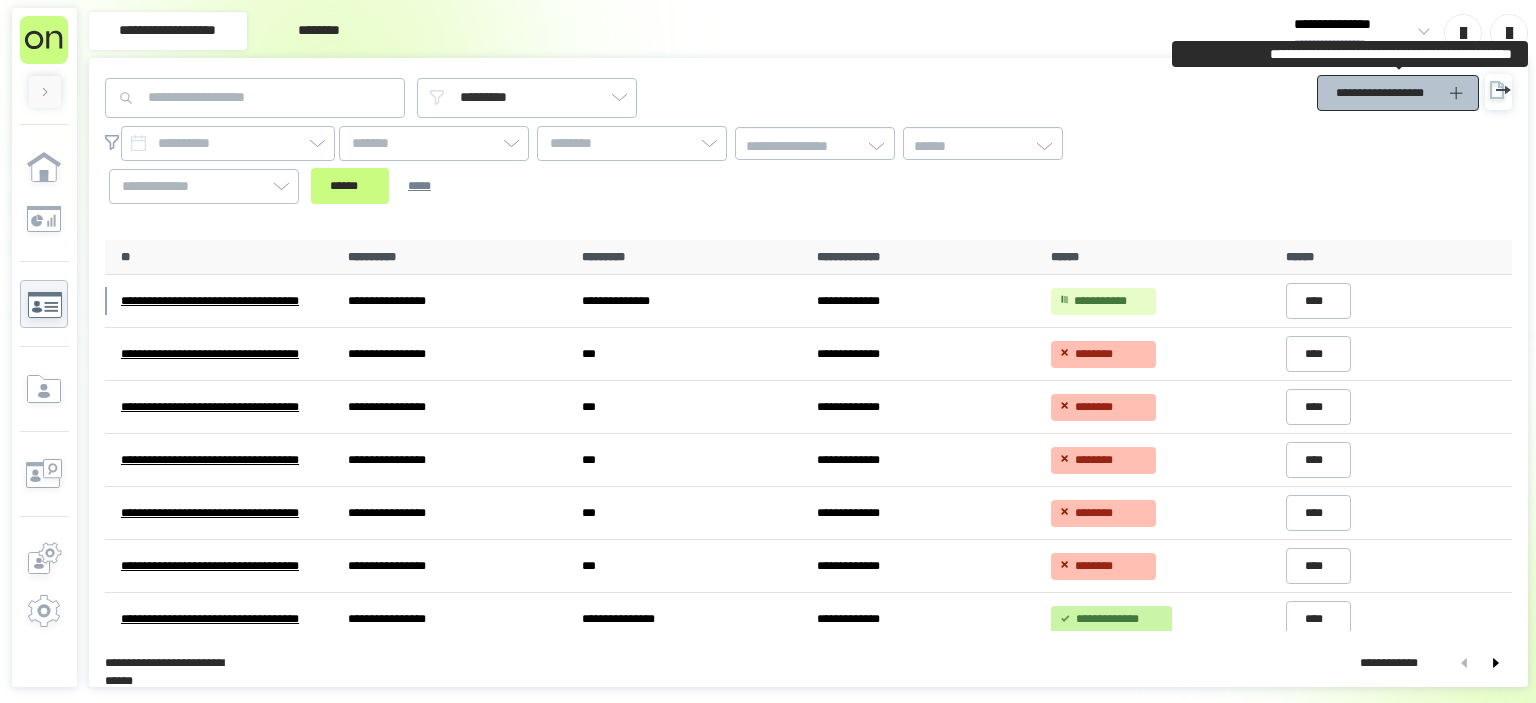 click on "**********" at bounding box center (1386, 93) 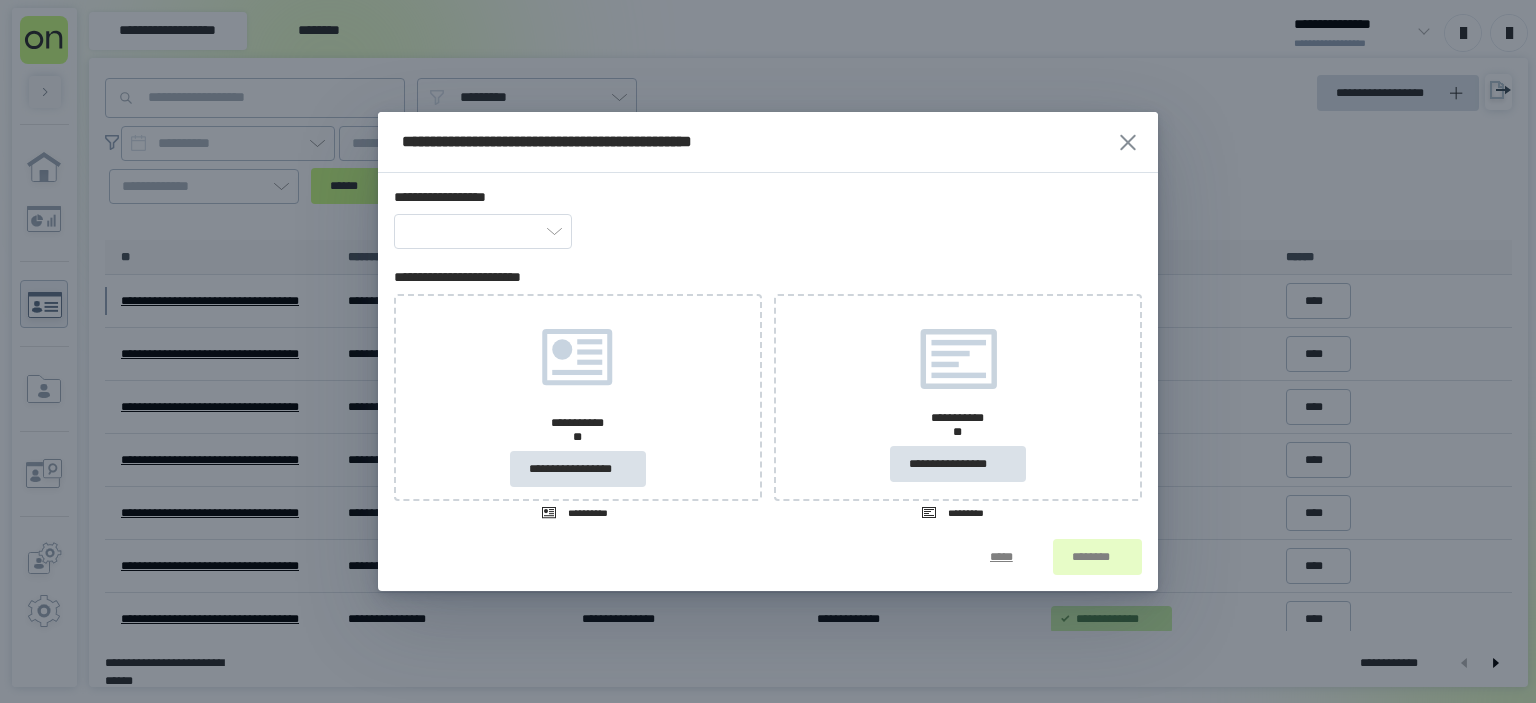 type on "**********" 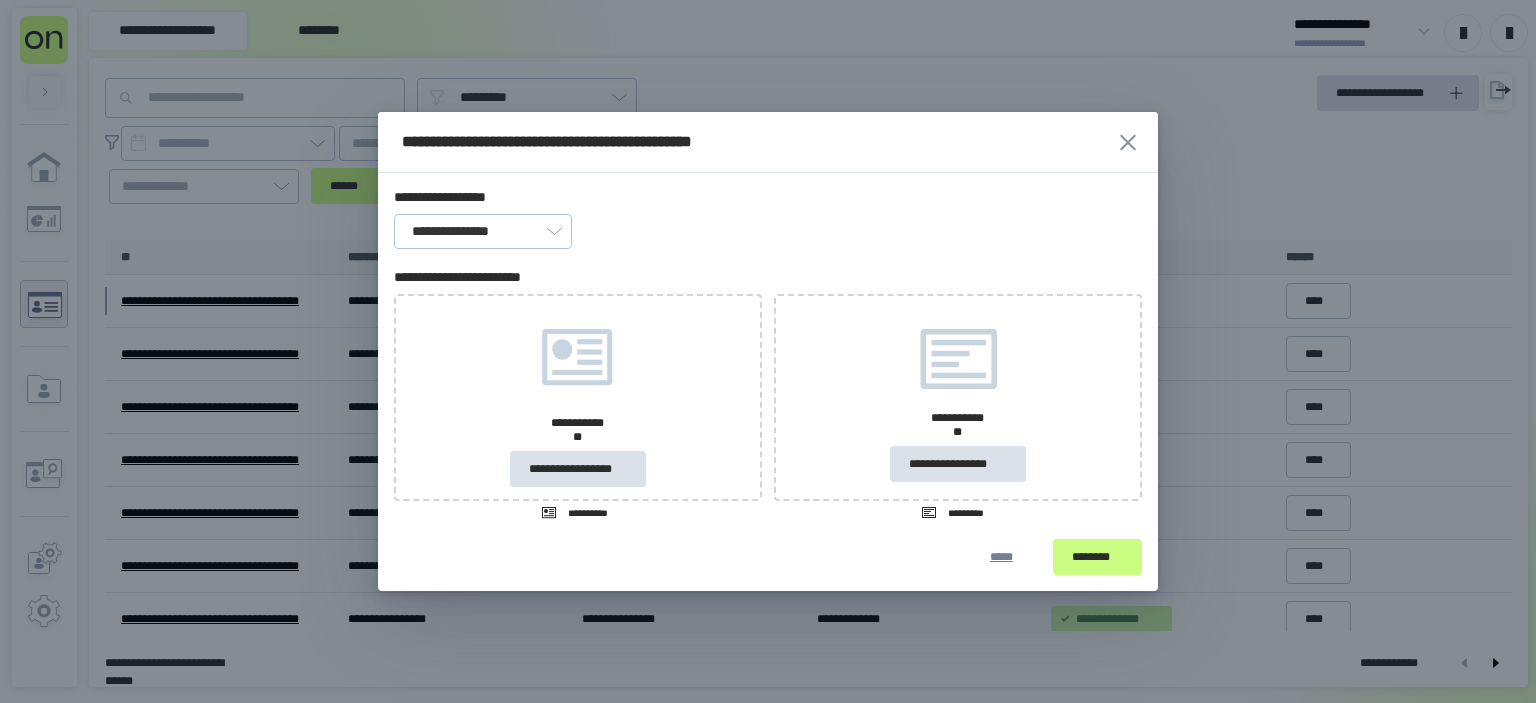 click 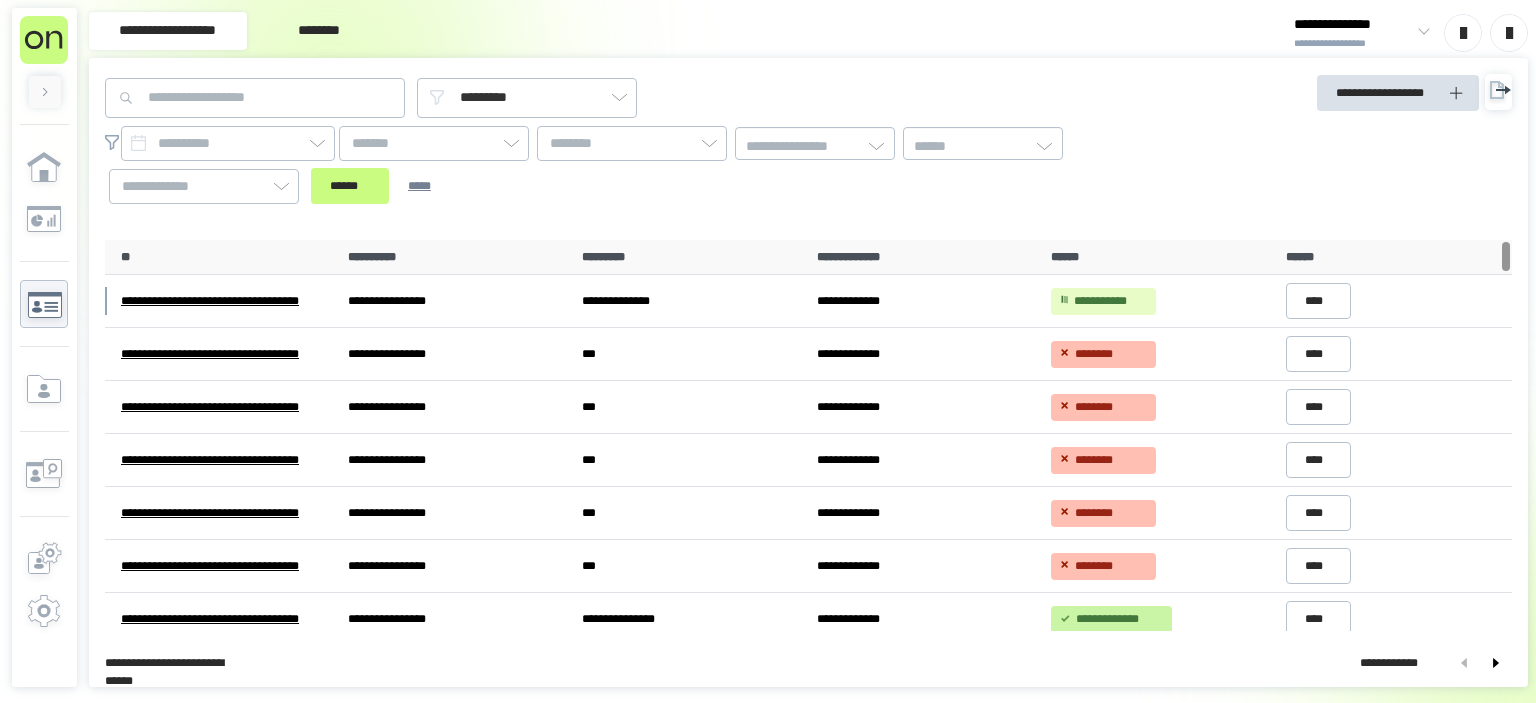 click at bounding box center (1420, 33) 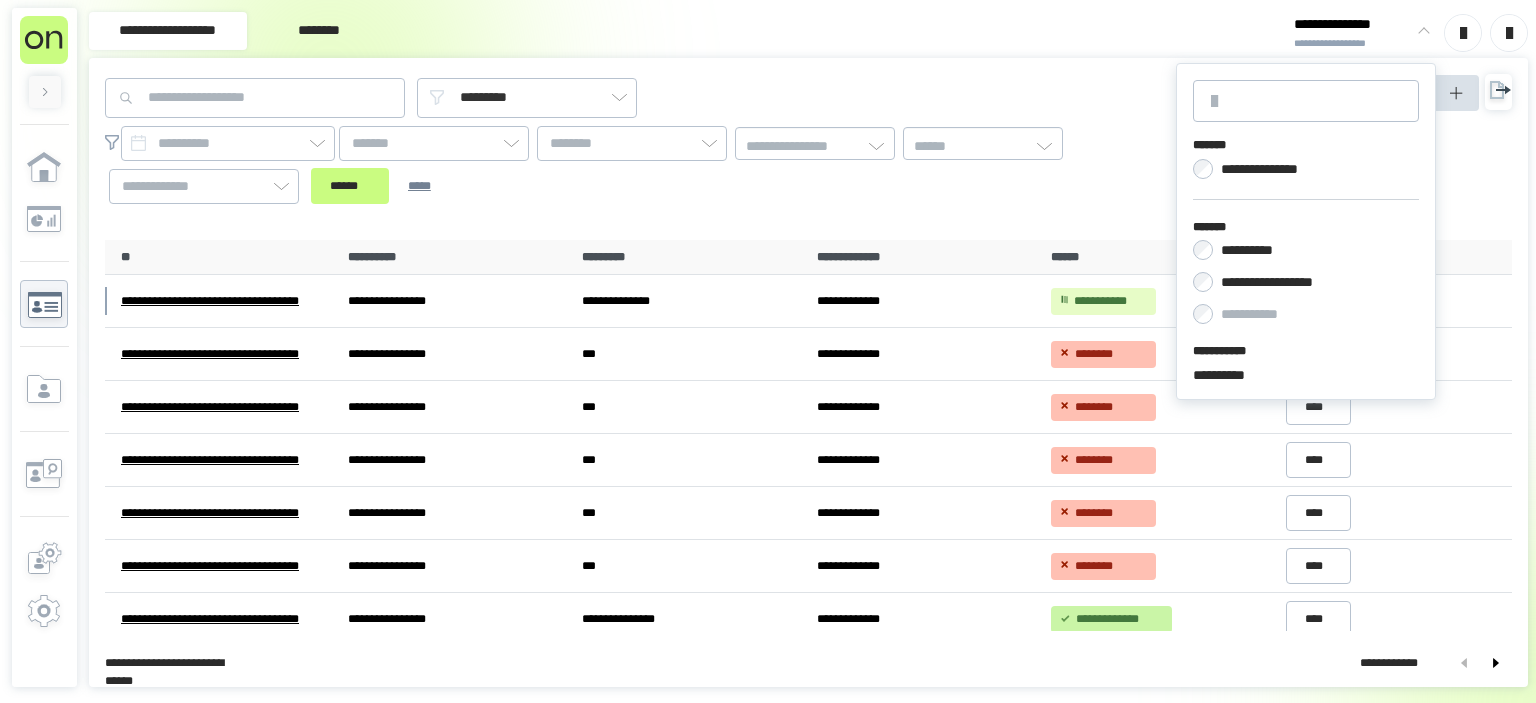 click on "**********" at bounding box center (1261, 314) 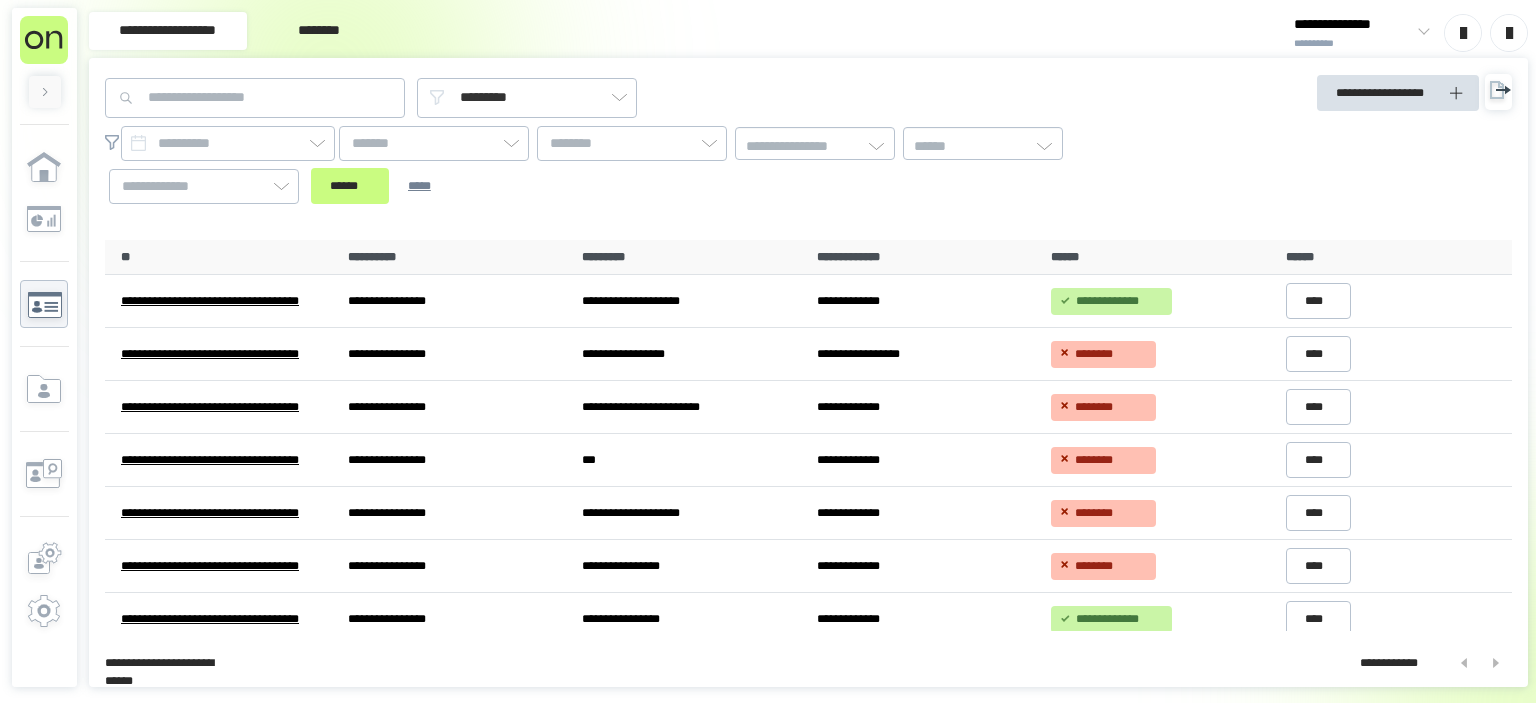 click on "**********" at bounding box center (1353, 25) 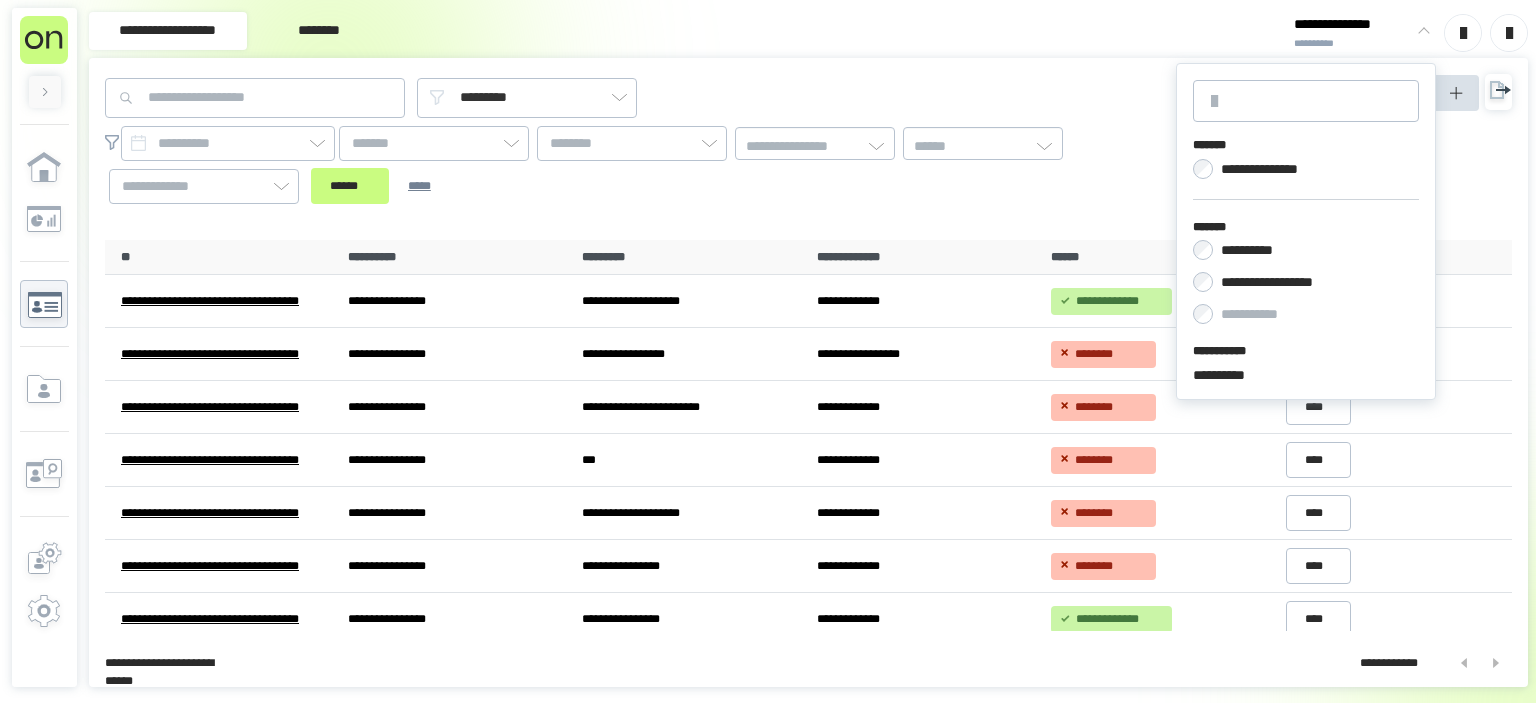 click on "**********" at bounding box center (1261, 314) 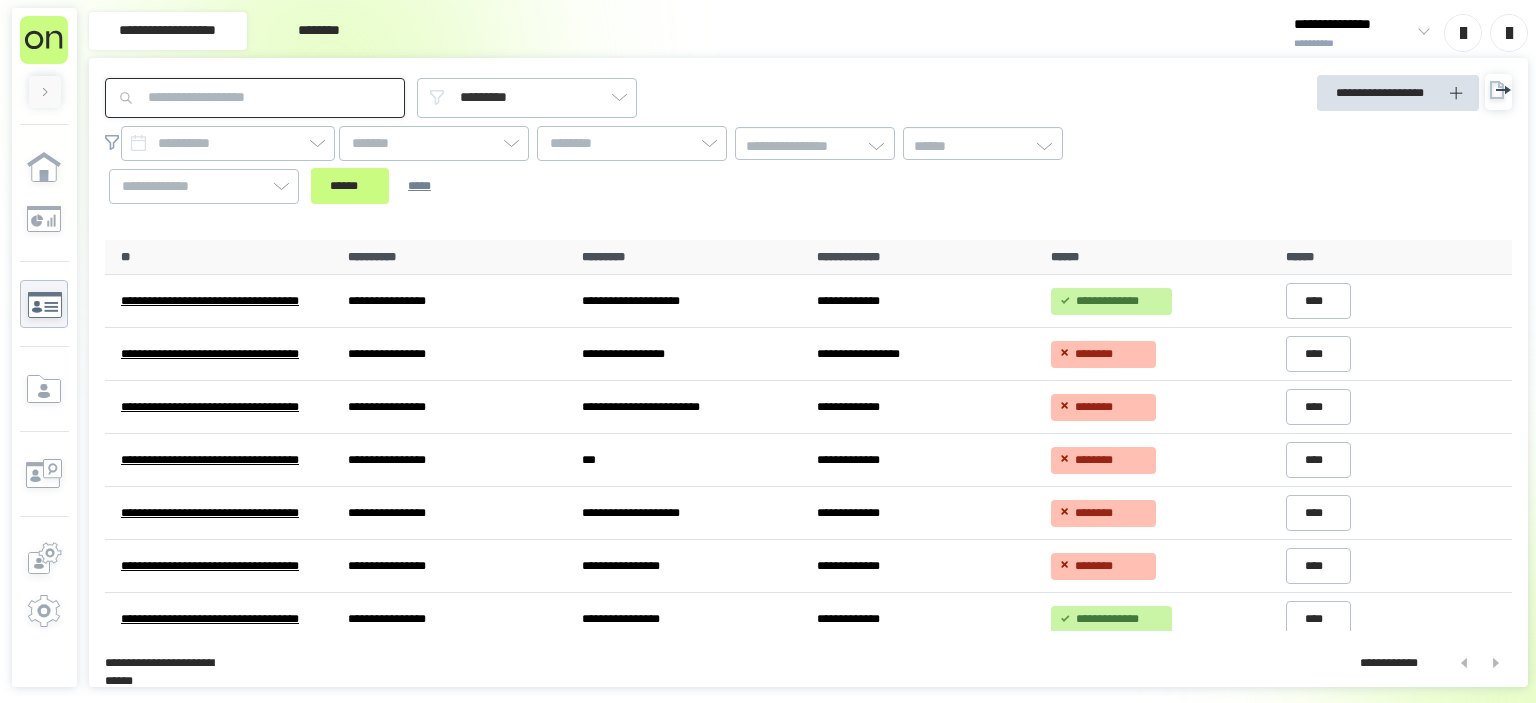 click at bounding box center [255, 98] 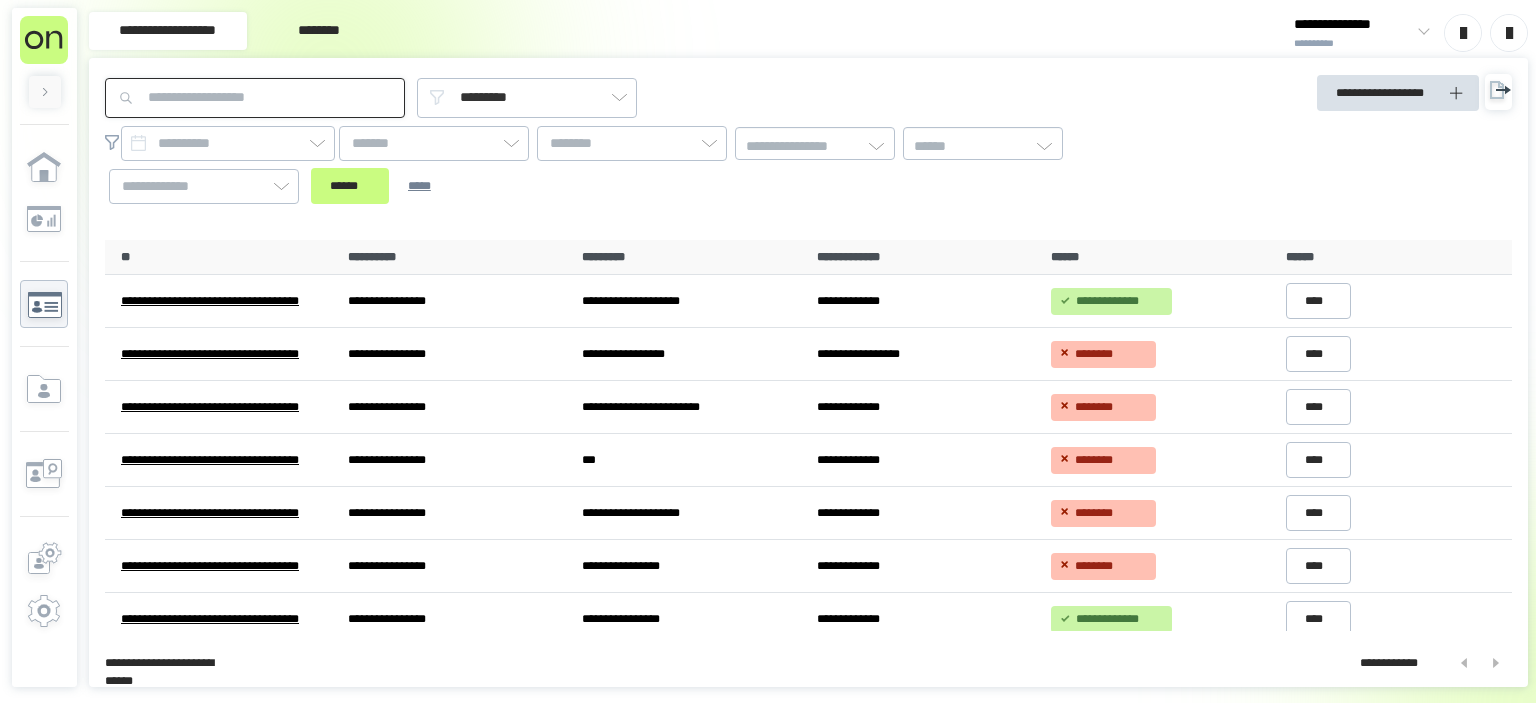 type on "********" 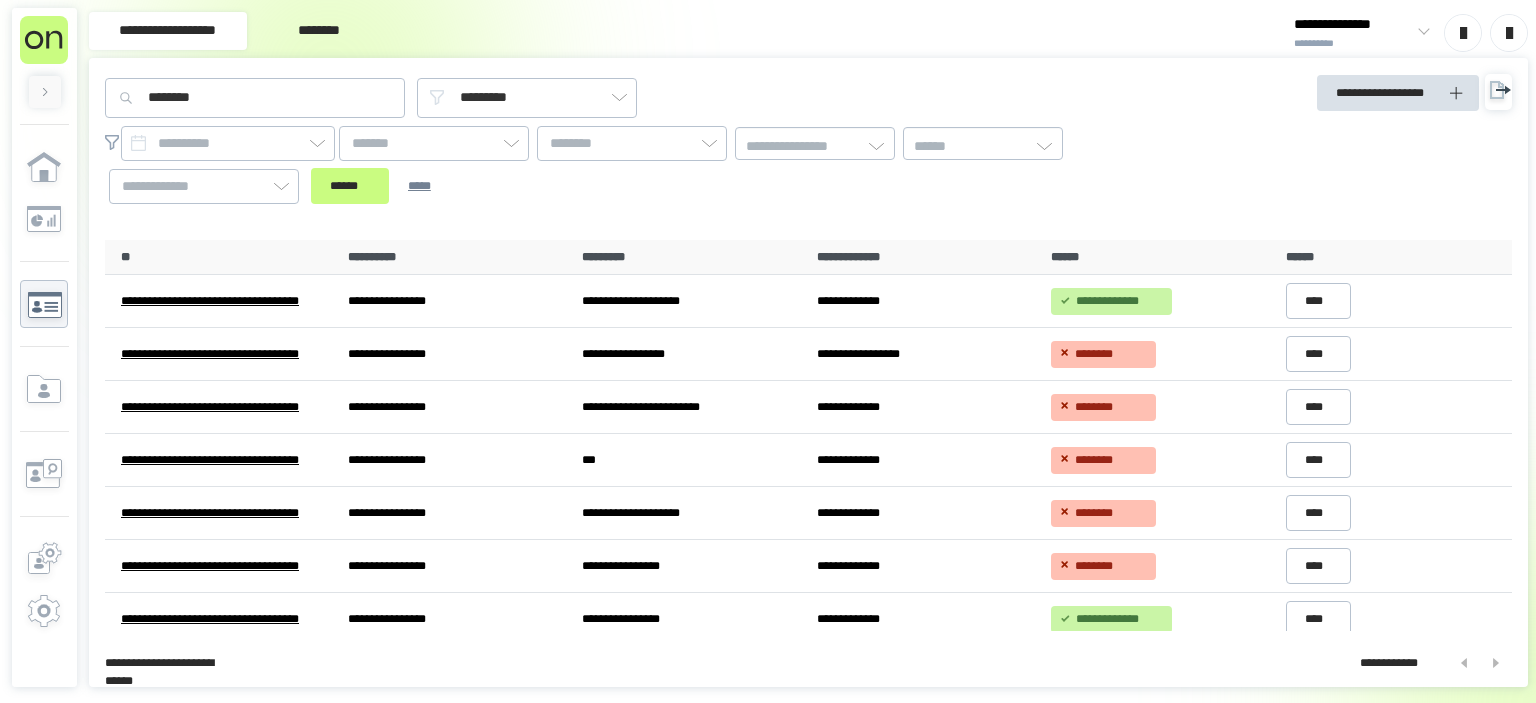 click on "**********" at bounding box center (631, 165) 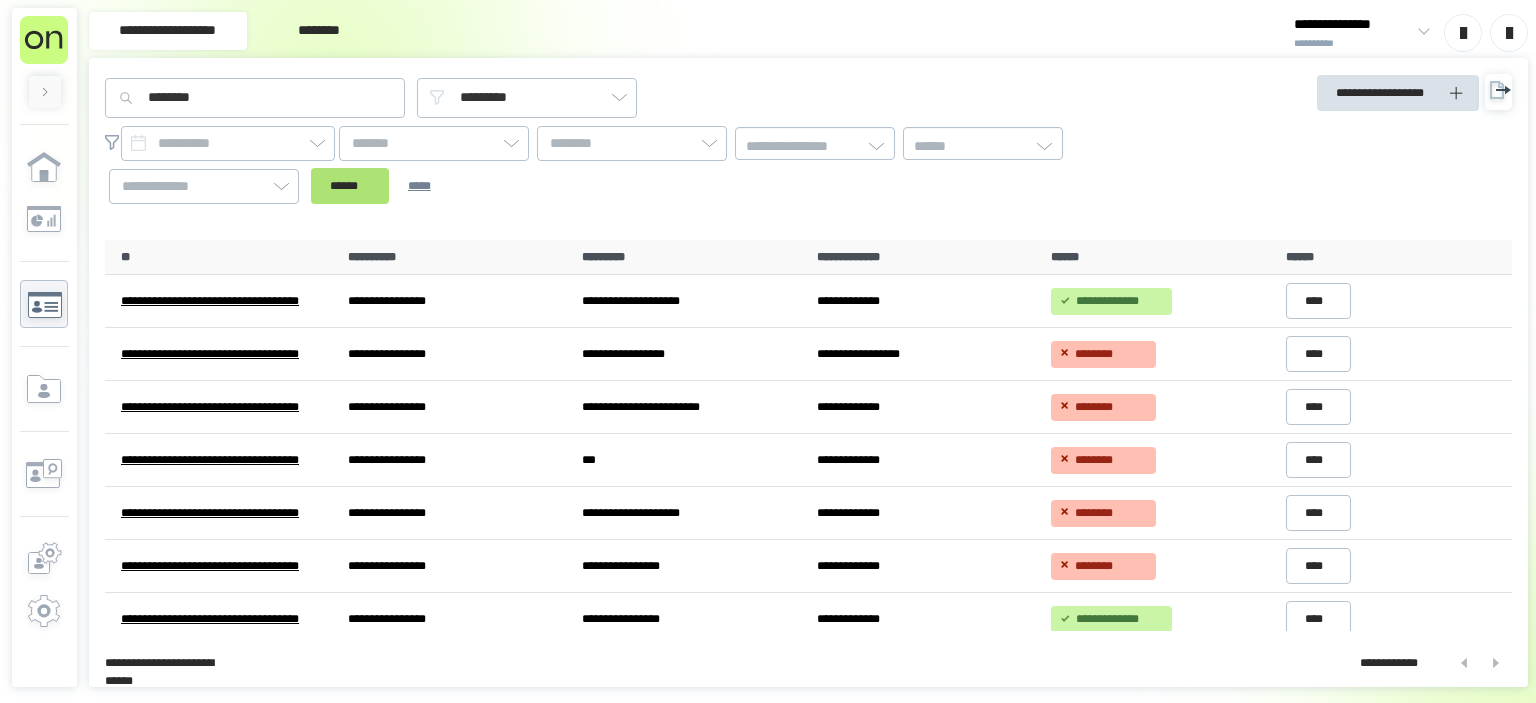 click on "******" at bounding box center (350, 186) 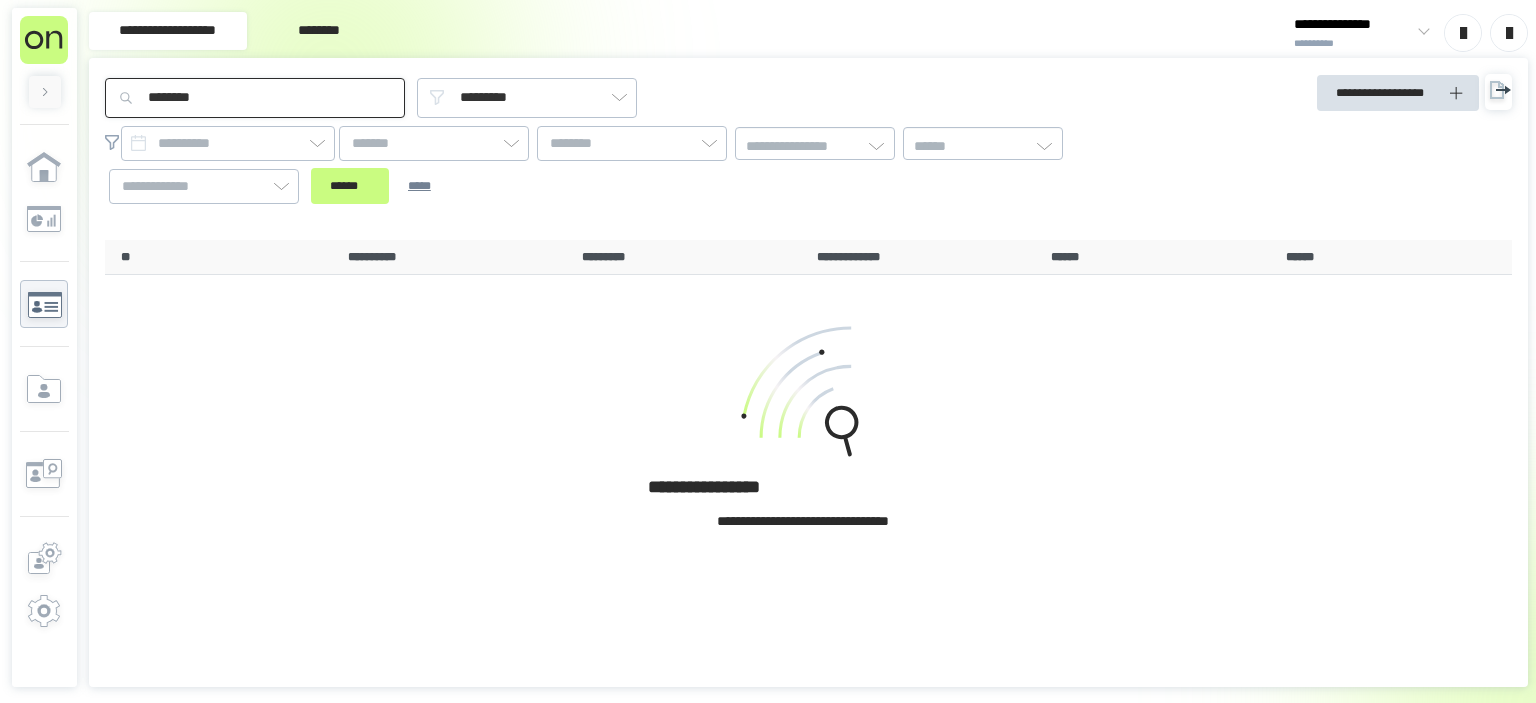 click on "********" at bounding box center (255, 98) 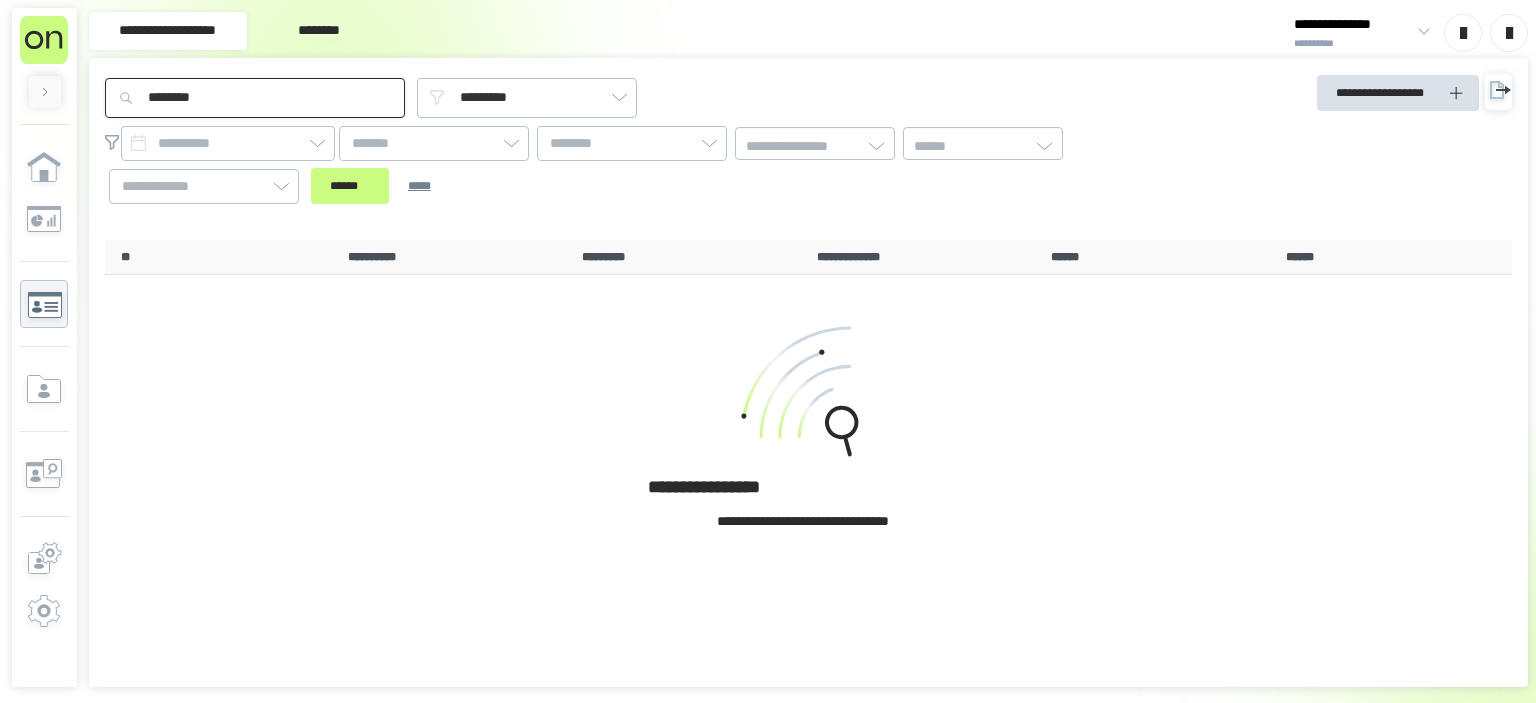 click on "********" at bounding box center [255, 98] 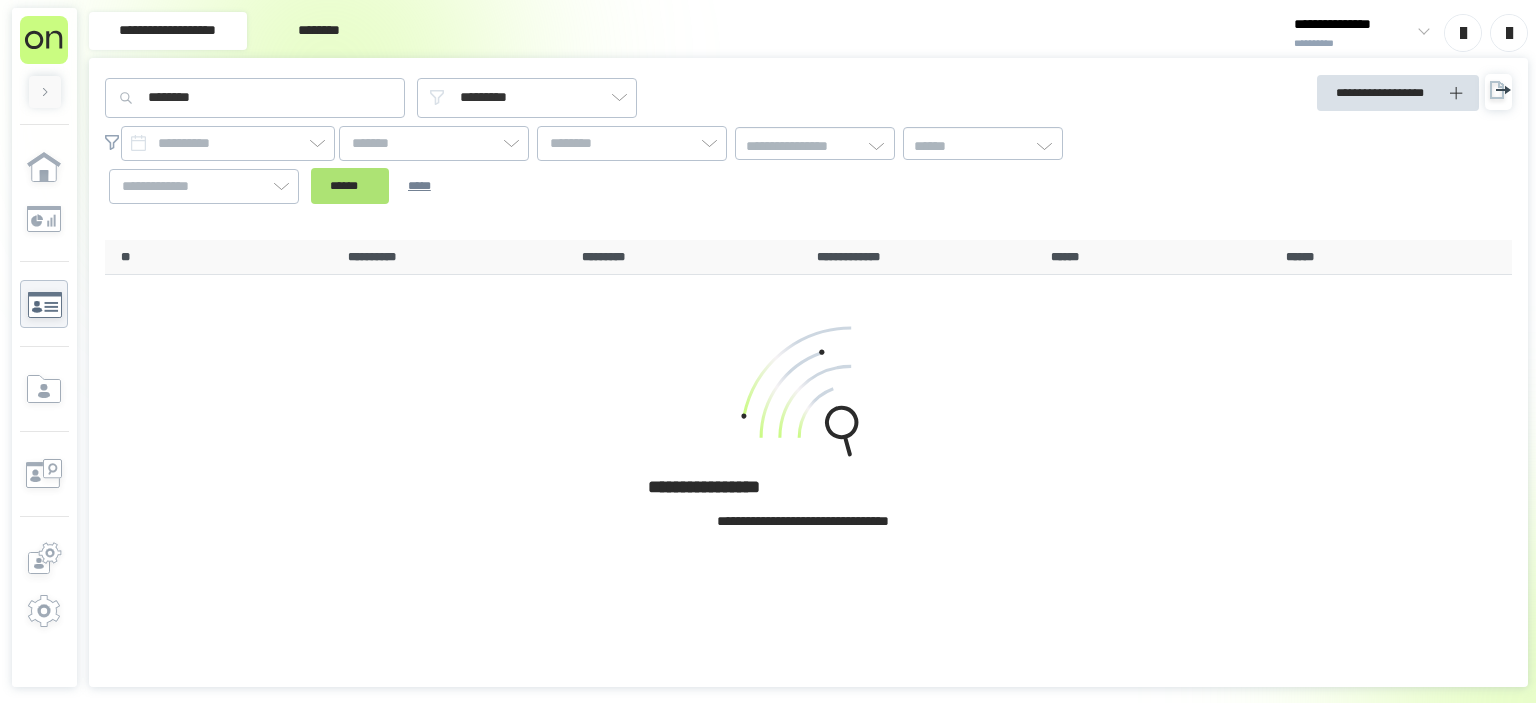 click on "******" at bounding box center [350, 186] 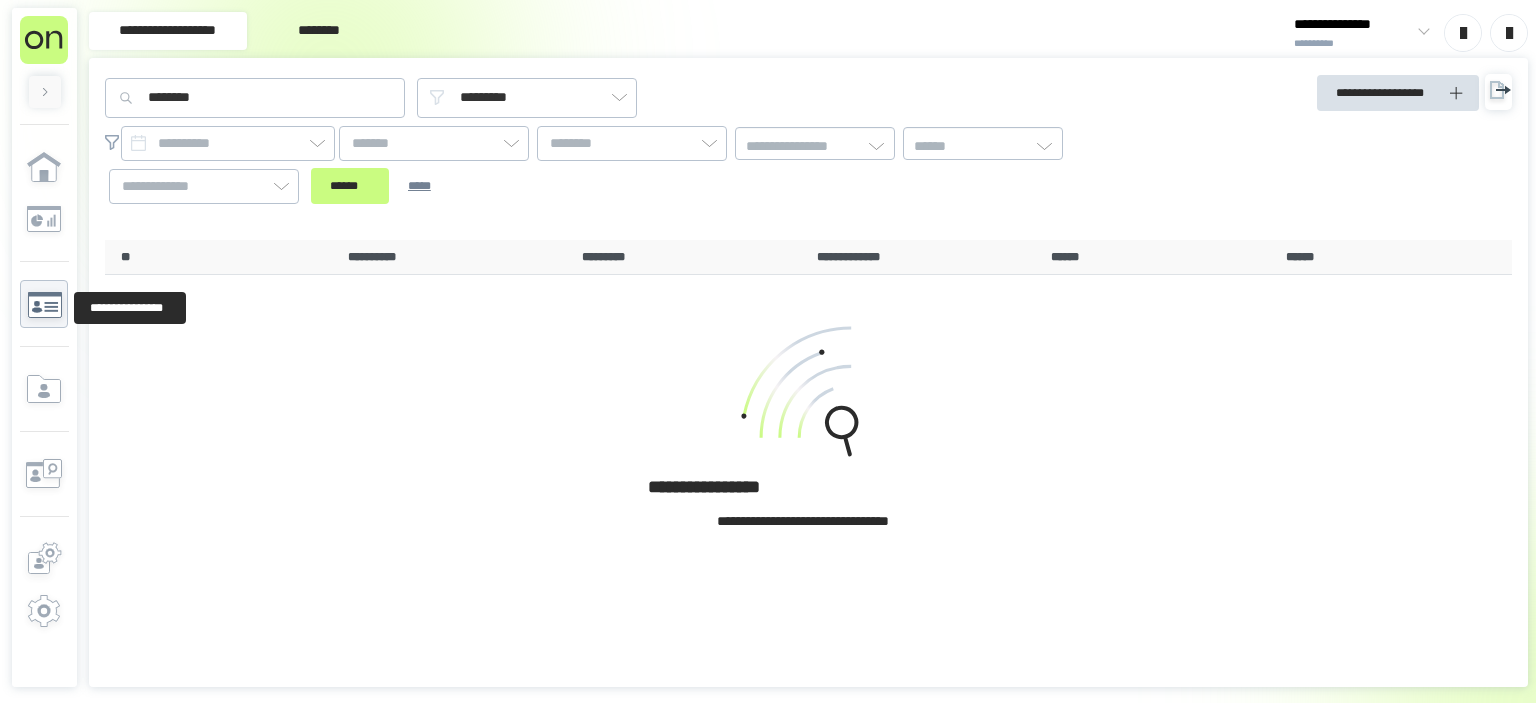 click 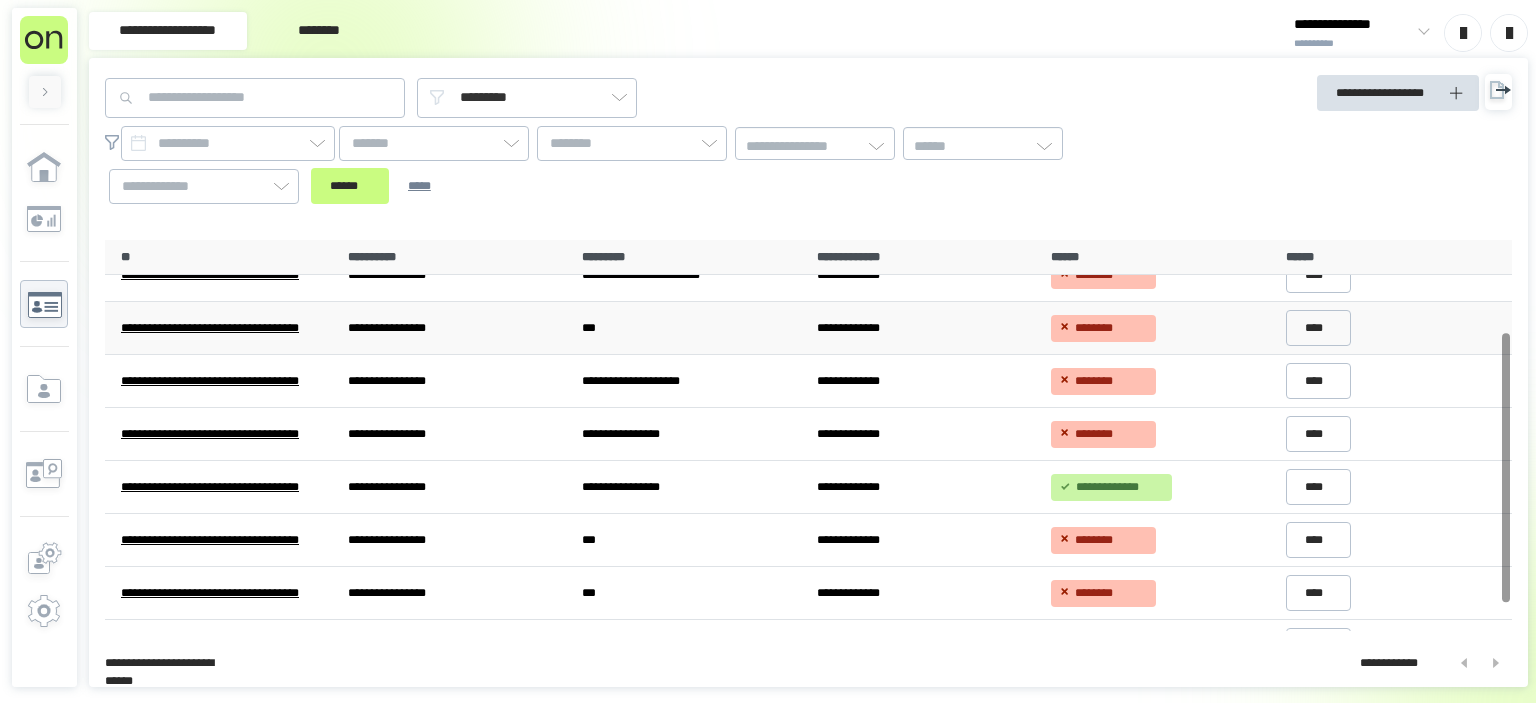 scroll, scrollTop: 0, scrollLeft: 0, axis: both 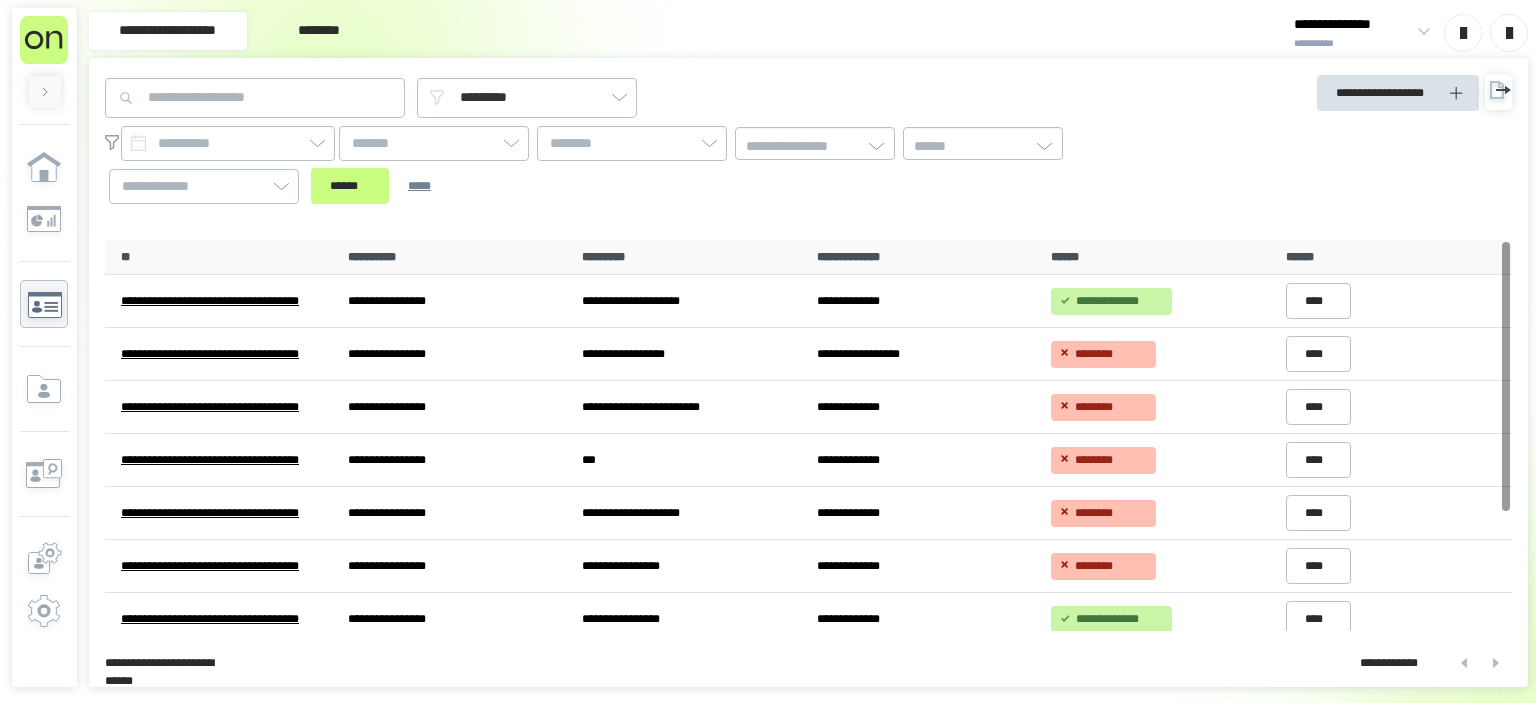 click on "**********" at bounding box center (1353, 25) 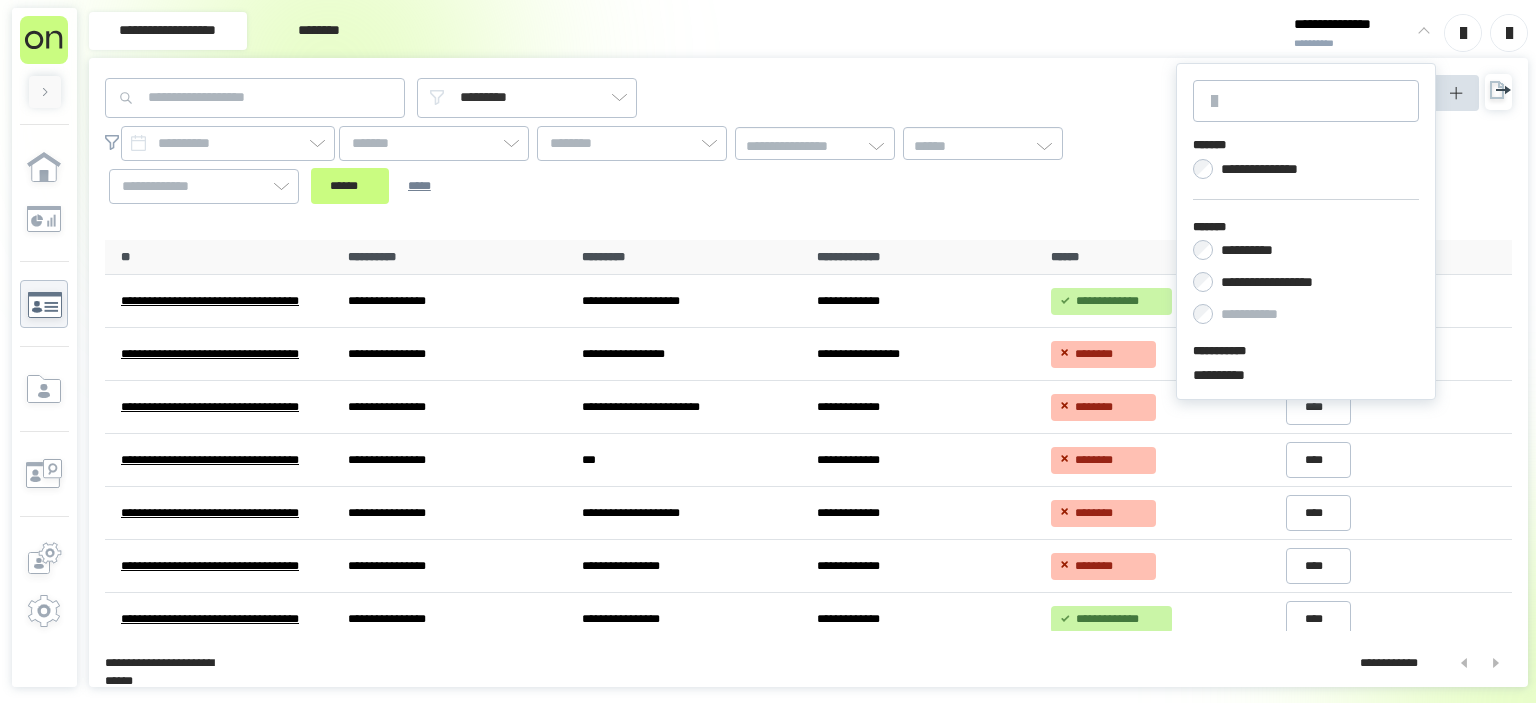 click on "**********" at bounding box center [1287, 282] 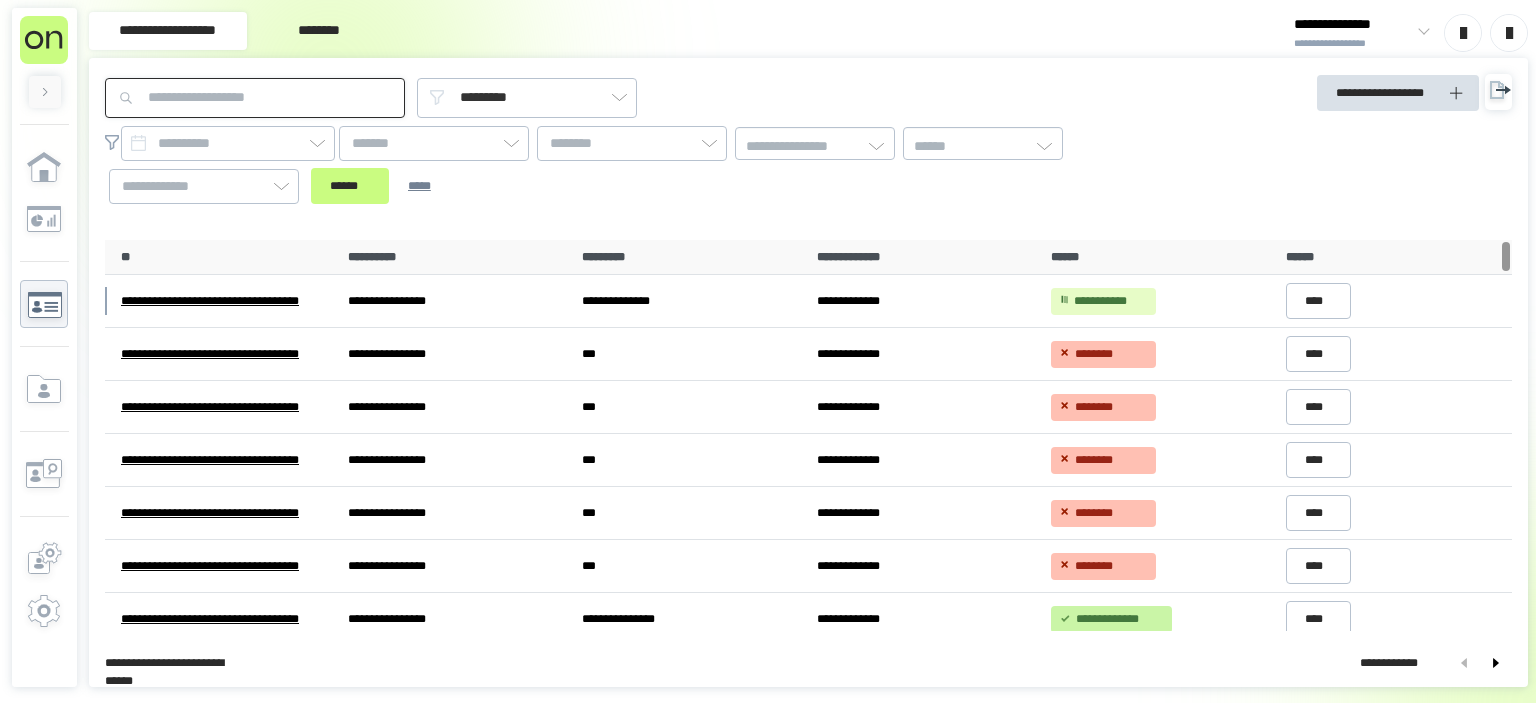 click at bounding box center [255, 98] 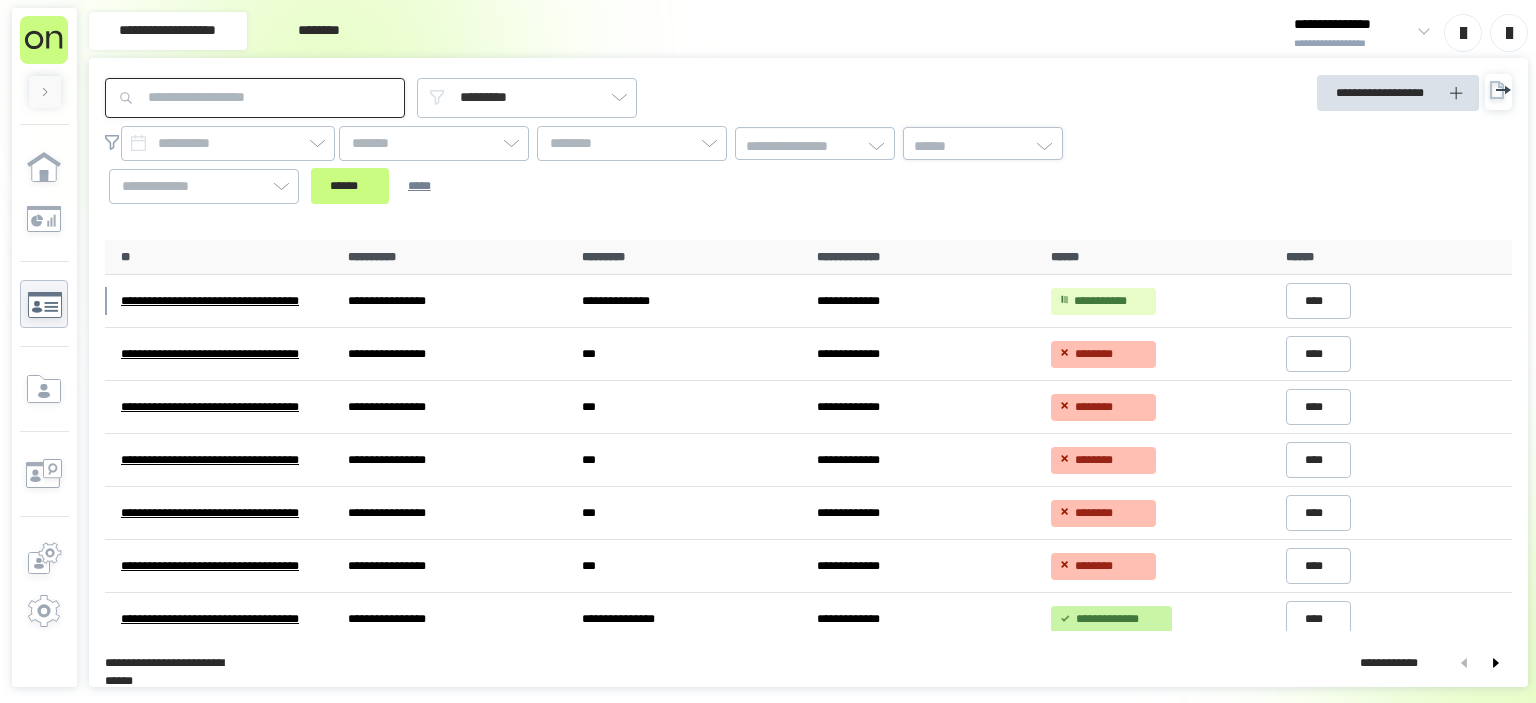 type on "********" 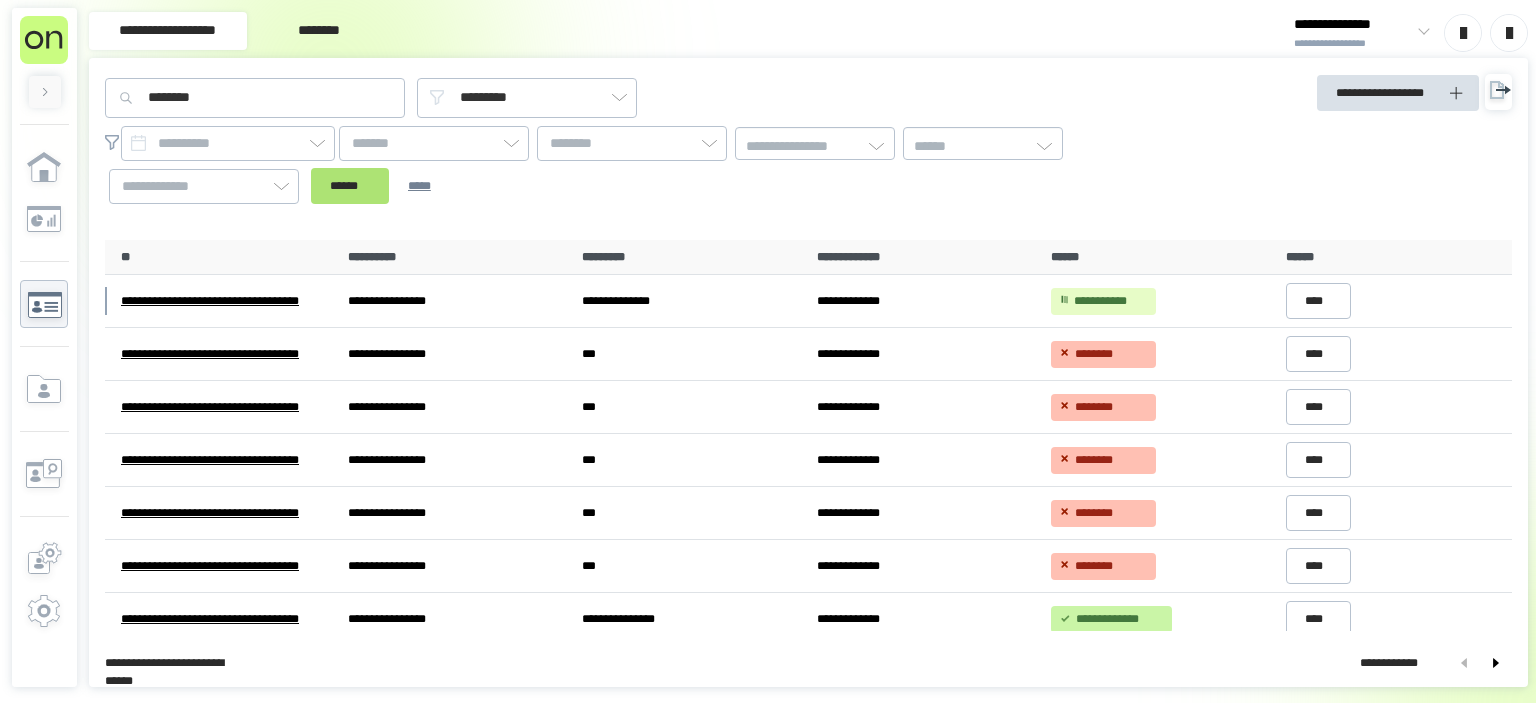 click on "******" at bounding box center [350, 186] 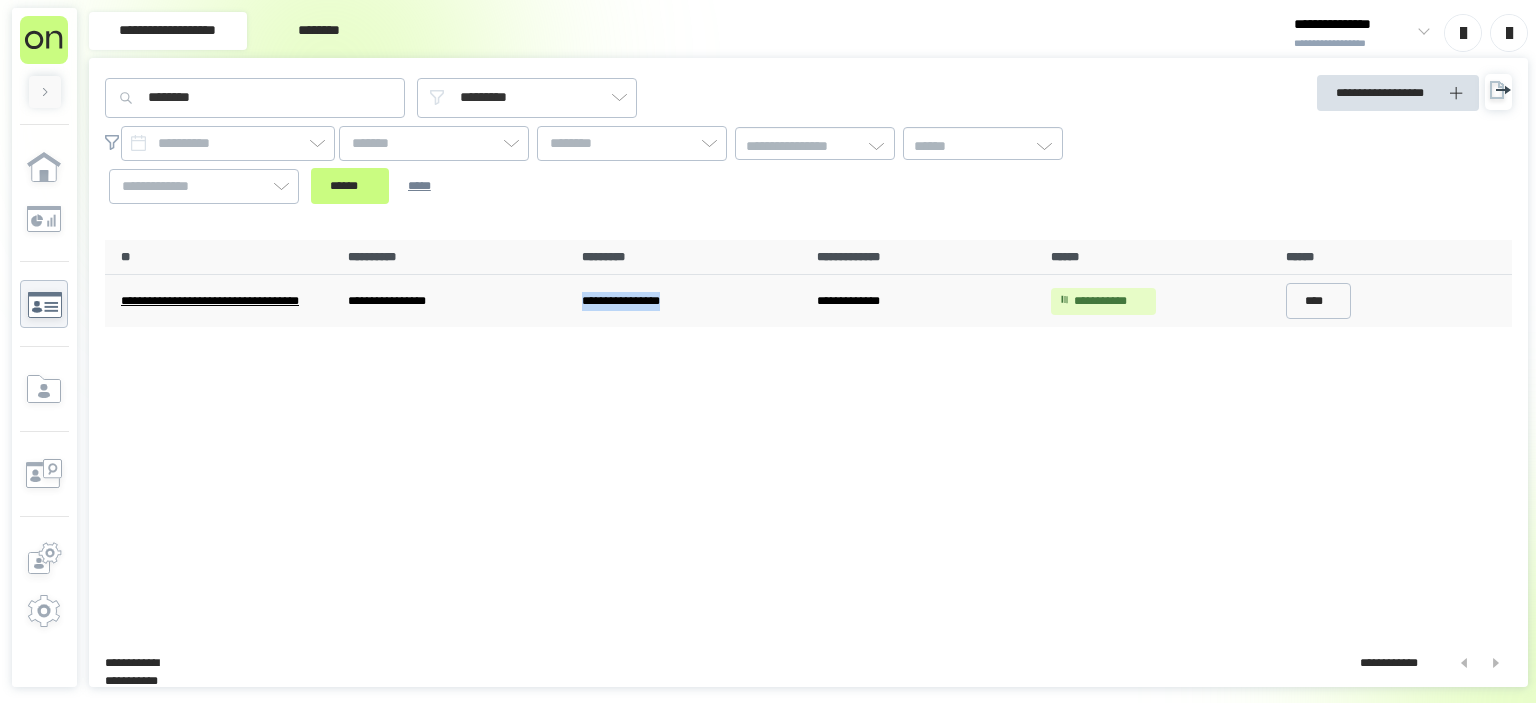 drag, startPoint x: 704, startPoint y: 311, endPoint x: 576, endPoint y: 311, distance: 128 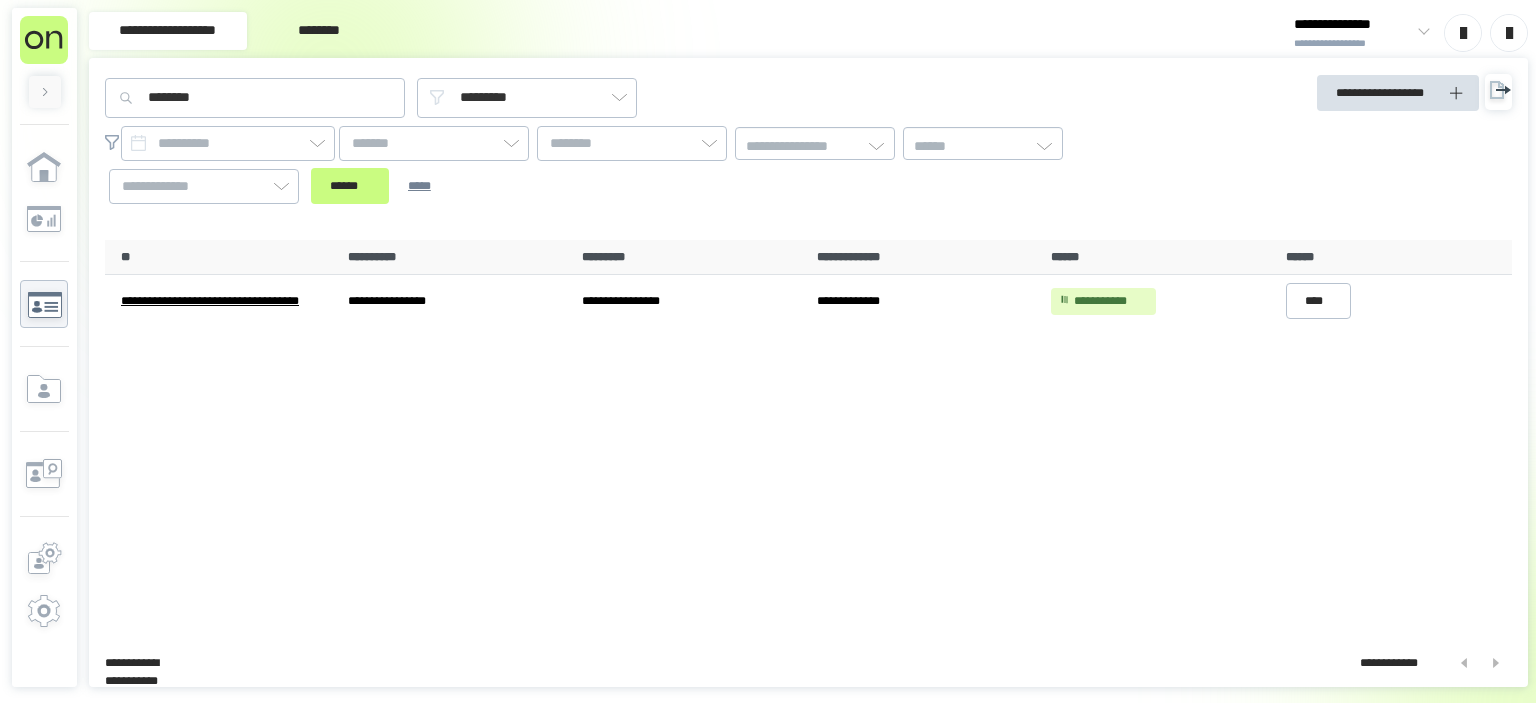 click at bounding box center [44, 343] 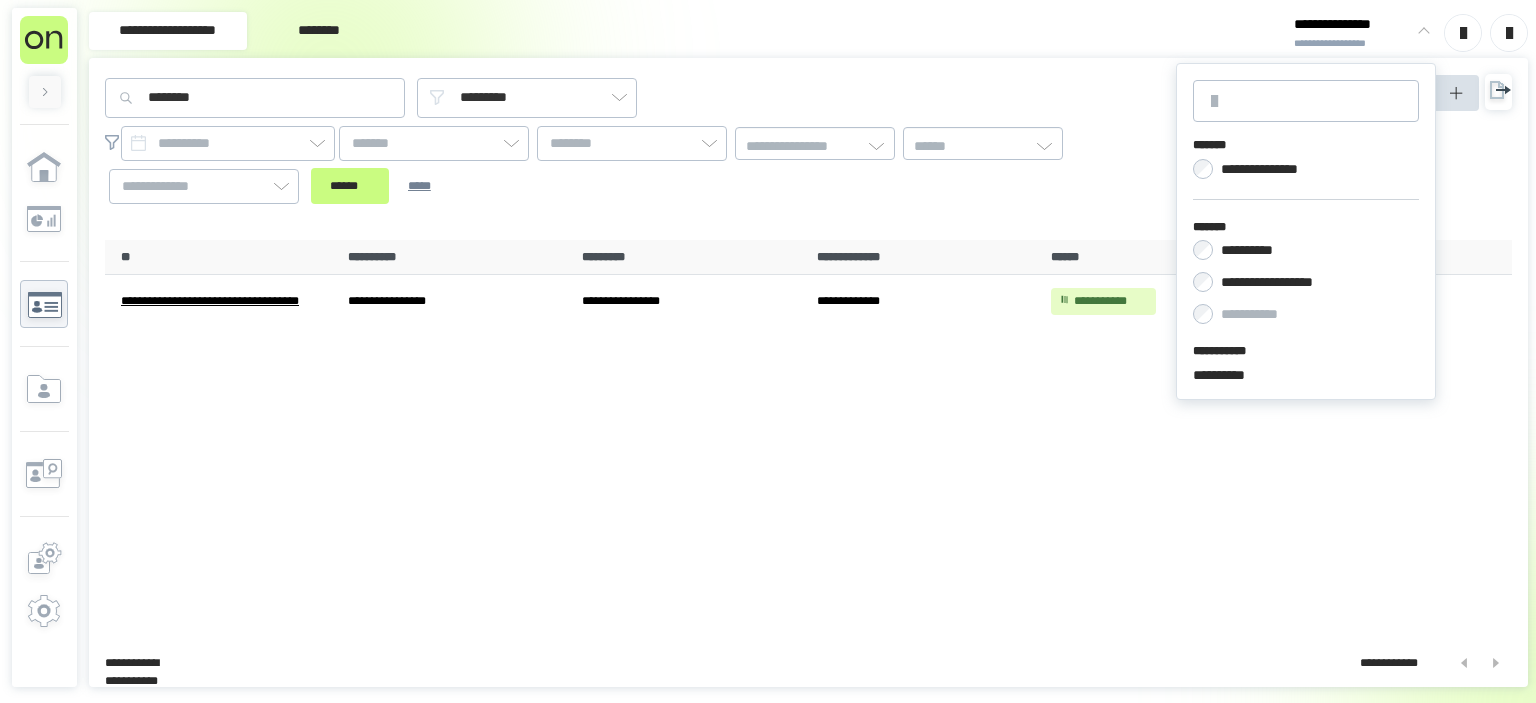 click on "**********" at bounding box center [1257, 250] 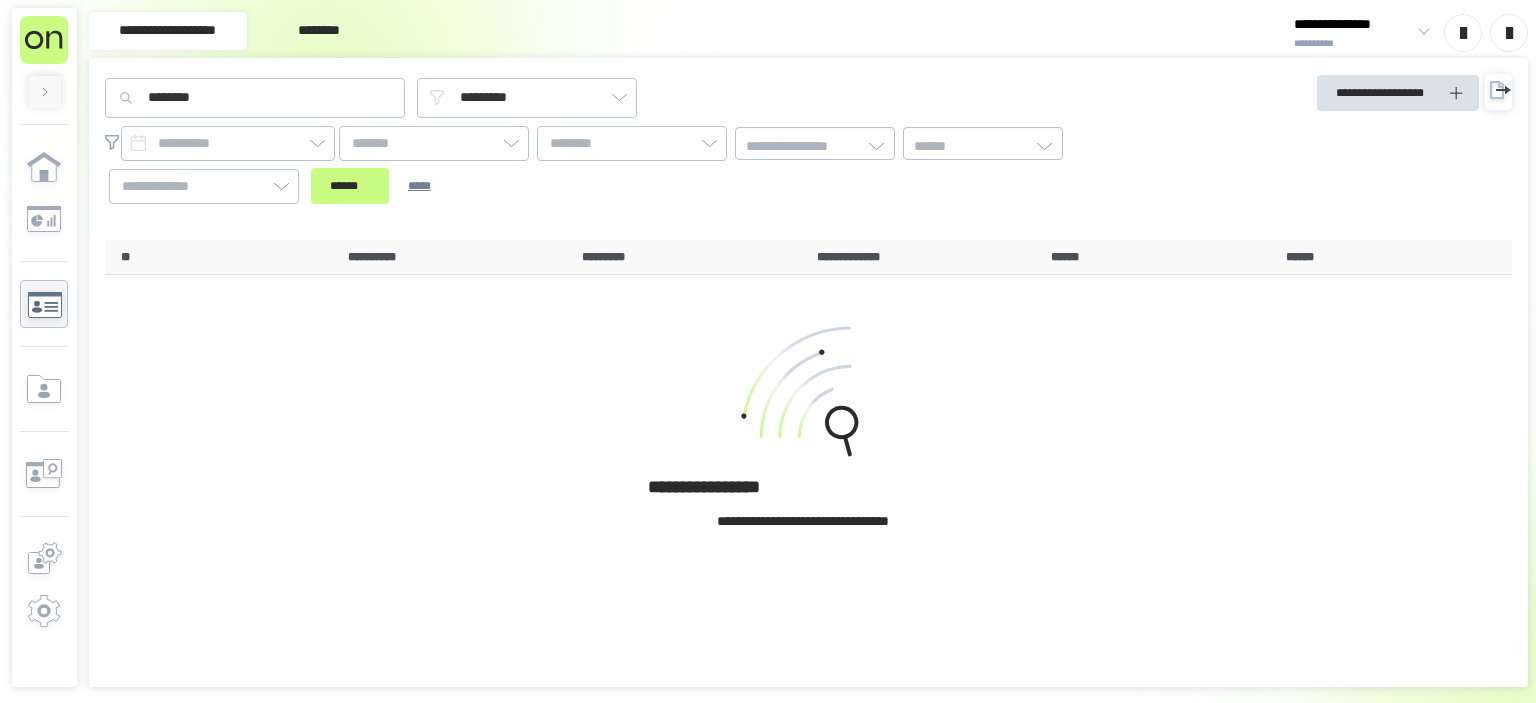 click on "**********" at bounding box center [1353, 44] 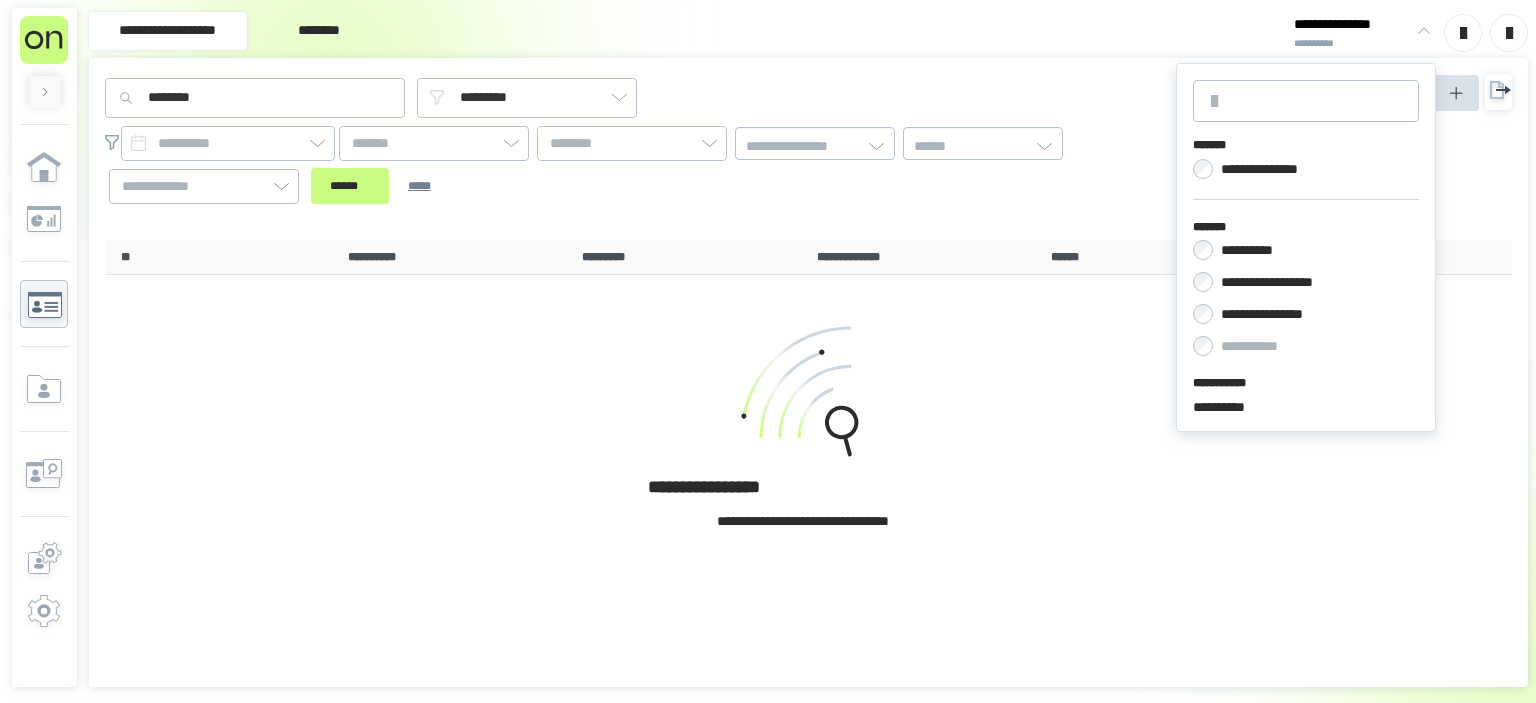 click on "**********" at bounding box center [1278, 314] 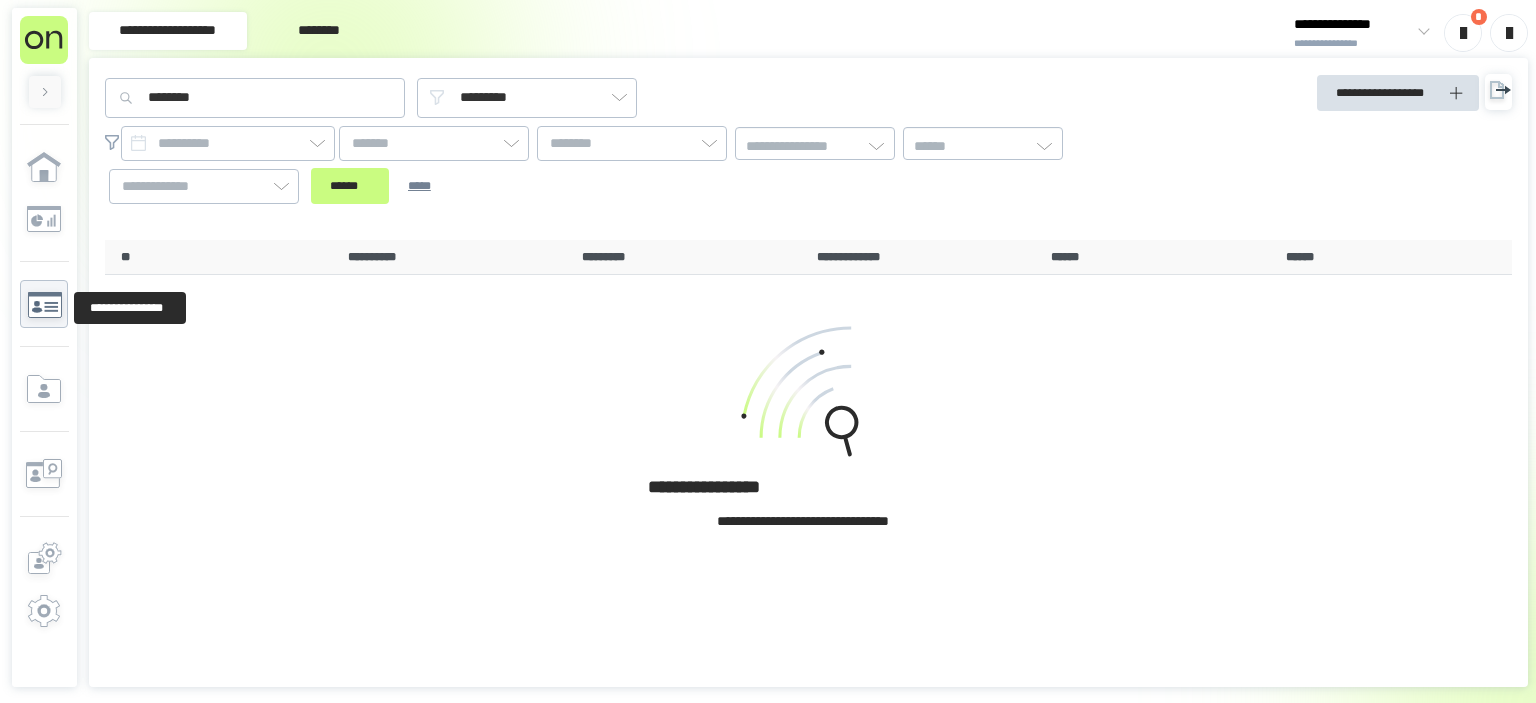 click 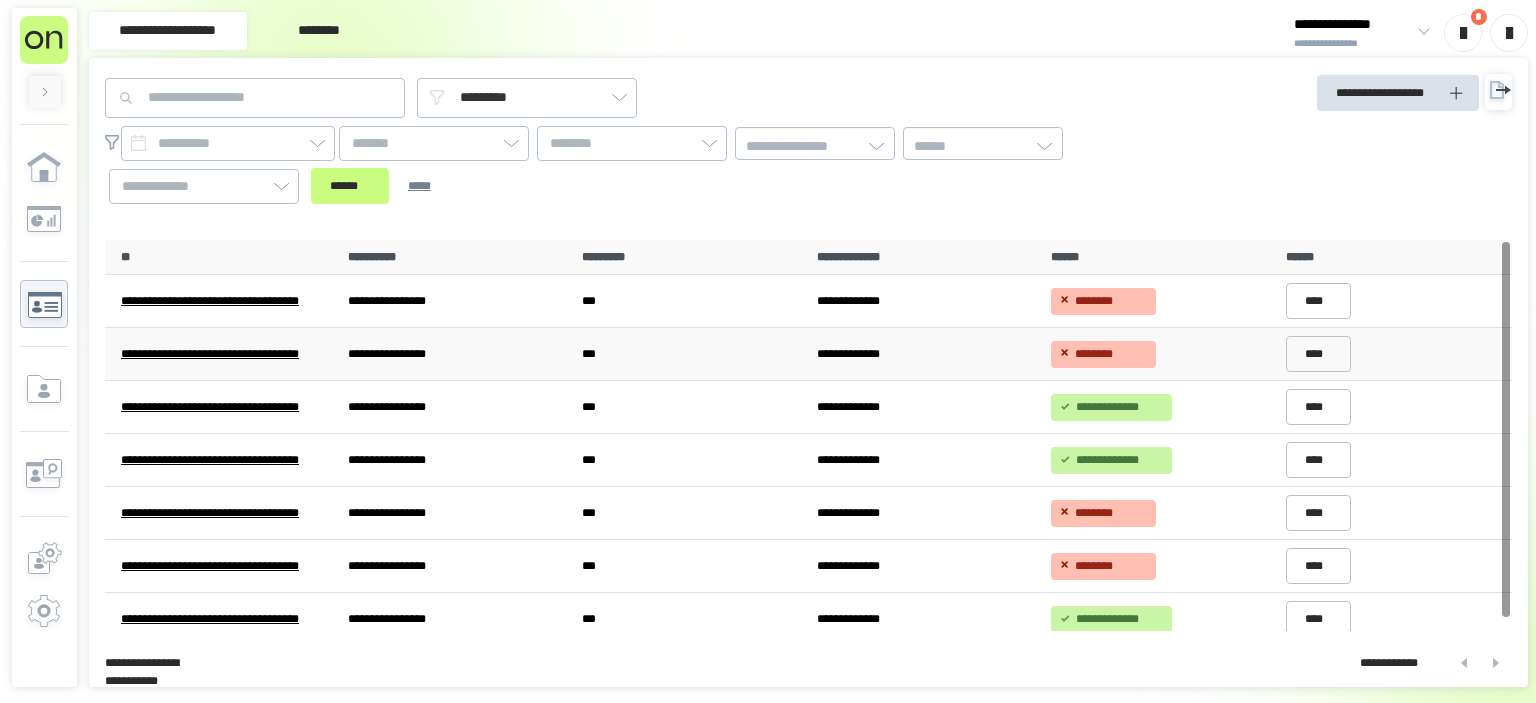 scroll, scrollTop: 12, scrollLeft: 0, axis: vertical 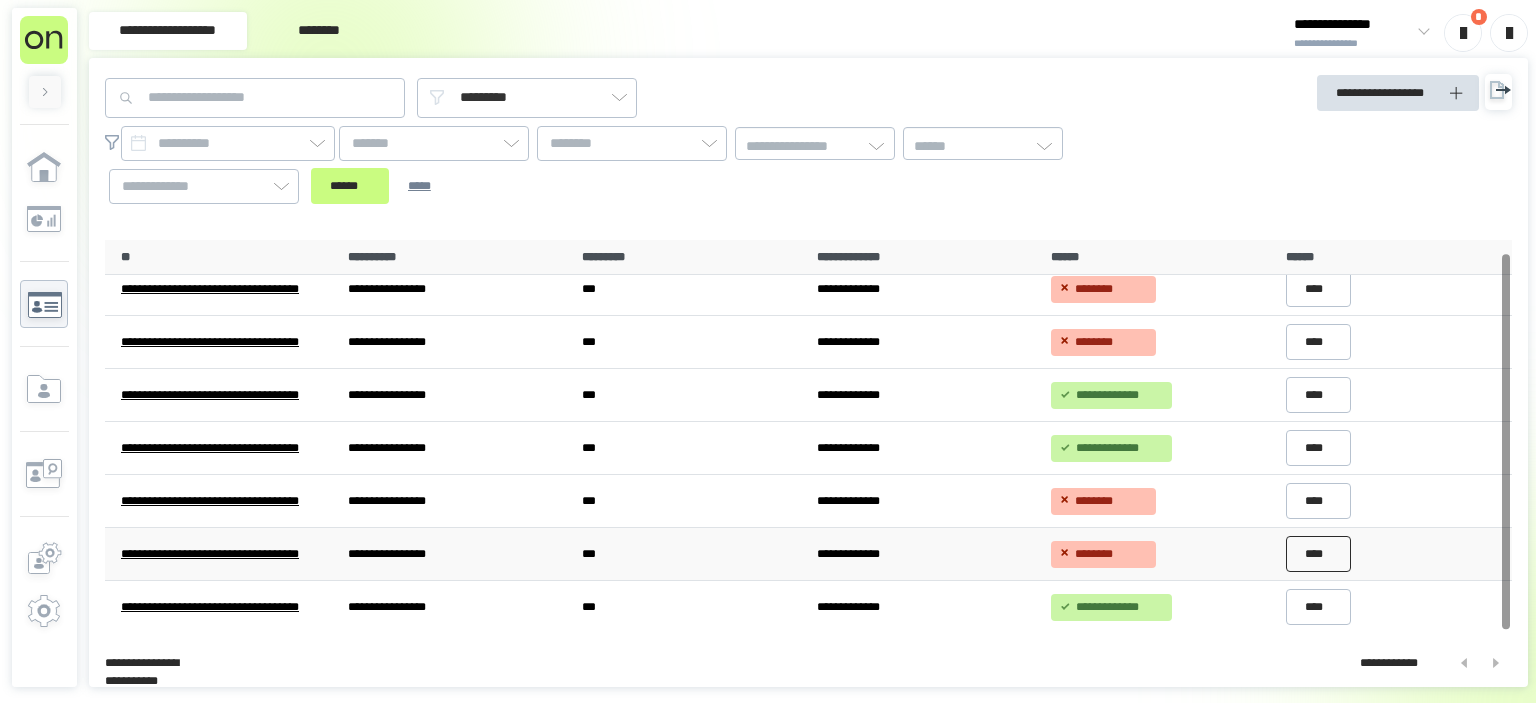 click on "****" at bounding box center (1319, 554) 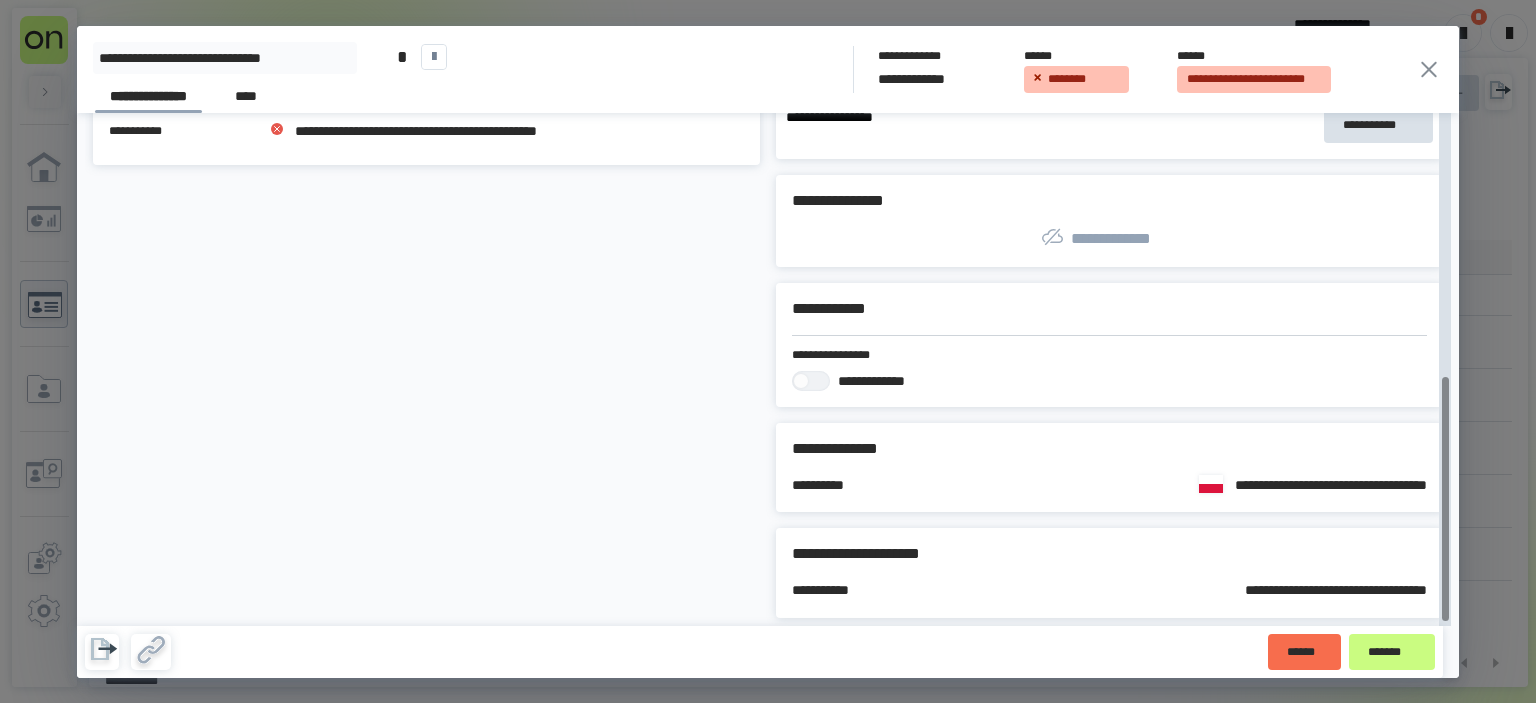 scroll, scrollTop: 556, scrollLeft: 0, axis: vertical 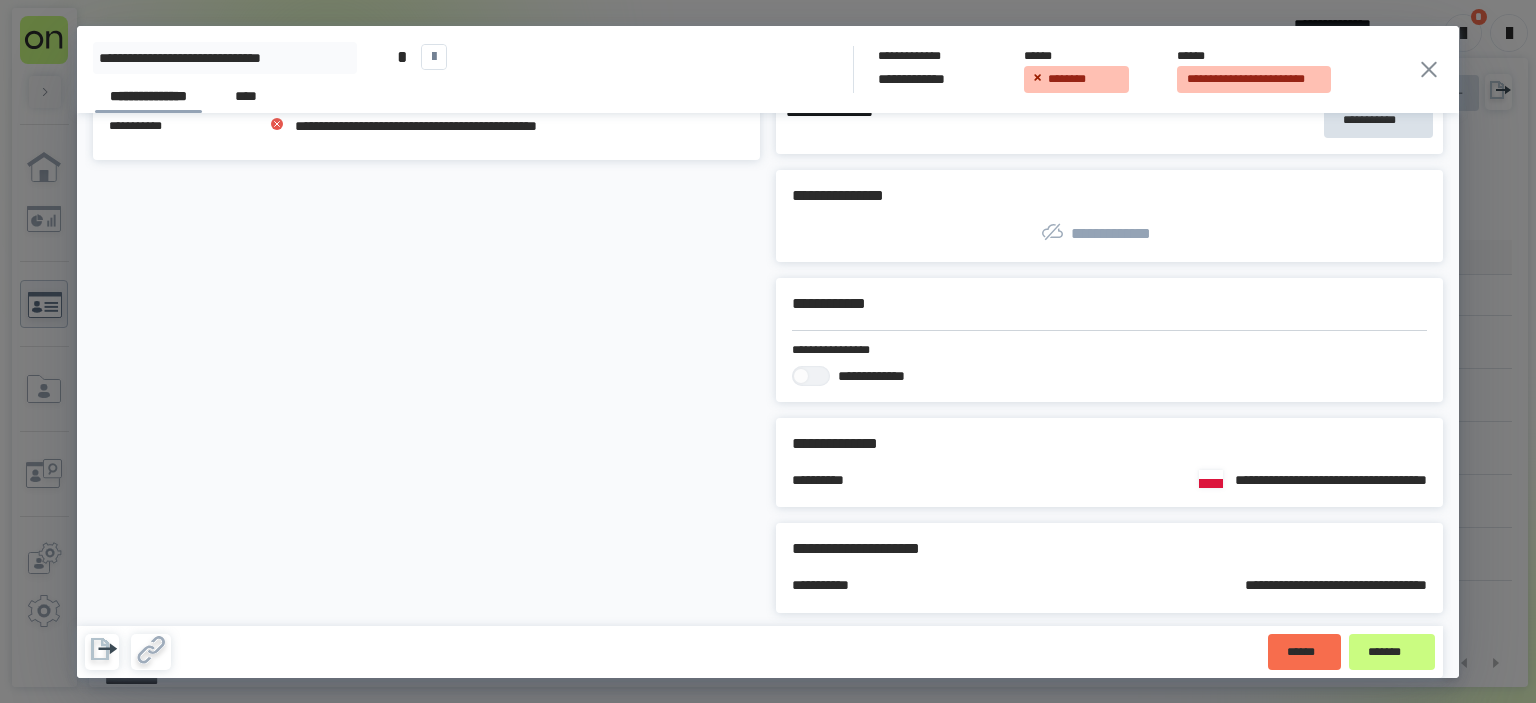 click on "**********" at bounding box center (768, 69) 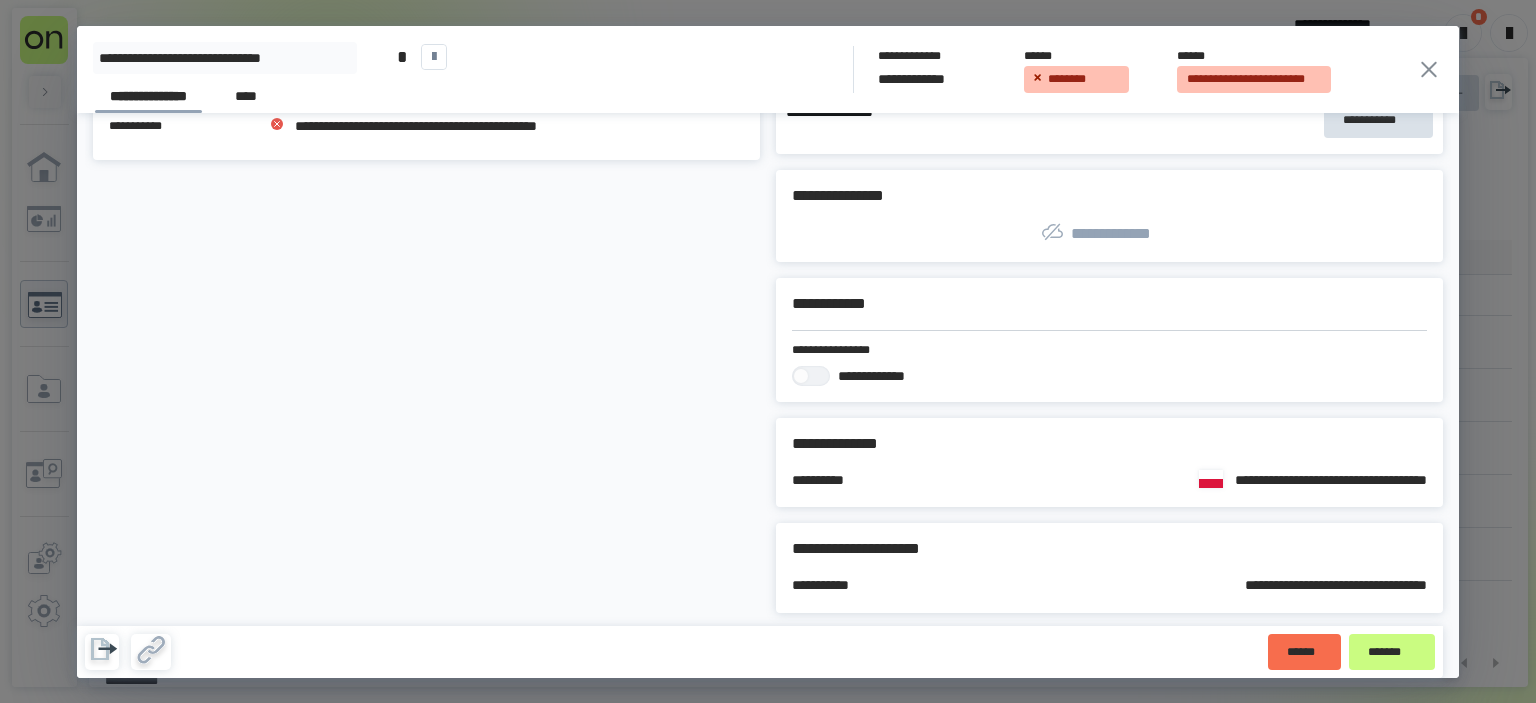 click on "**********" at bounding box center [768, 69] 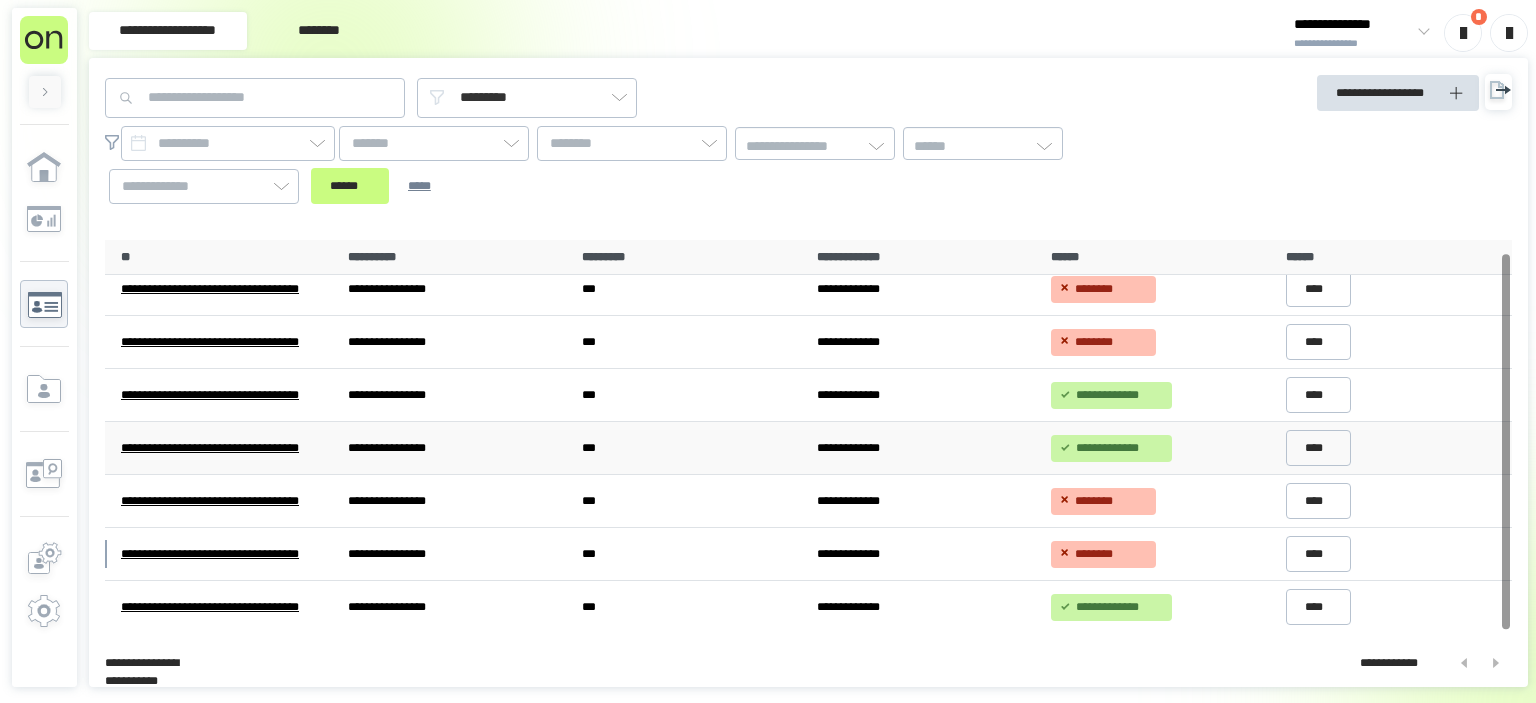 scroll, scrollTop: 0, scrollLeft: 0, axis: both 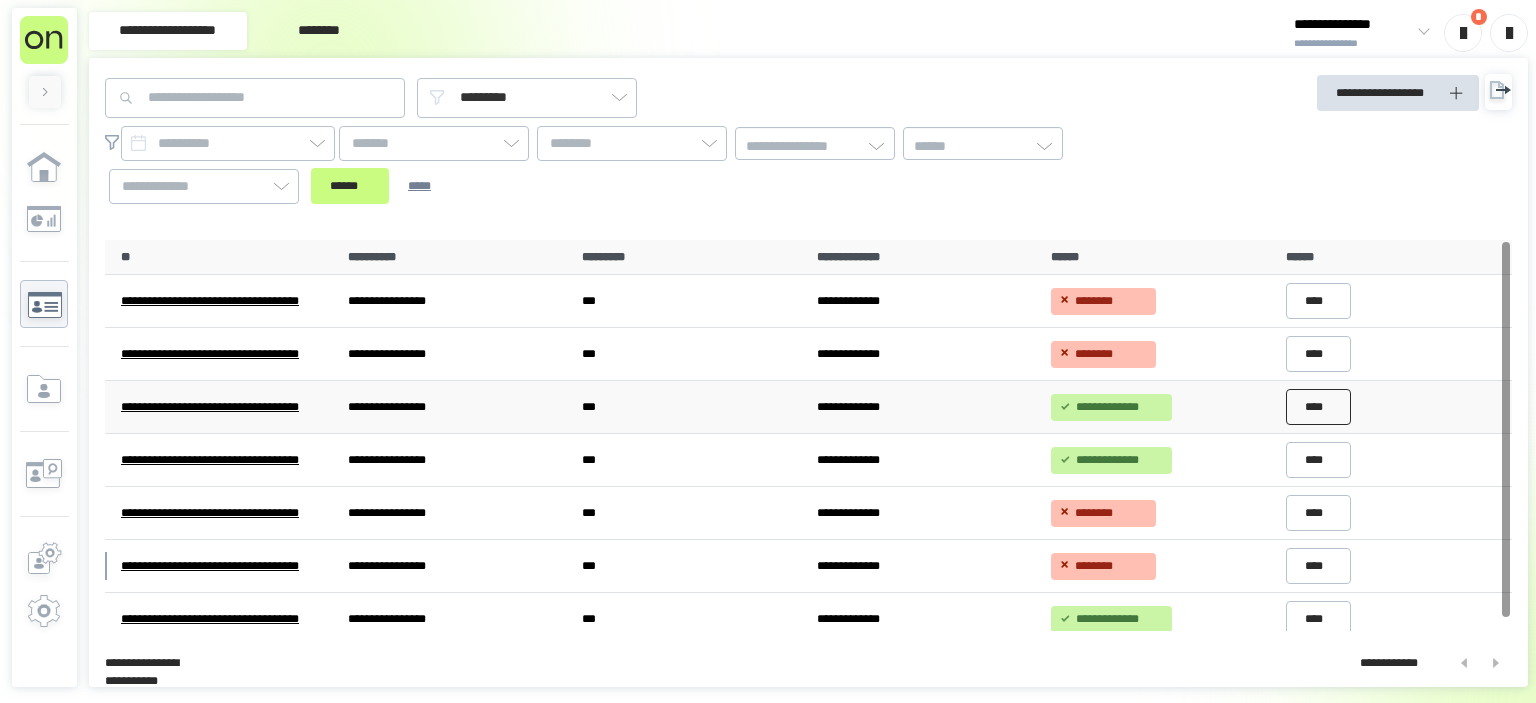 click on "****" at bounding box center (1319, 407) 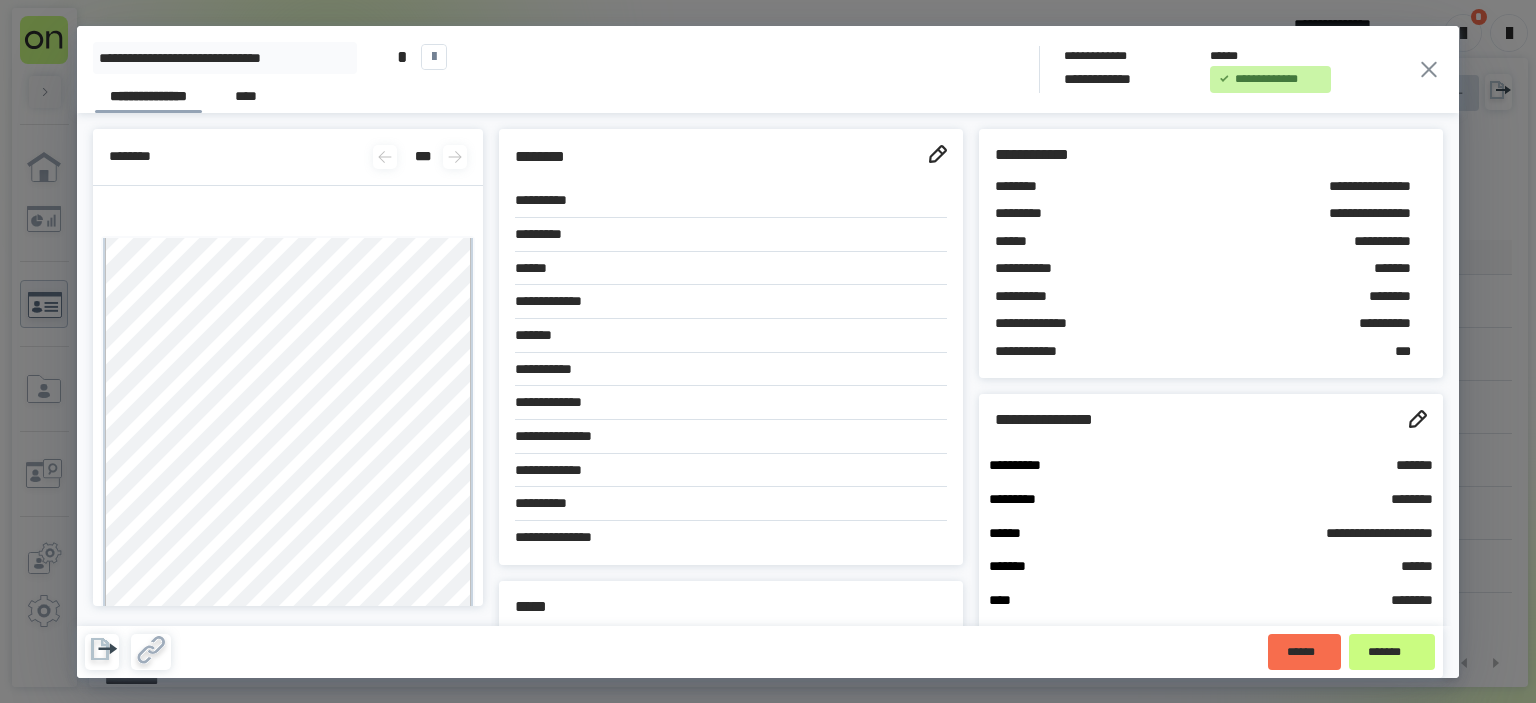 click 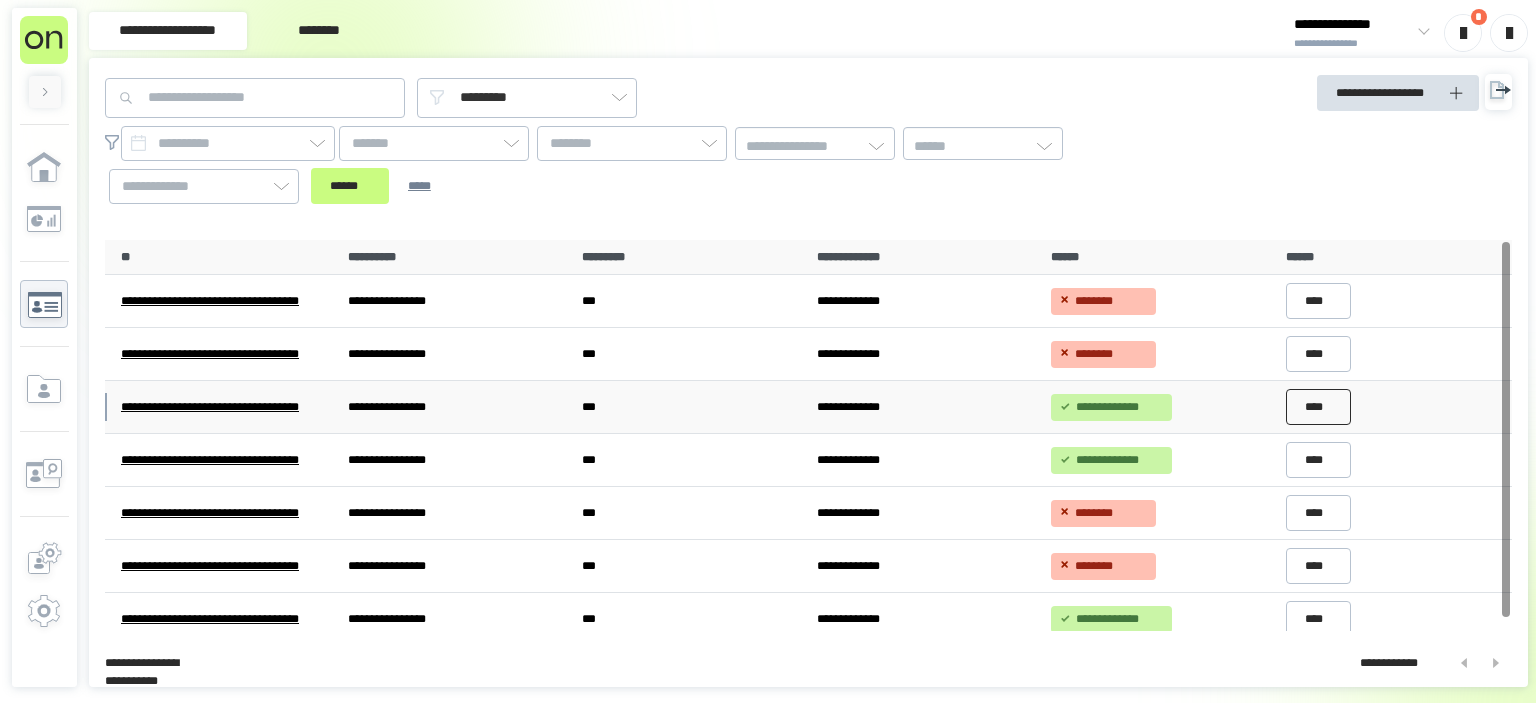click on "****" at bounding box center [1319, 407] 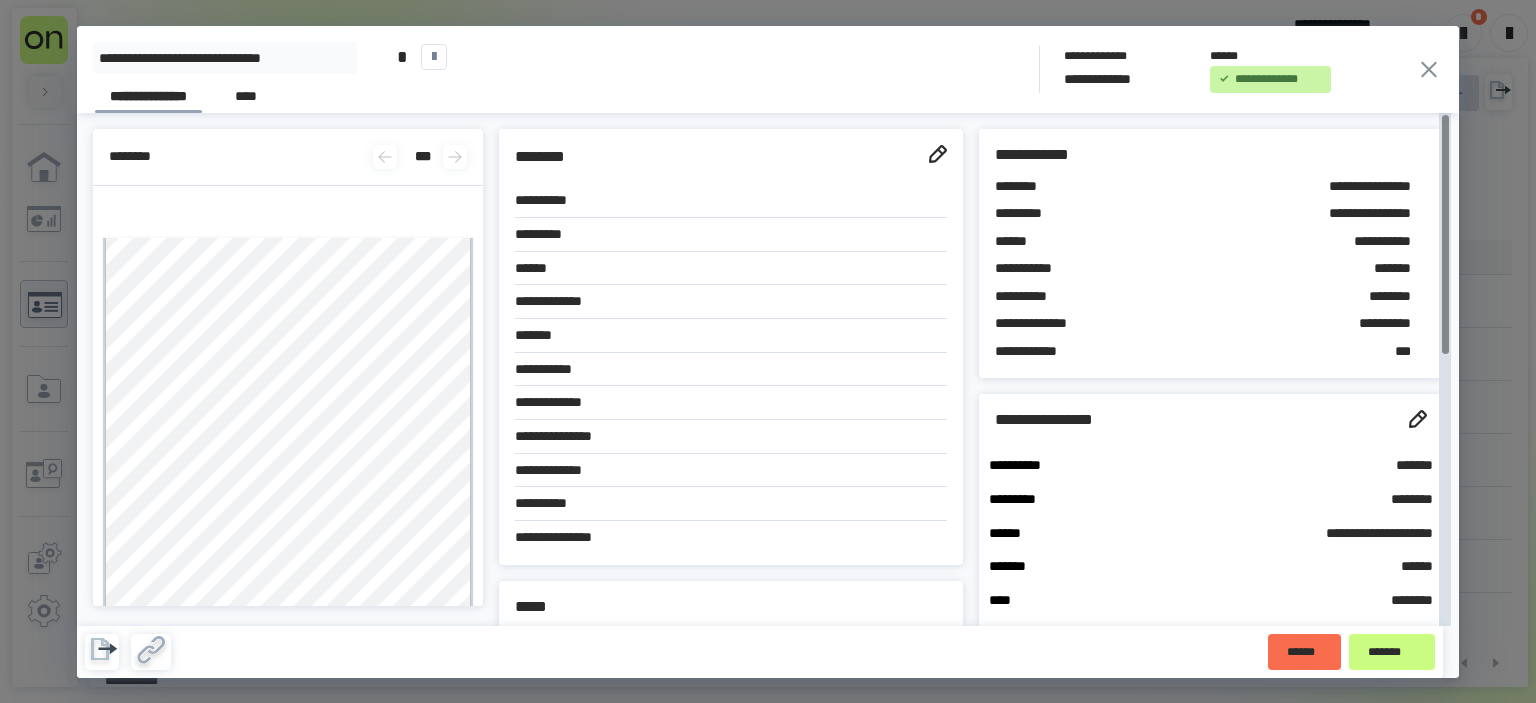 click on "**********" at bounding box center (768, 69) 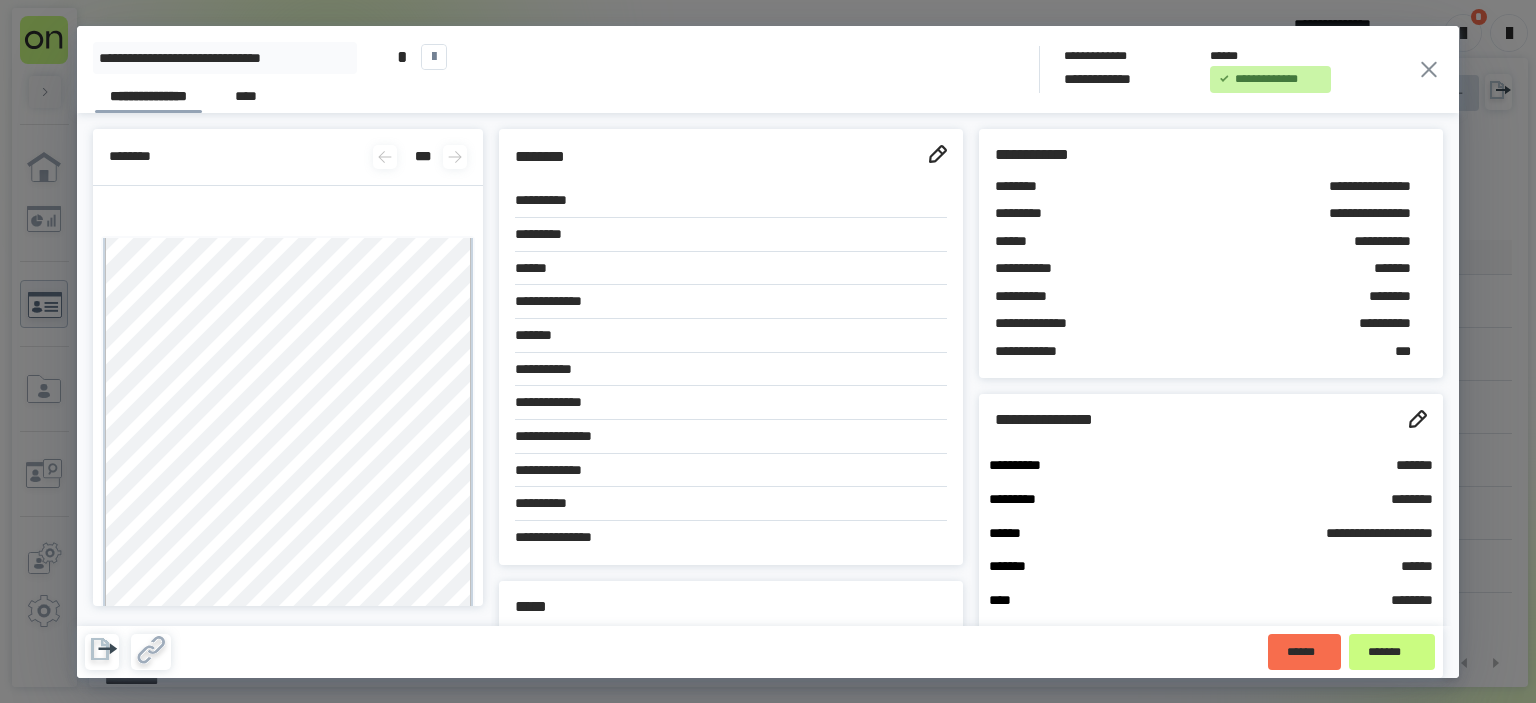 click 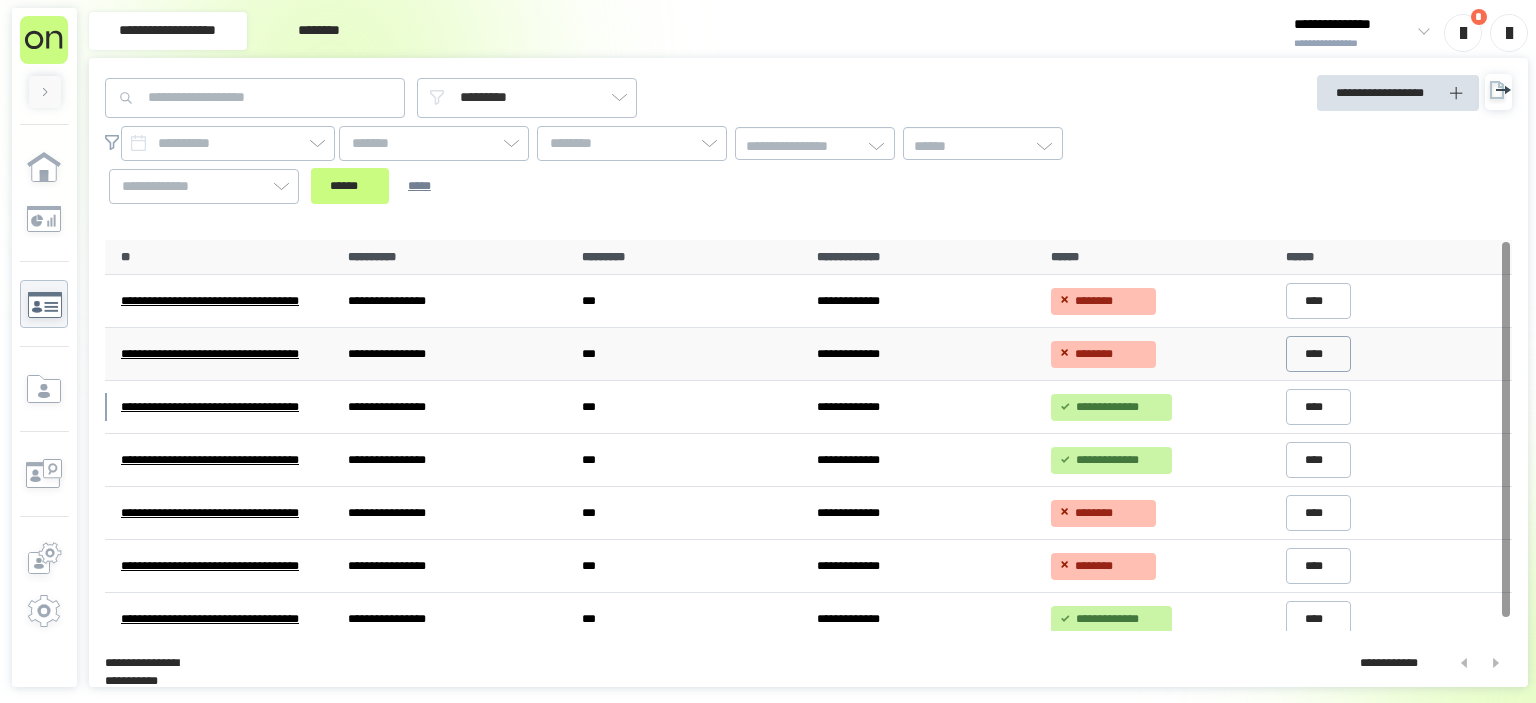 scroll, scrollTop: 12, scrollLeft: 0, axis: vertical 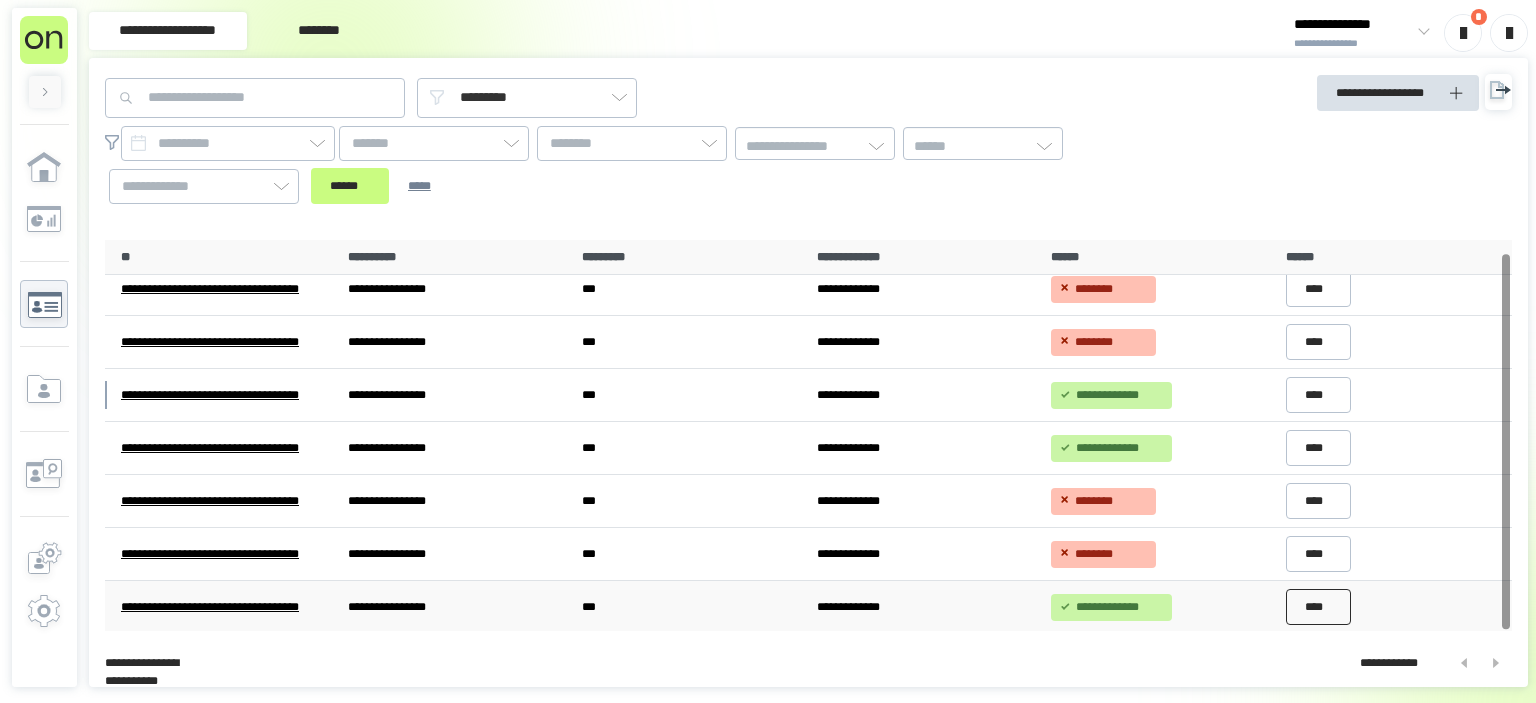click on "****" at bounding box center [1319, 607] 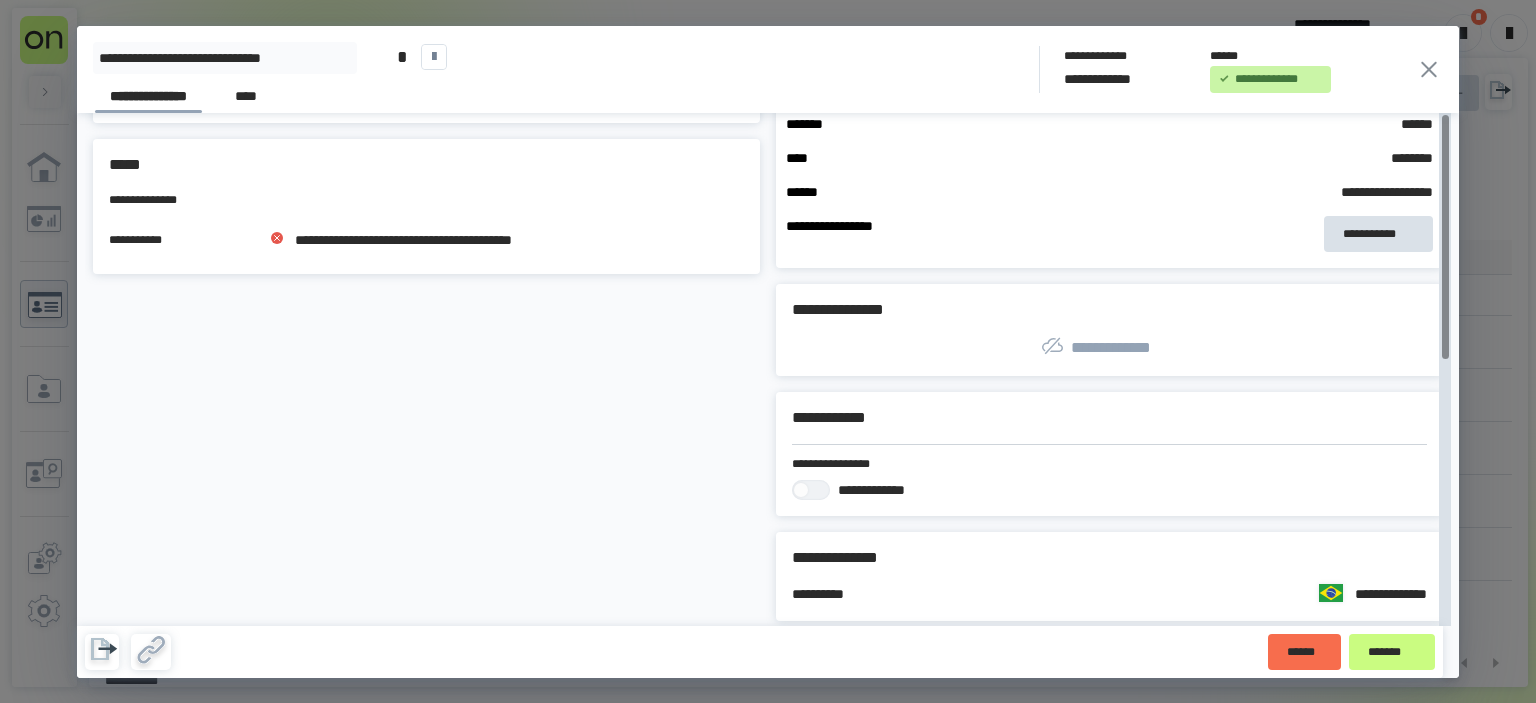 scroll, scrollTop: 0, scrollLeft: 0, axis: both 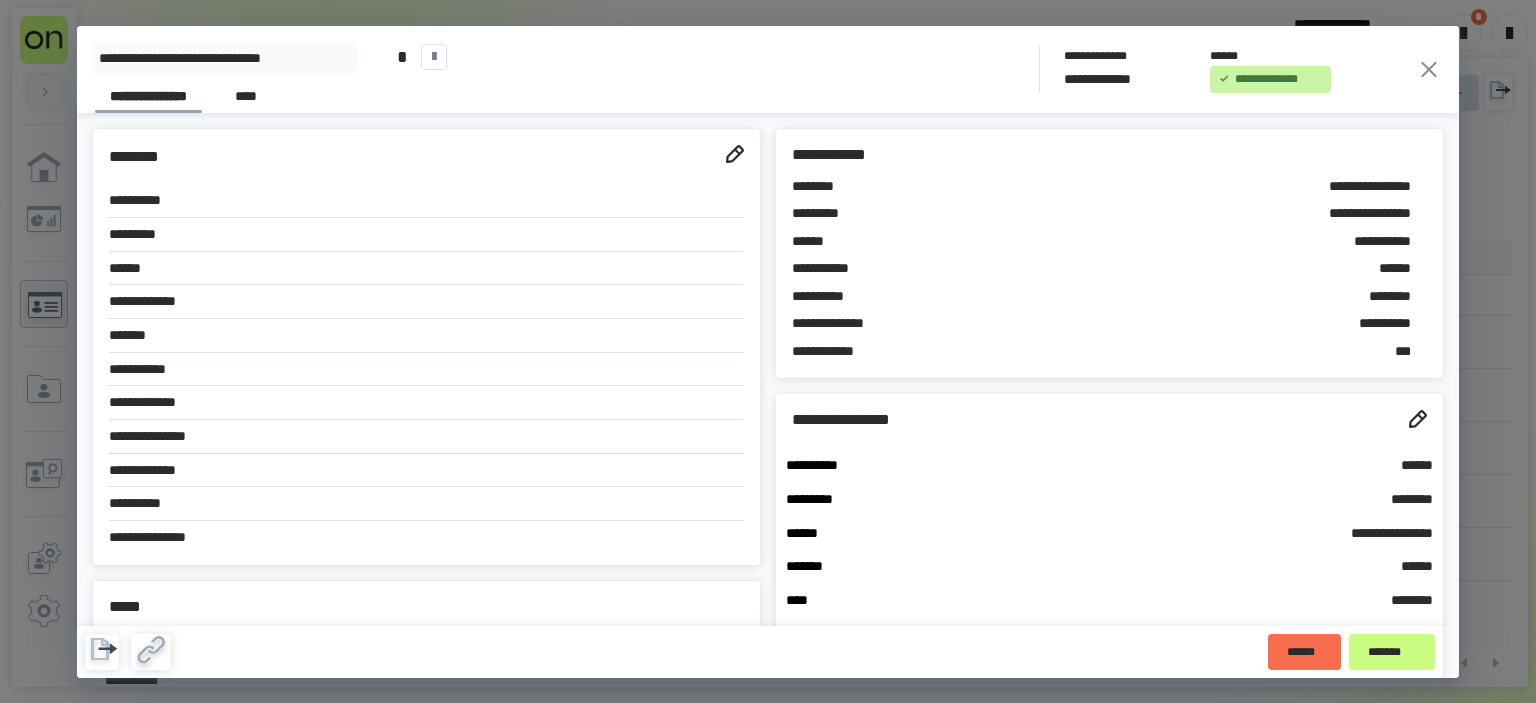 click on "**********" at bounding box center (768, 69) 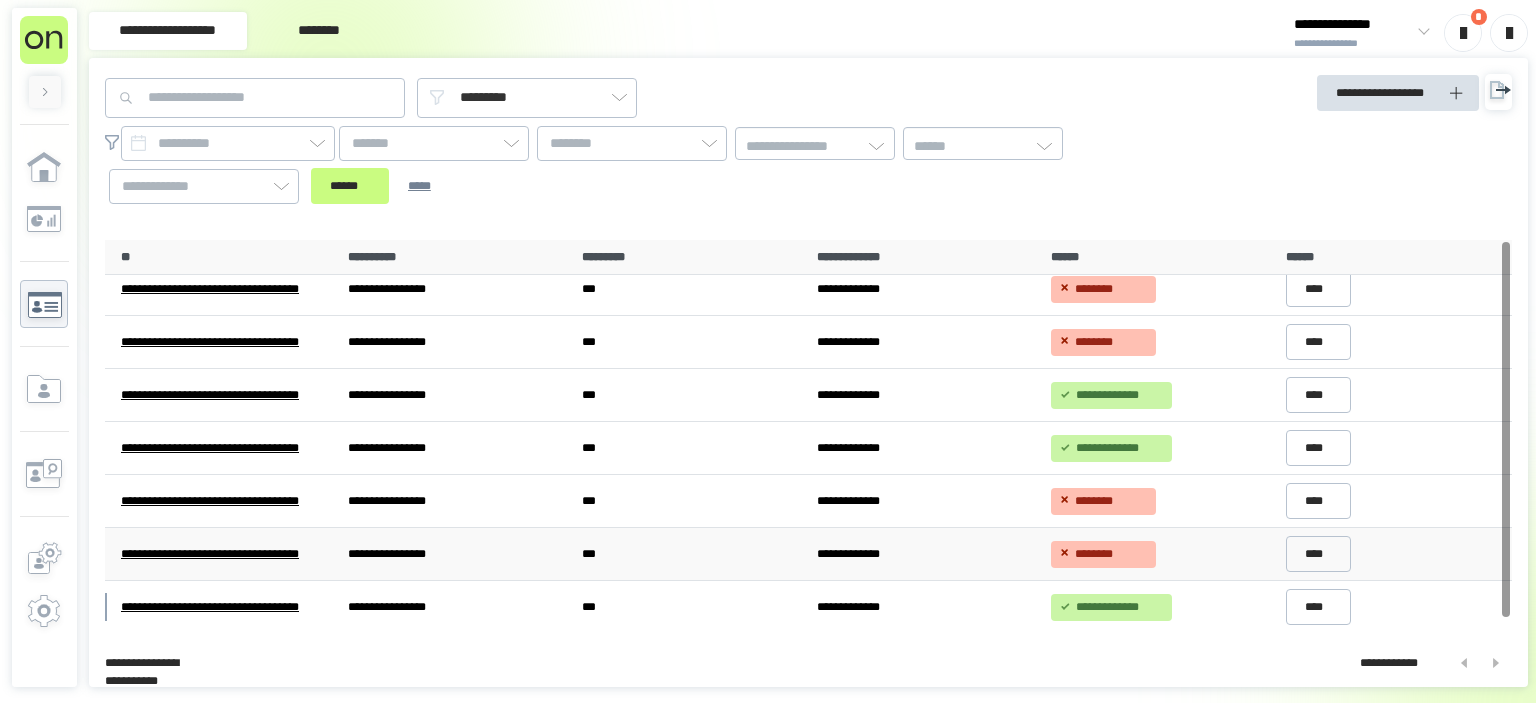 scroll, scrollTop: 0, scrollLeft: 0, axis: both 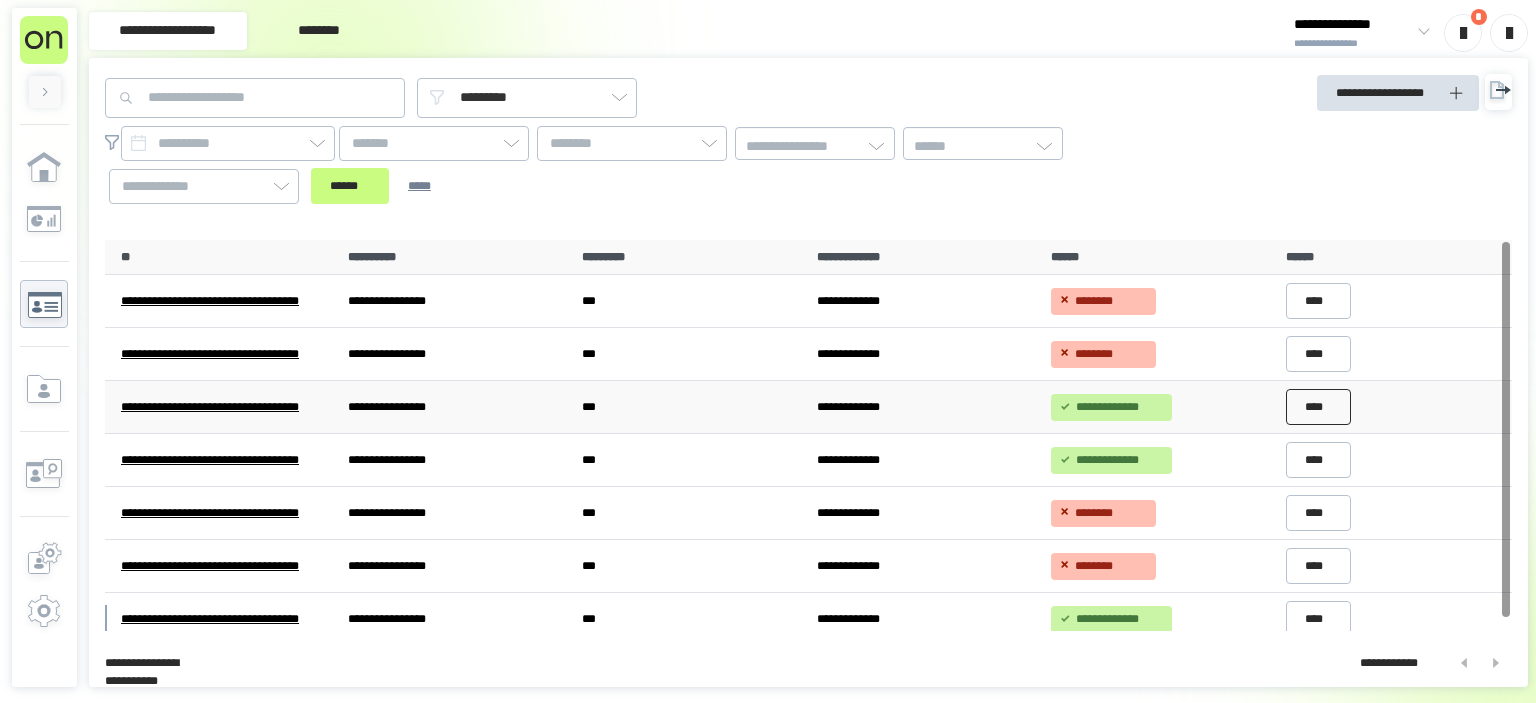 click on "****" at bounding box center (1319, 407) 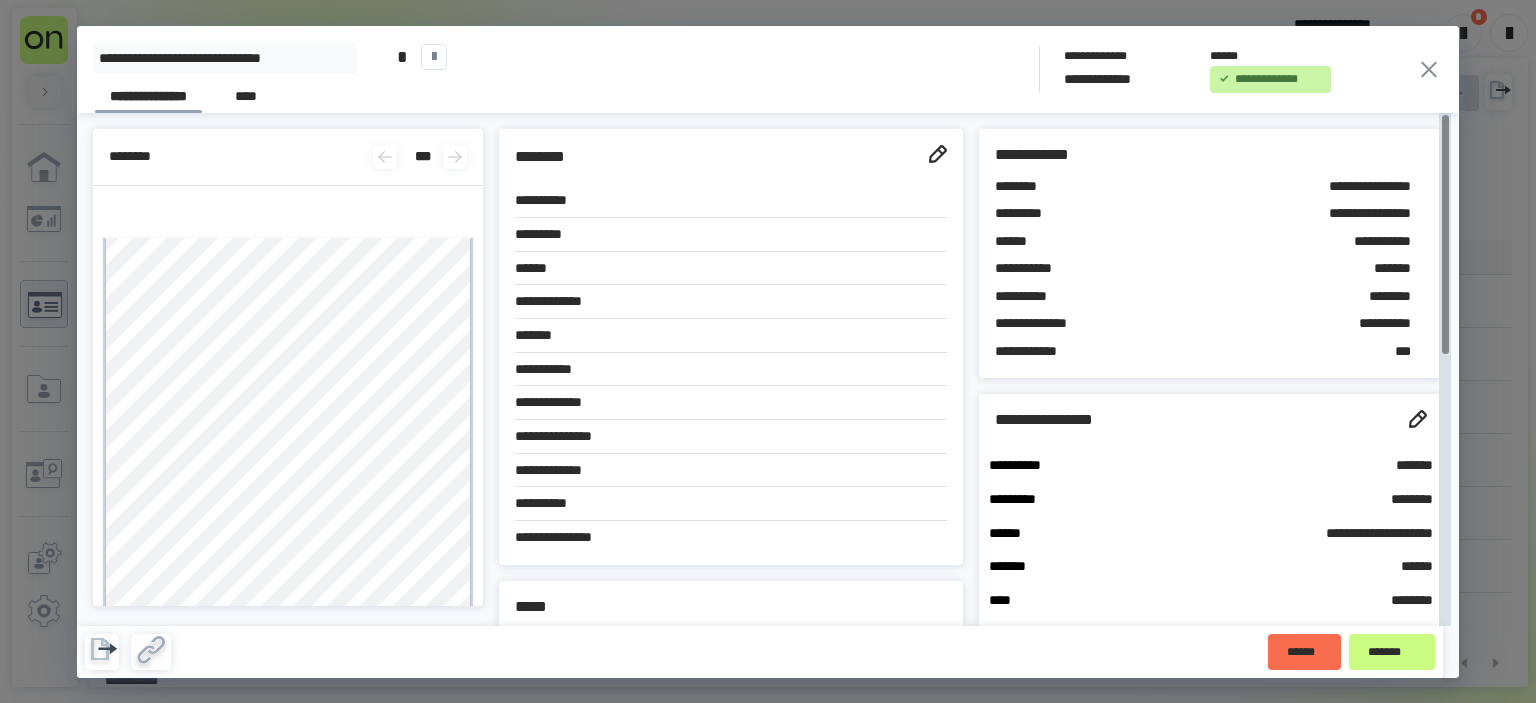 click 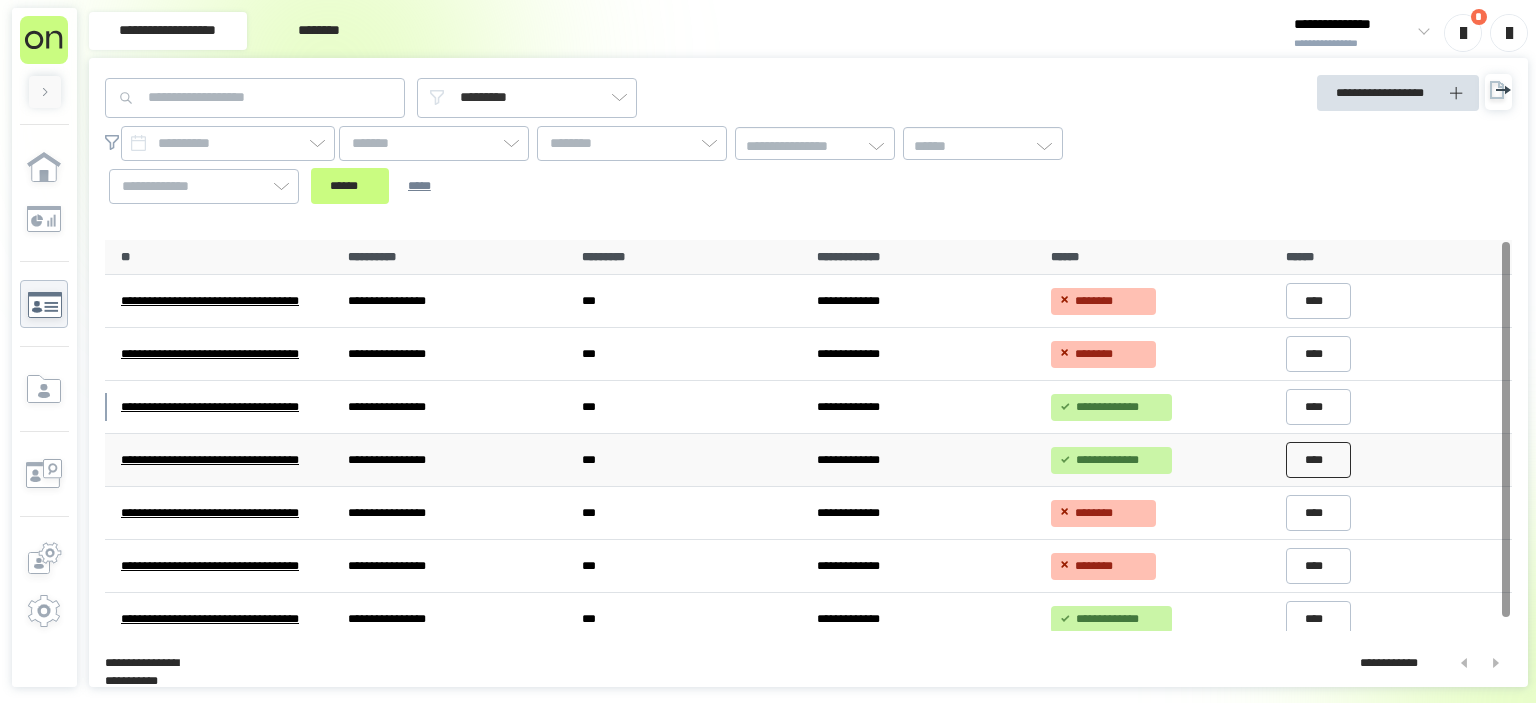 click on "****" at bounding box center (1319, 460) 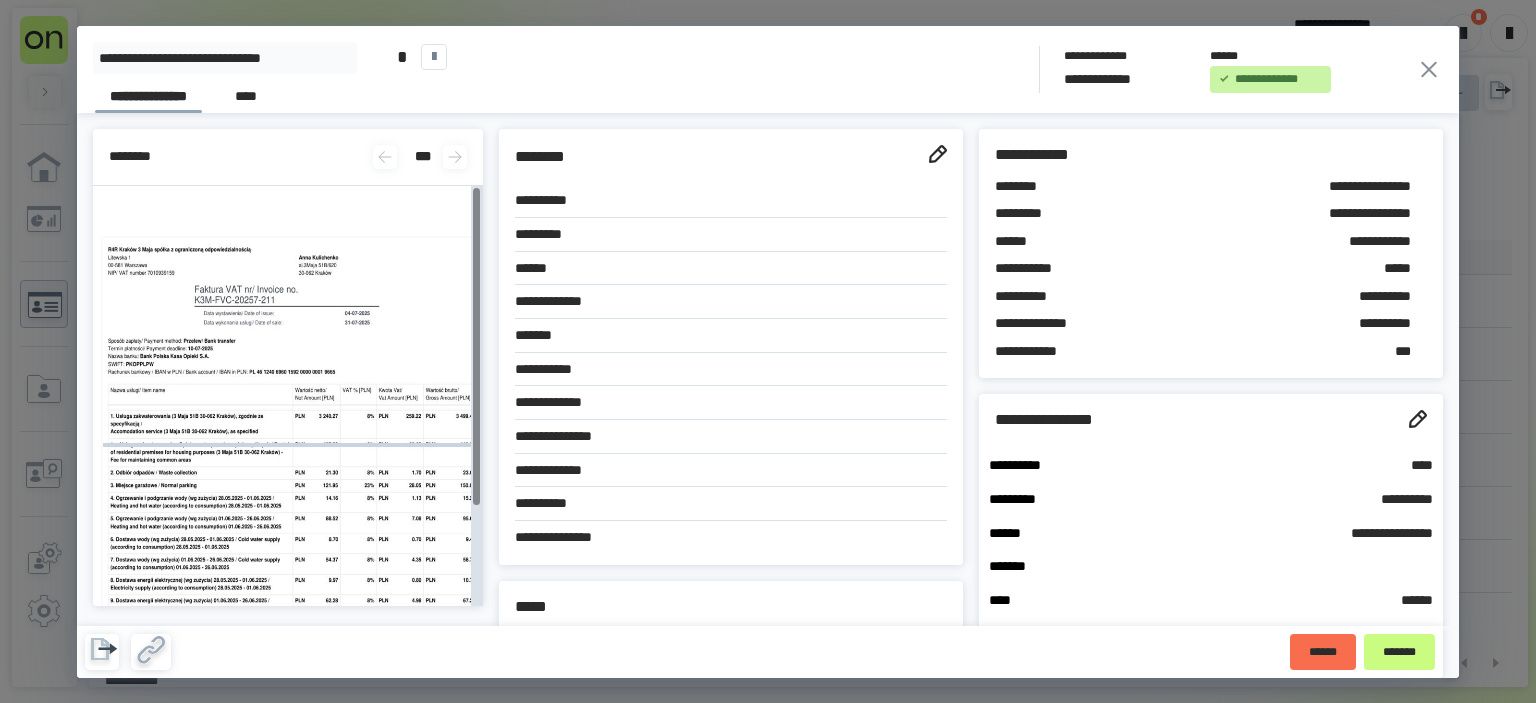 scroll, scrollTop: 0, scrollLeft: 0, axis: both 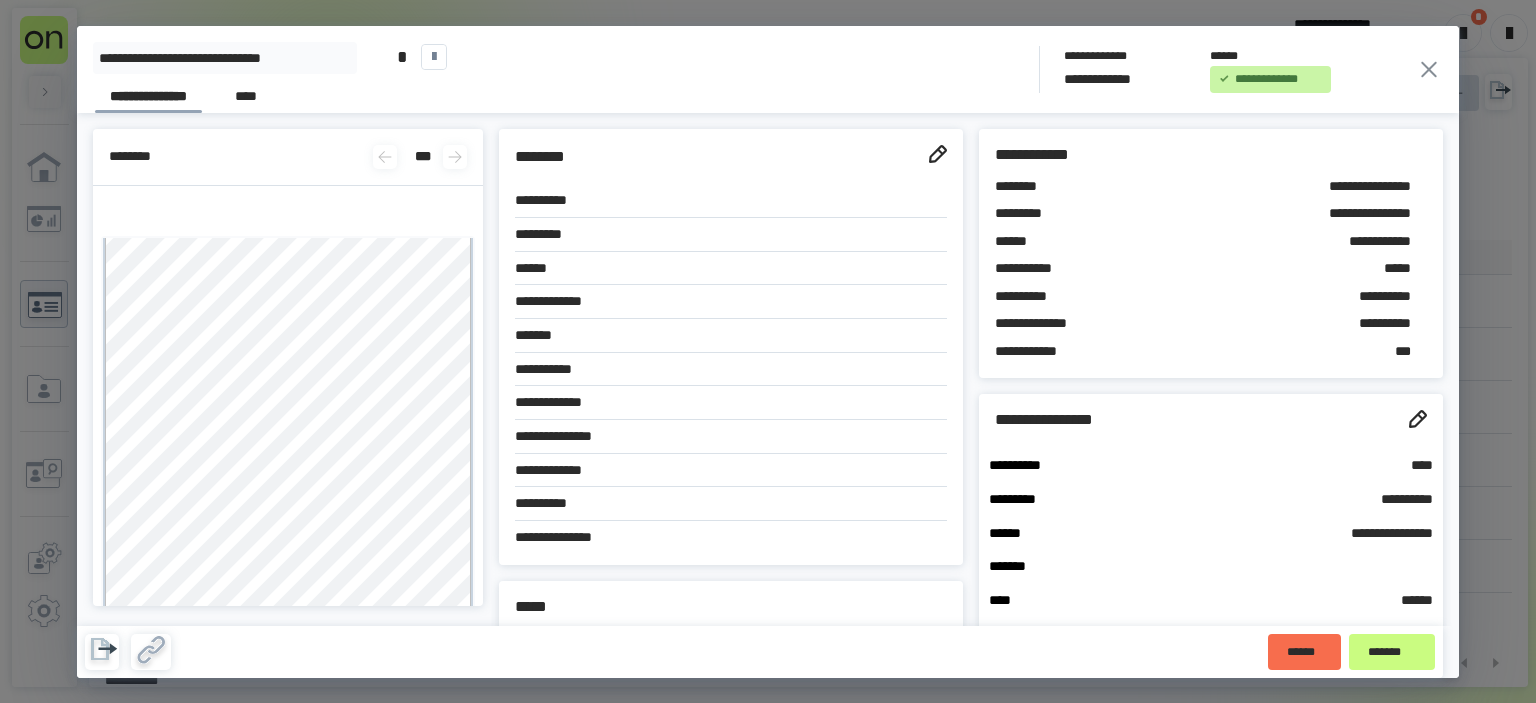 click 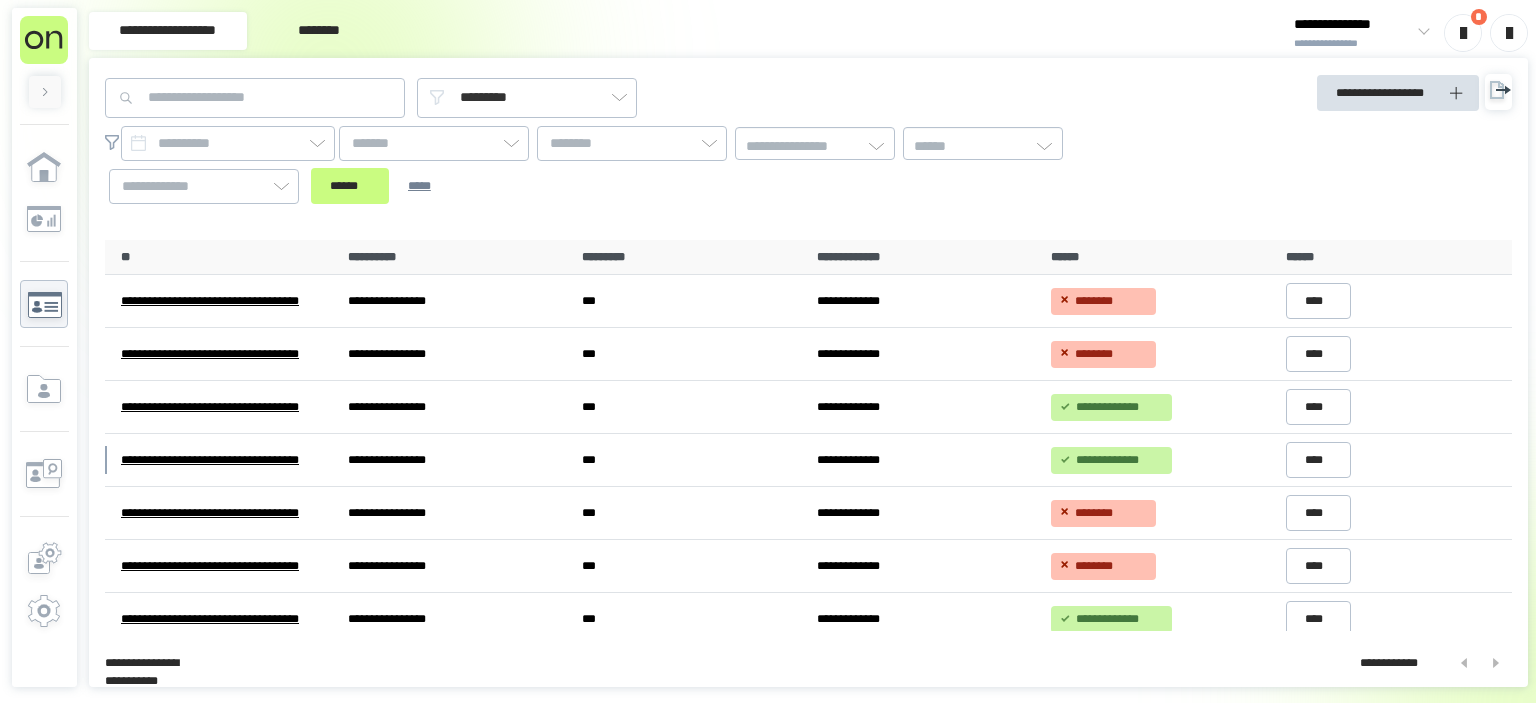 click on "**********" at bounding box center (1353, 44) 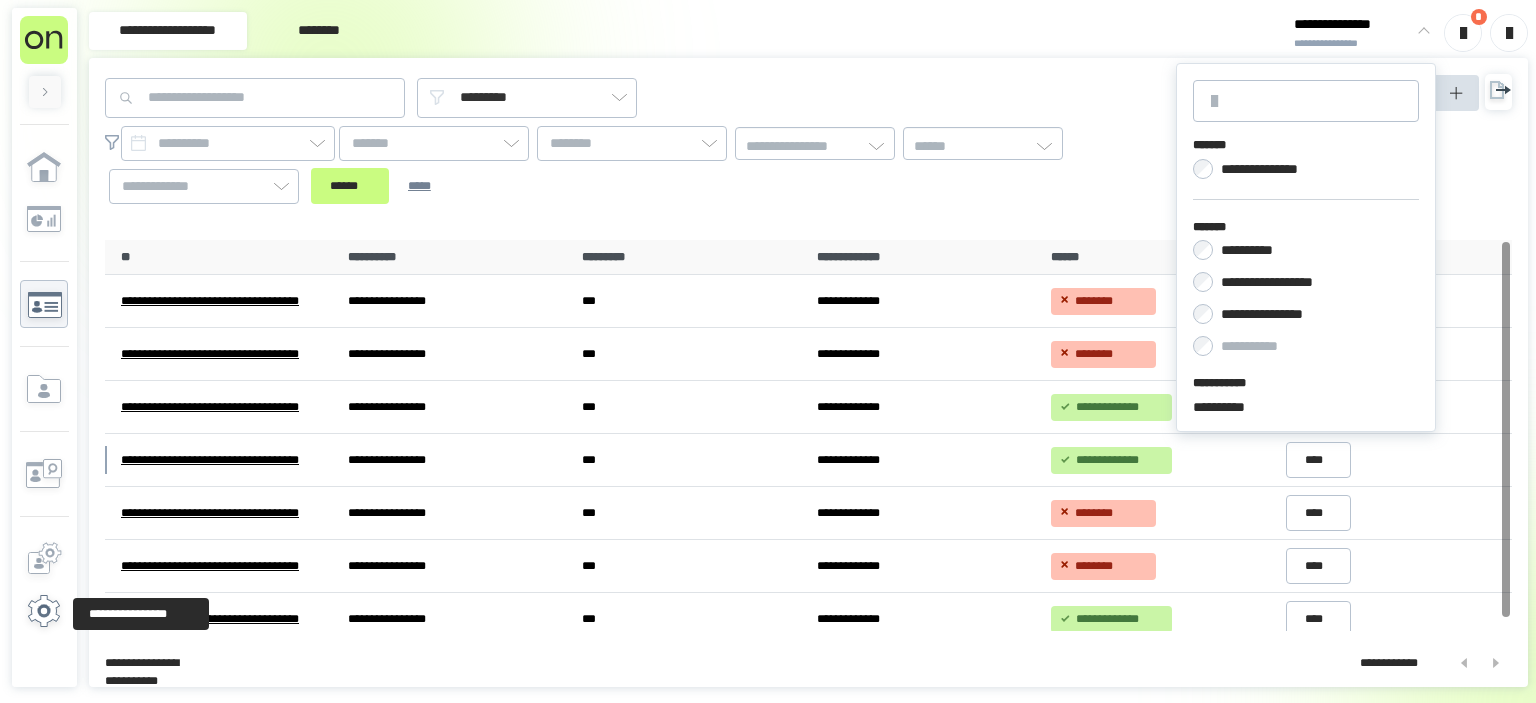 click 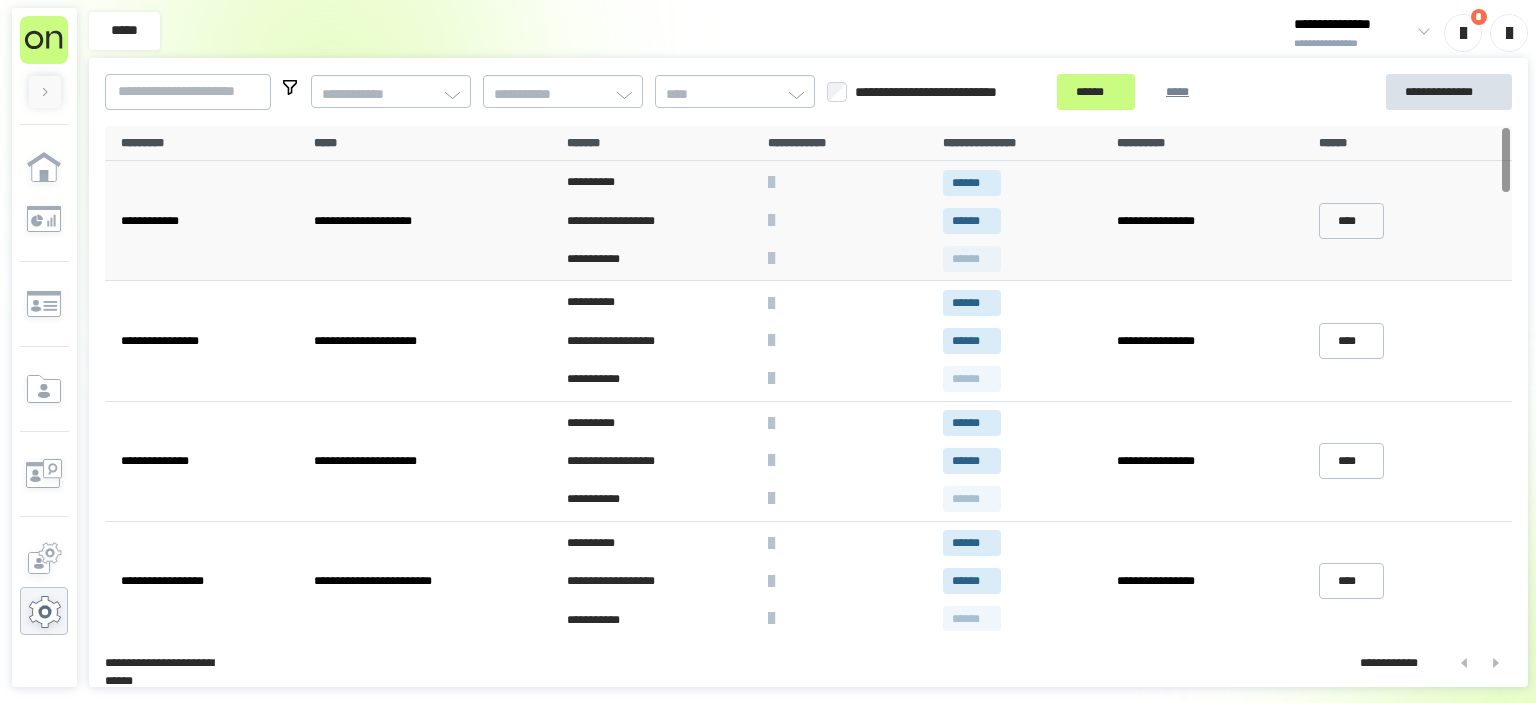 click on "****" at bounding box center (1411, 220) 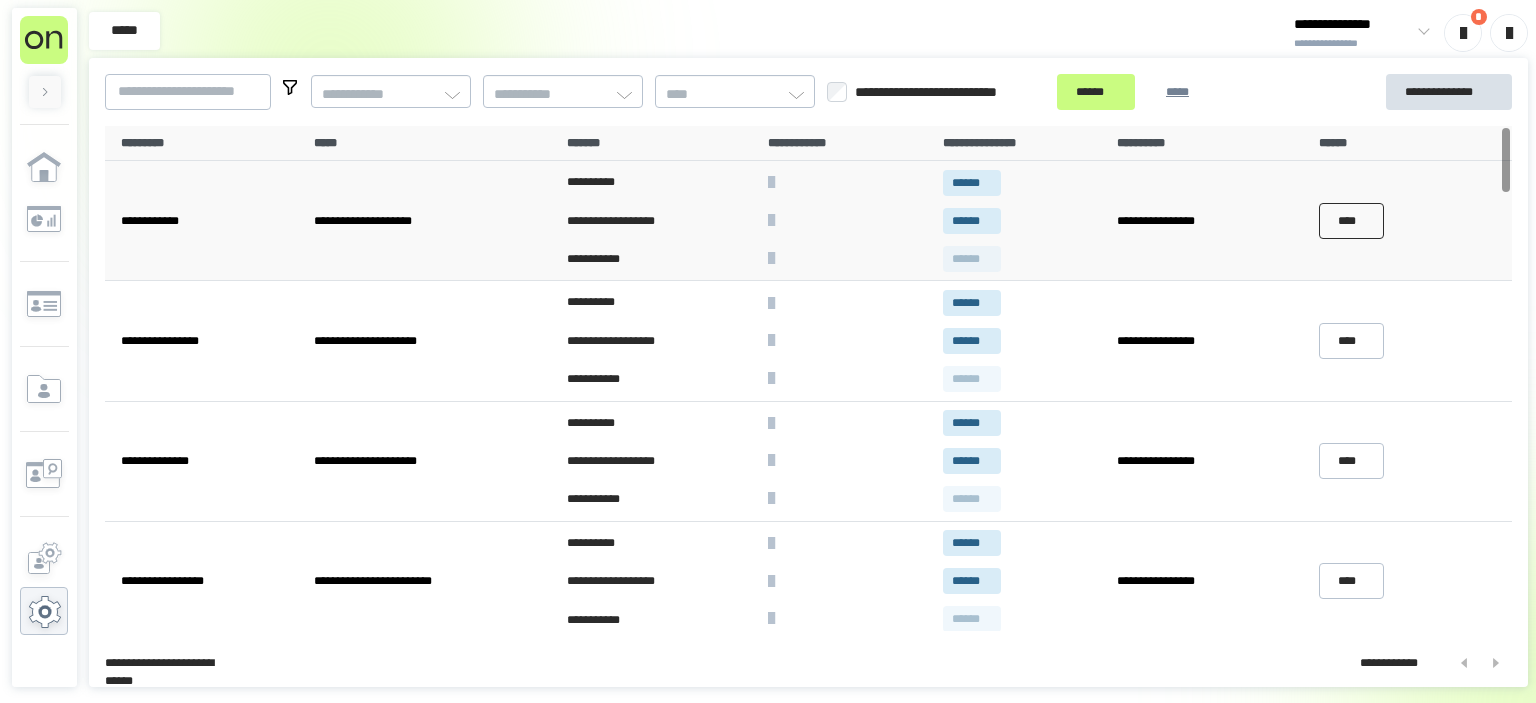 click on "****" at bounding box center (1352, 221) 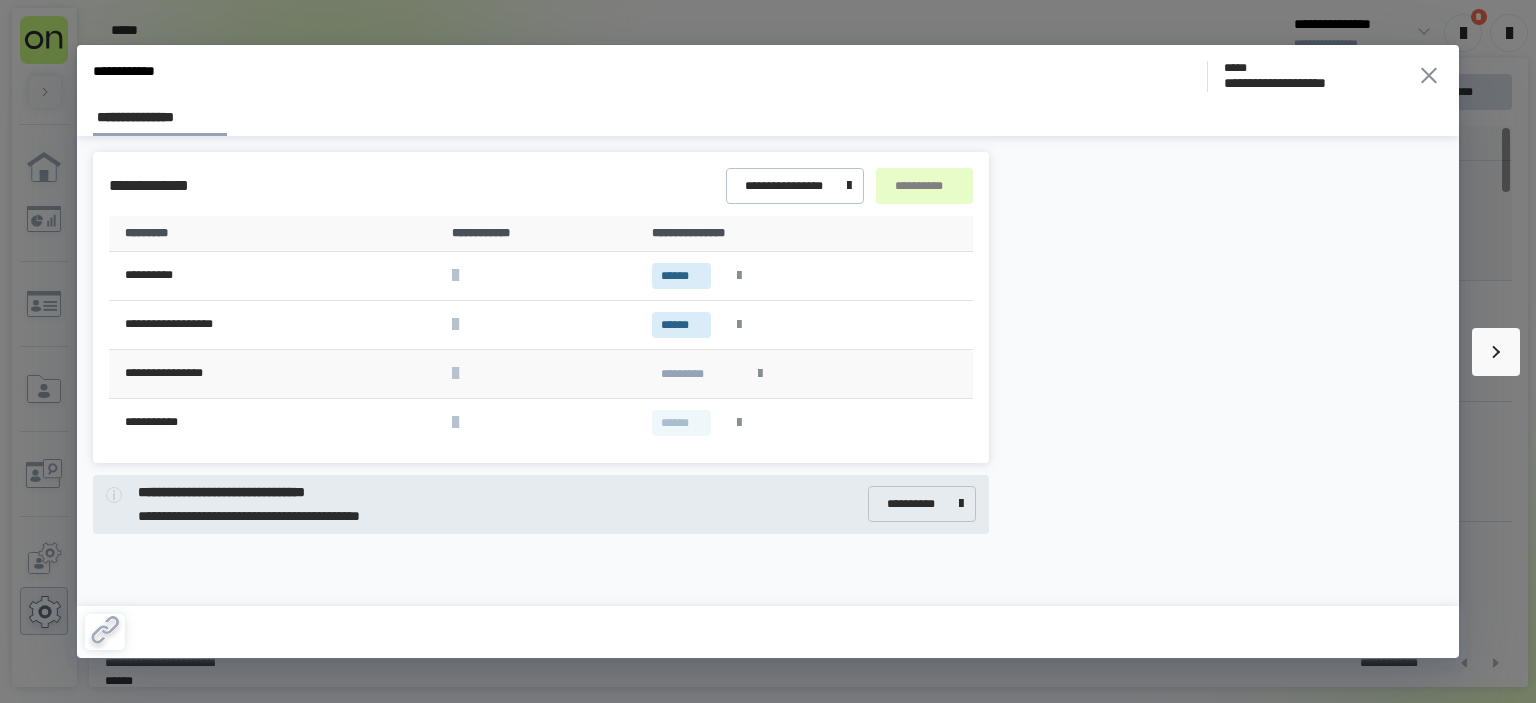 click at bounding box center (760, 374) 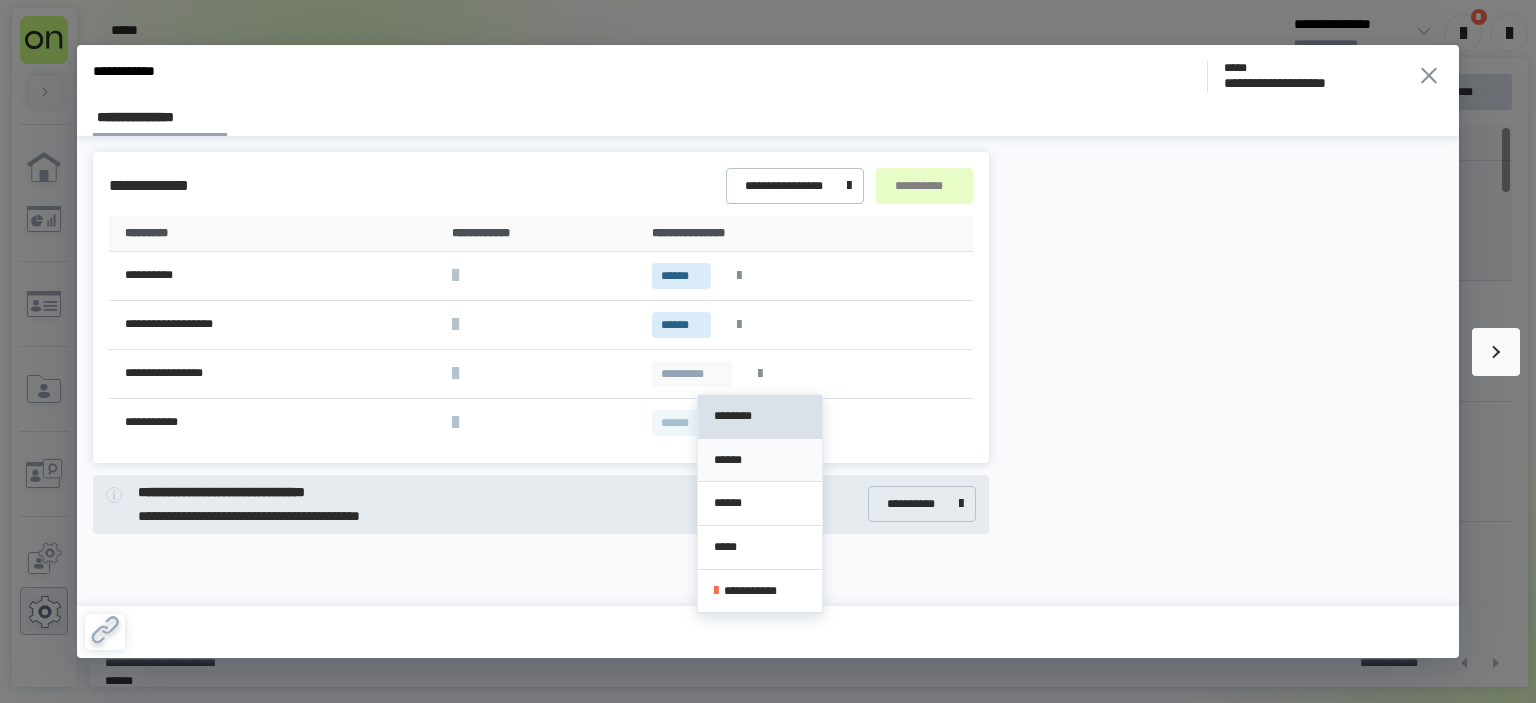 click on "******" at bounding box center [760, 460] 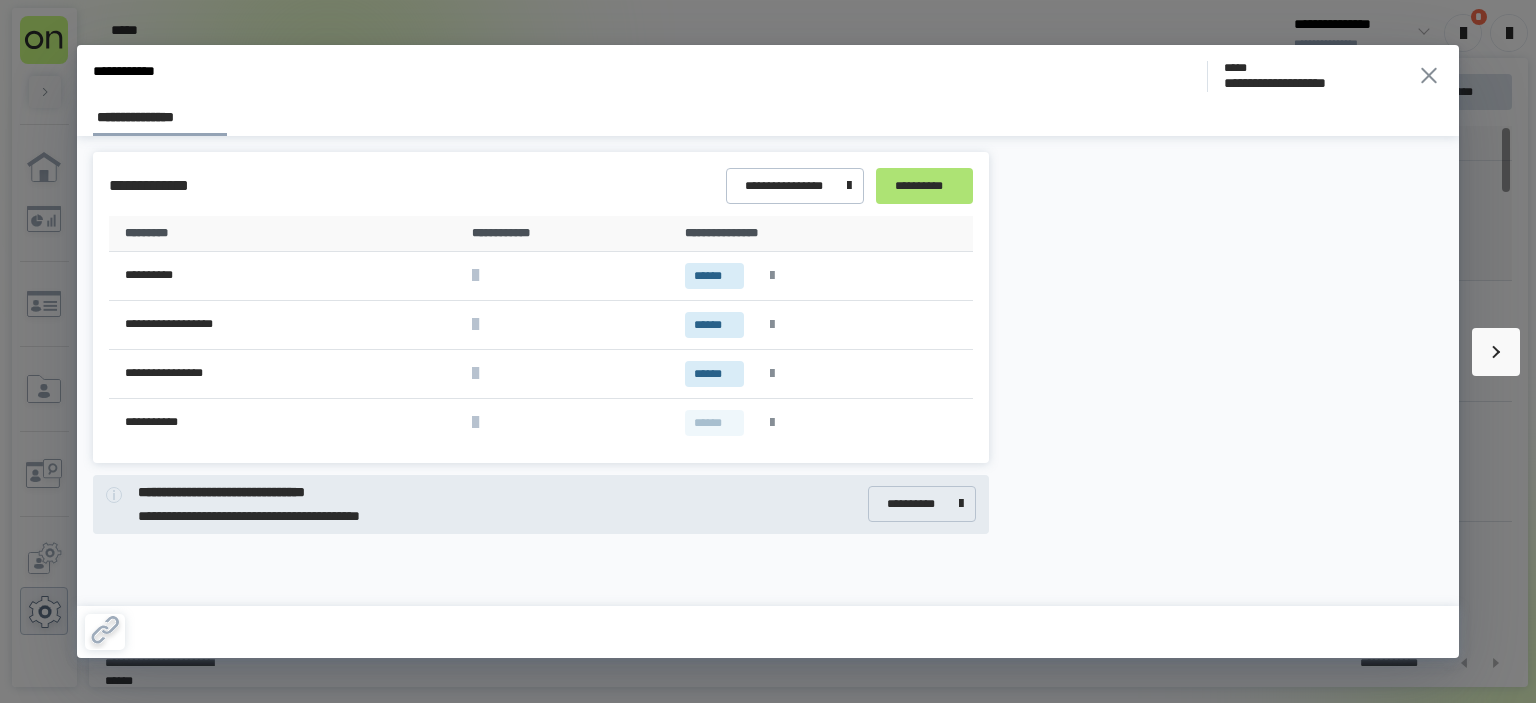 click on "**********" at bounding box center (924, 186) 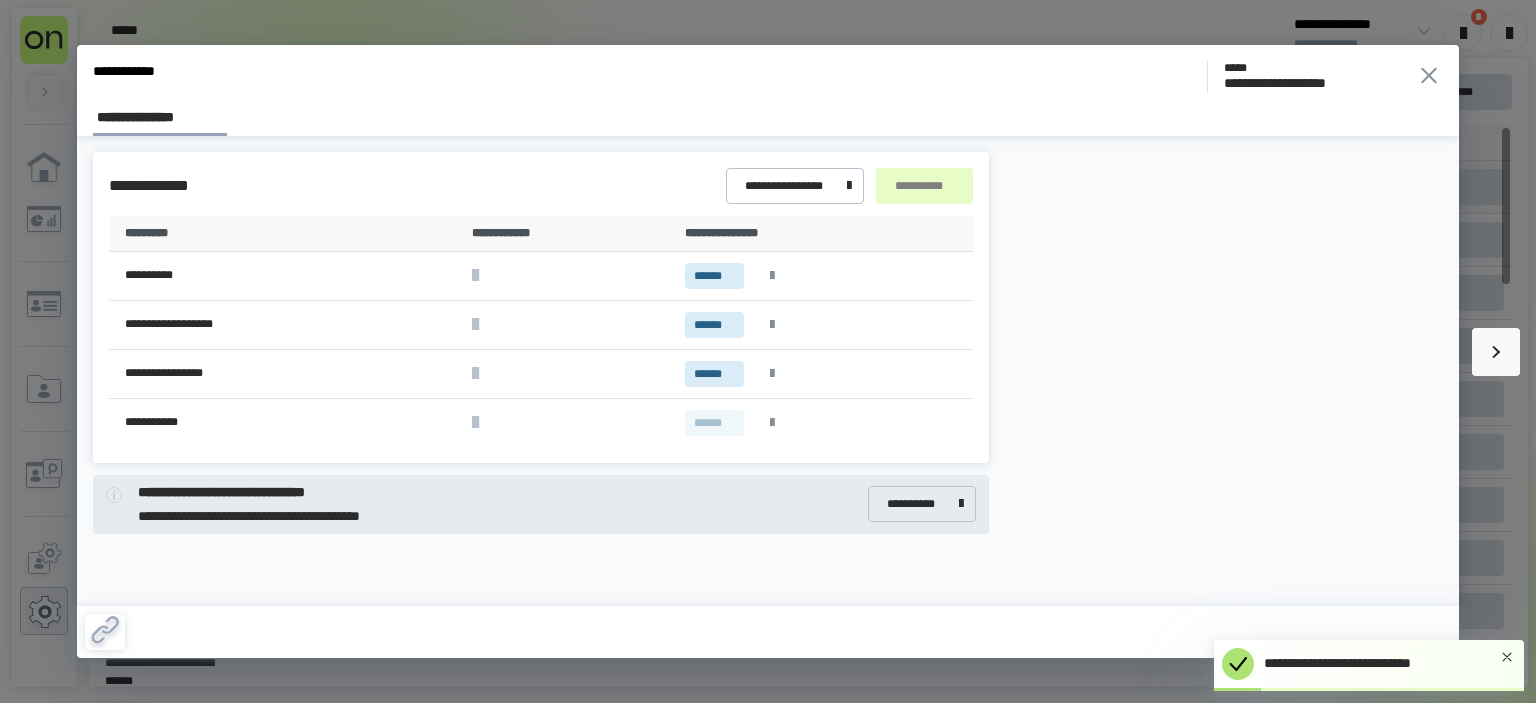 click 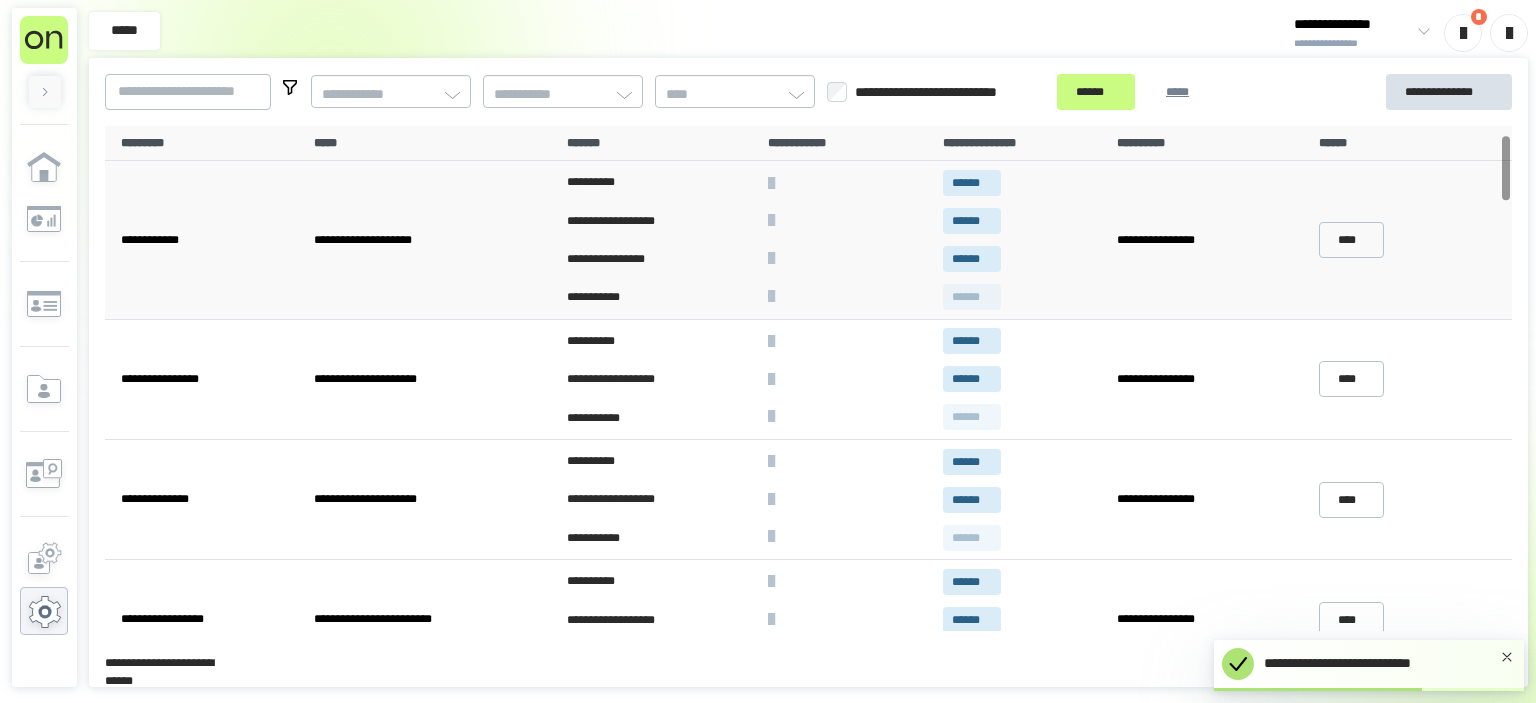 scroll, scrollTop: 76, scrollLeft: 0, axis: vertical 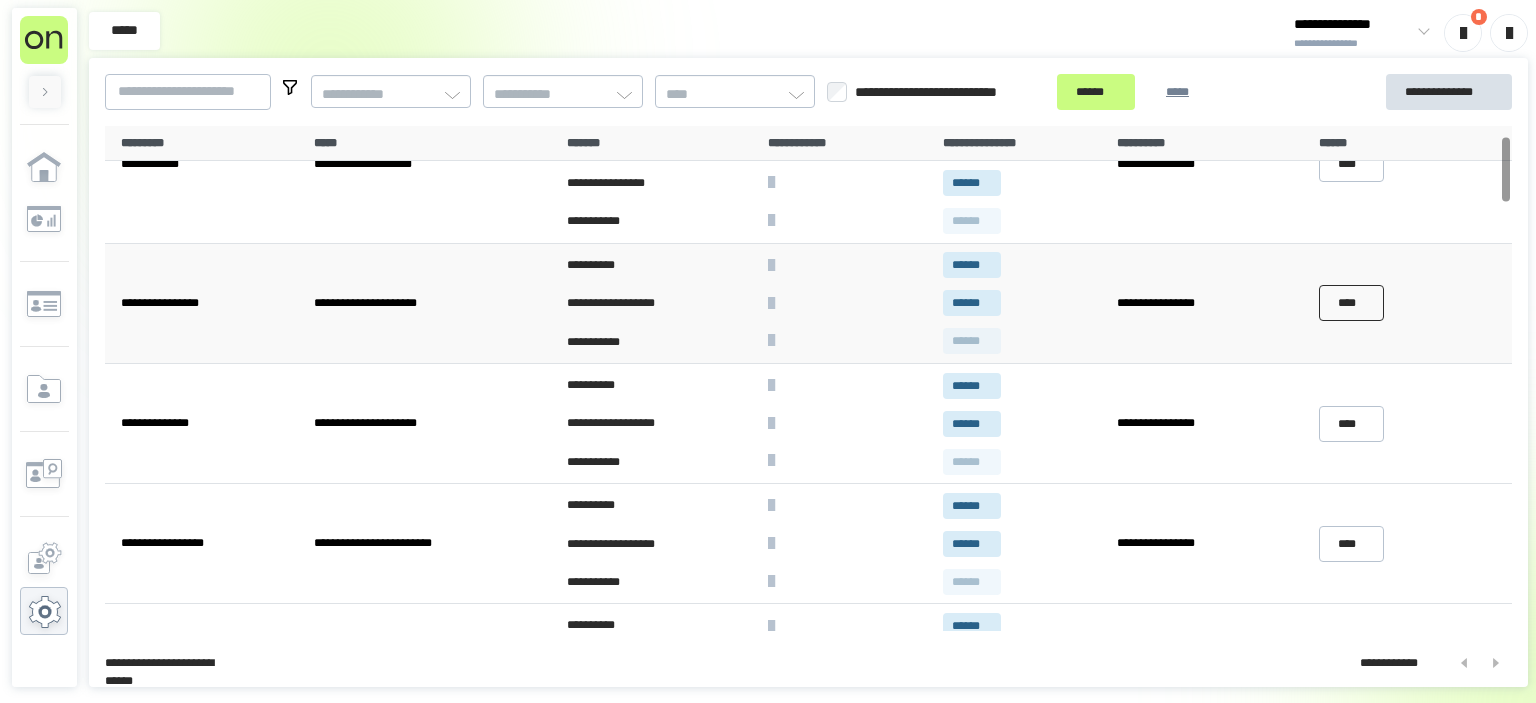 click on "****" at bounding box center (1352, 303) 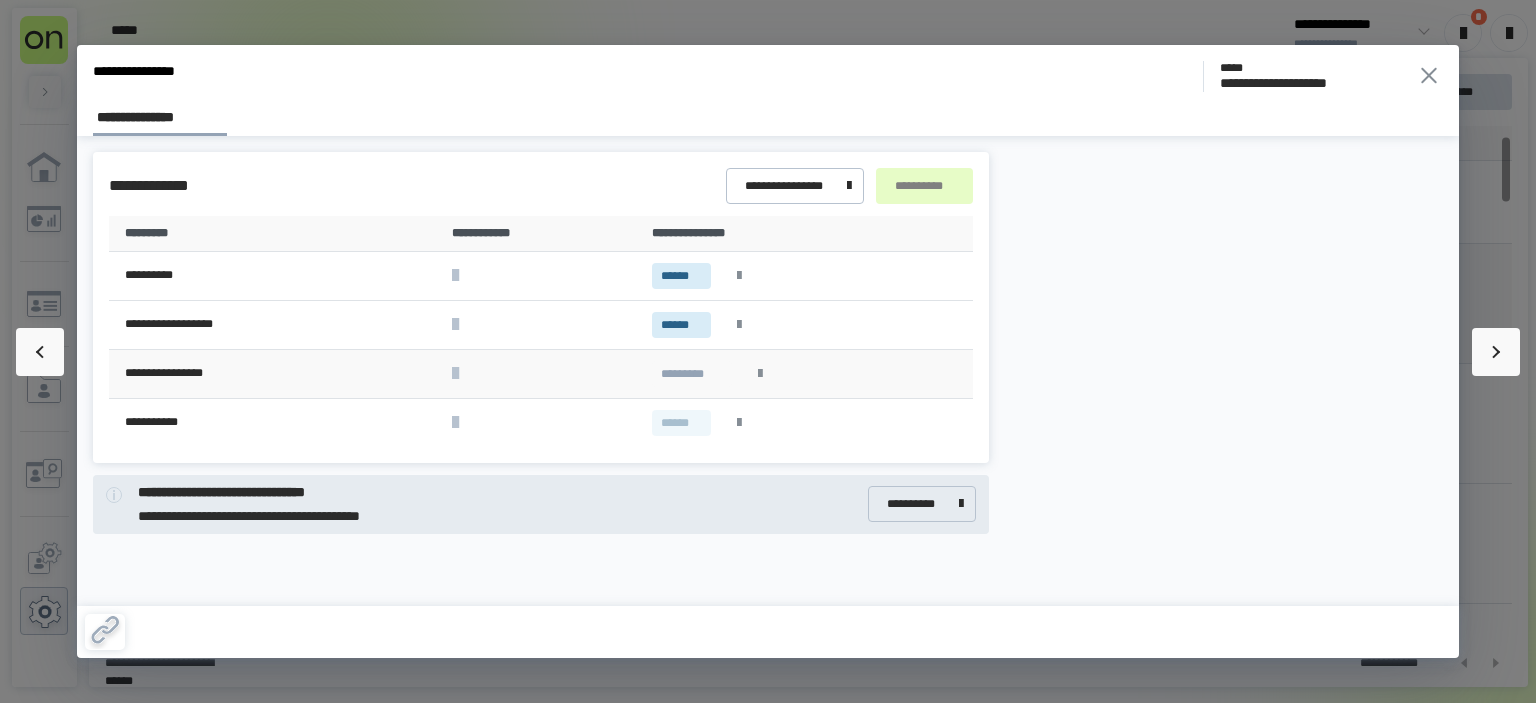 click at bounding box center [760, 374] 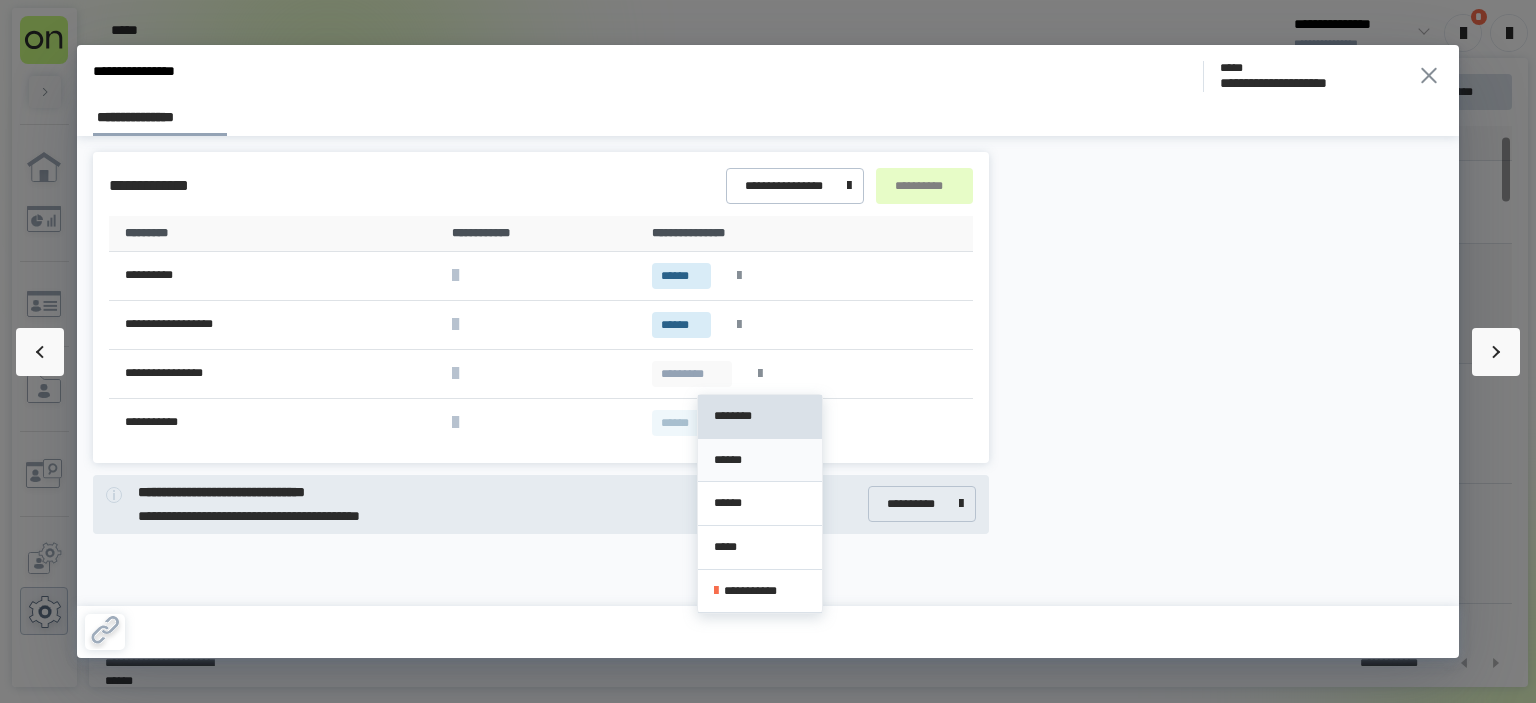 click on "******" at bounding box center (760, 460) 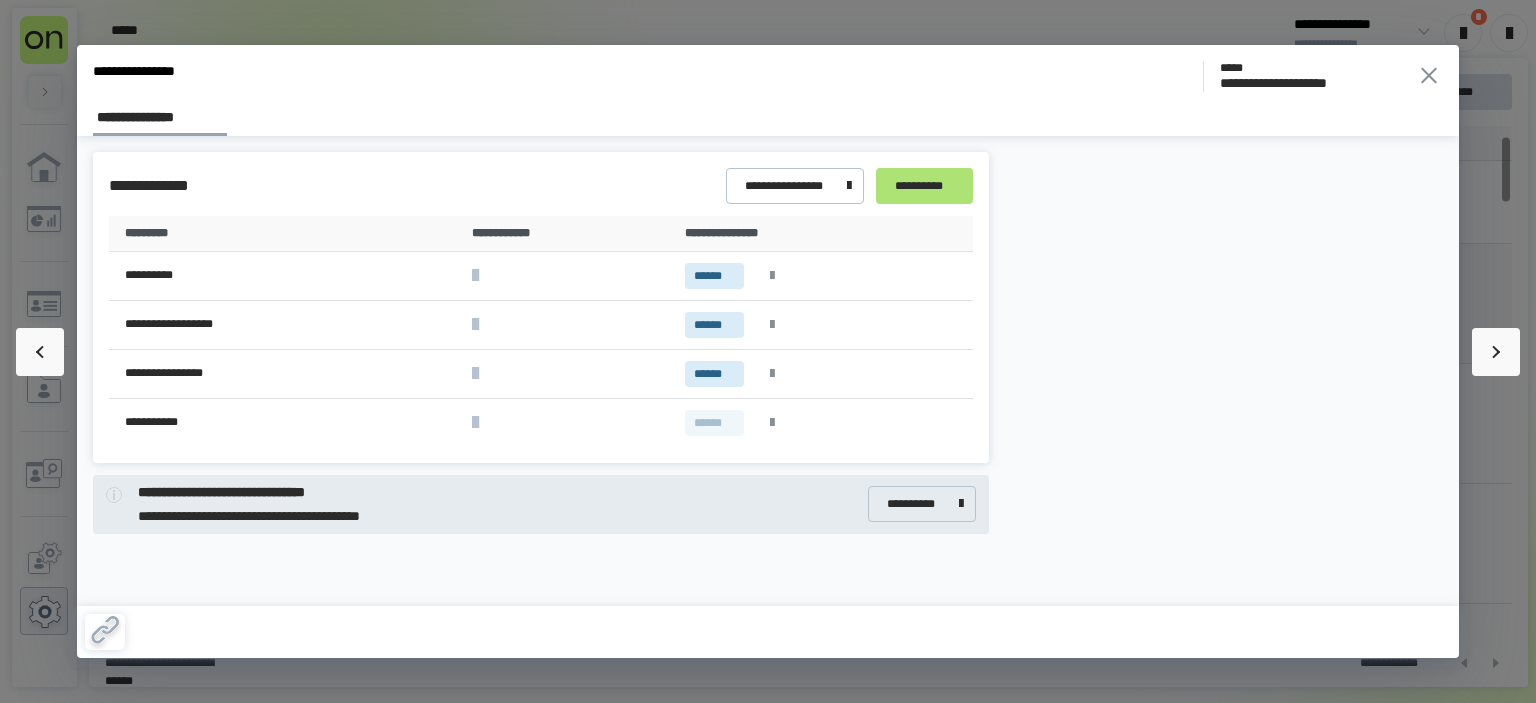 click on "**********" at bounding box center [924, 186] 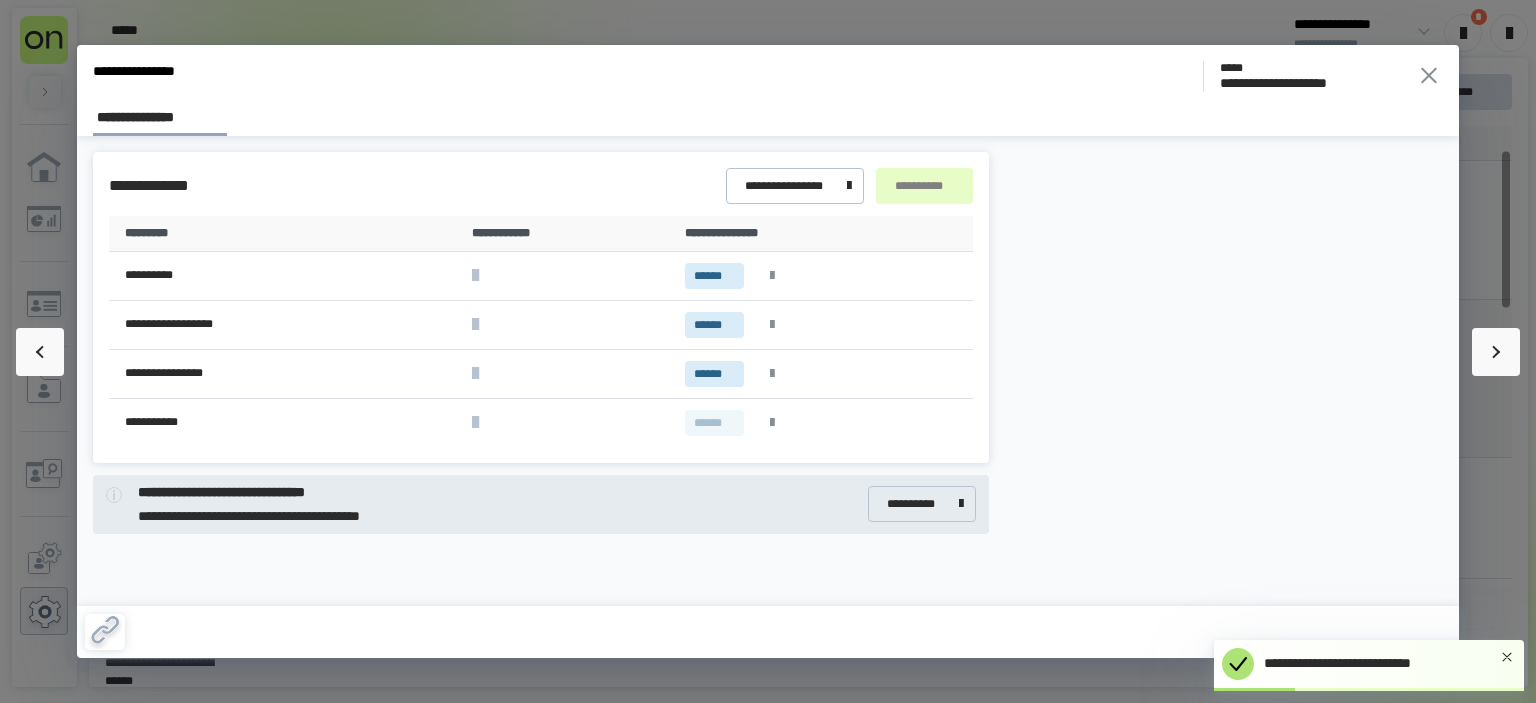 scroll, scrollTop: 76, scrollLeft: 0, axis: vertical 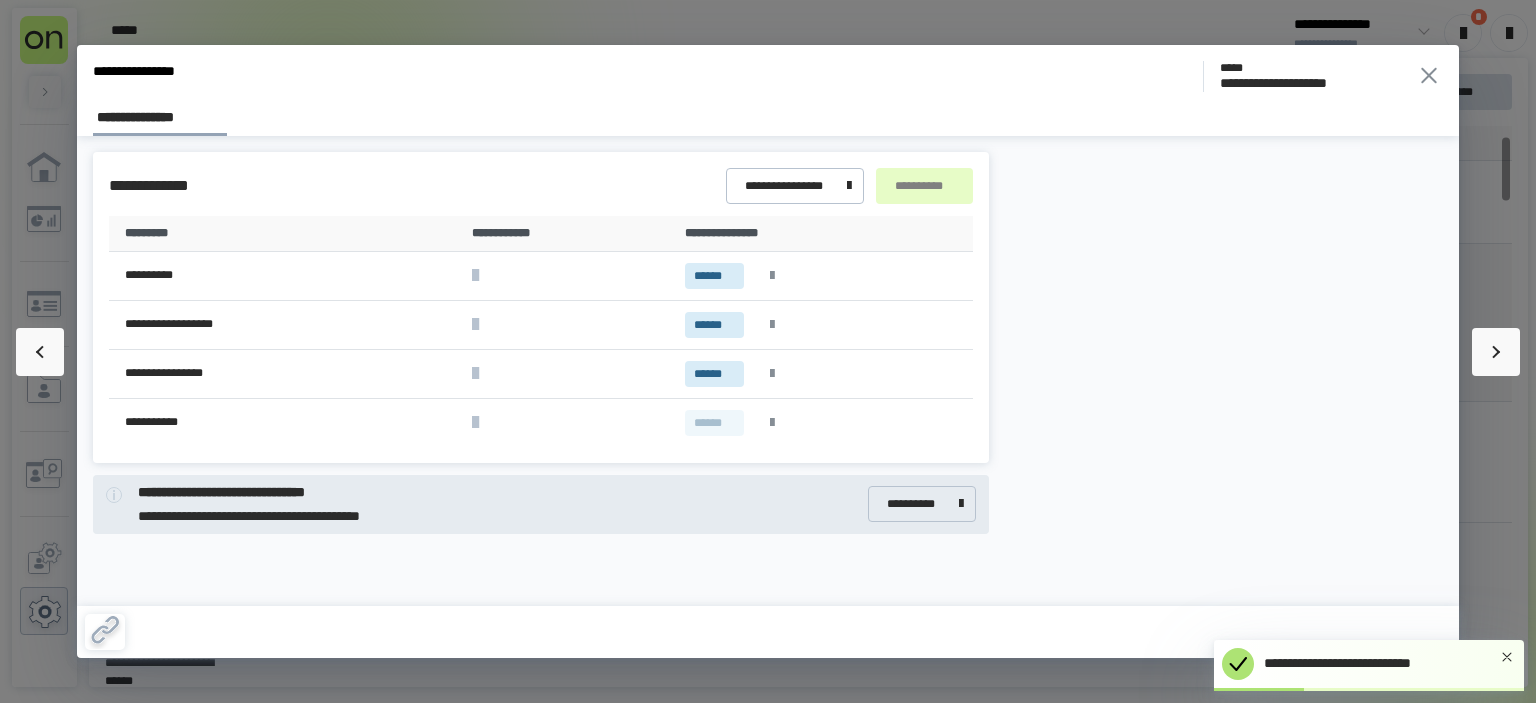 click 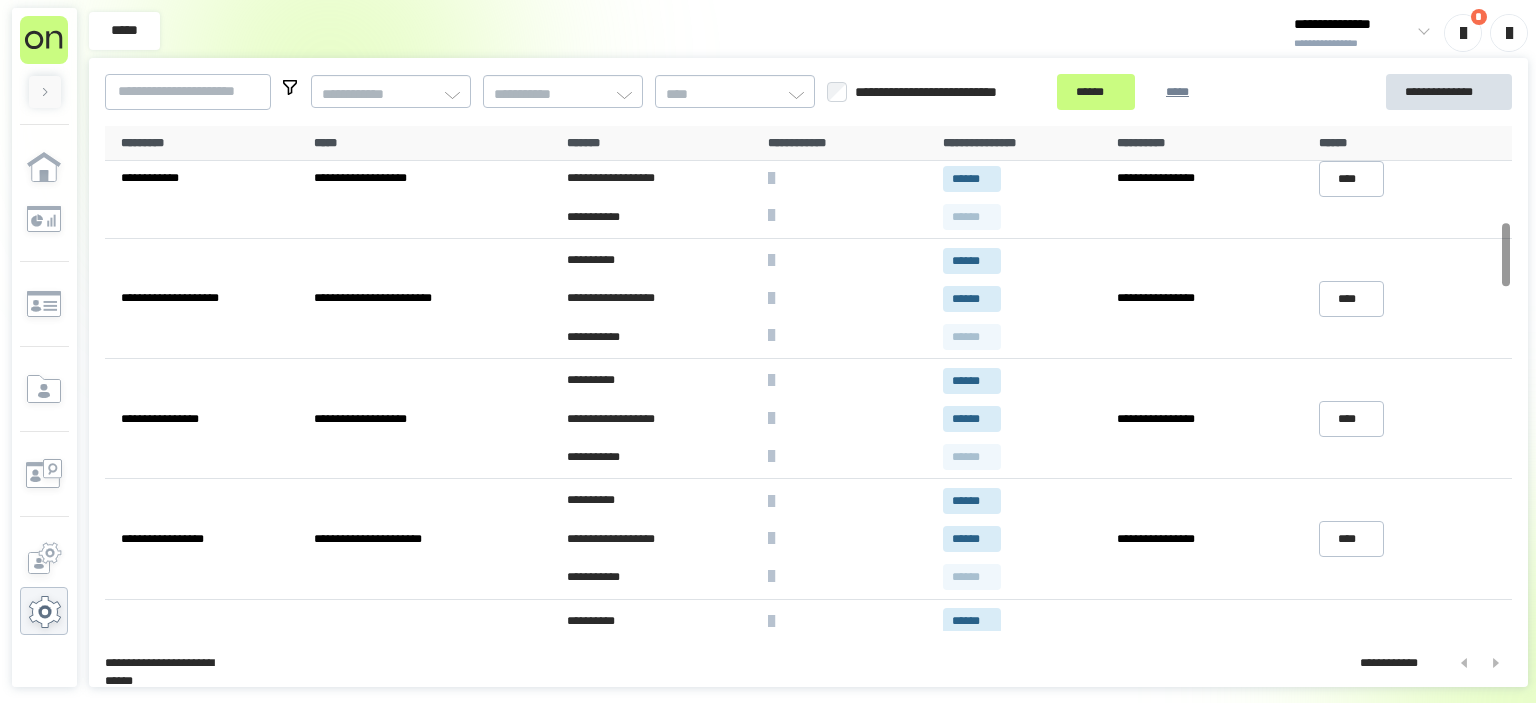 scroll, scrollTop: 764, scrollLeft: 0, axis: vertical 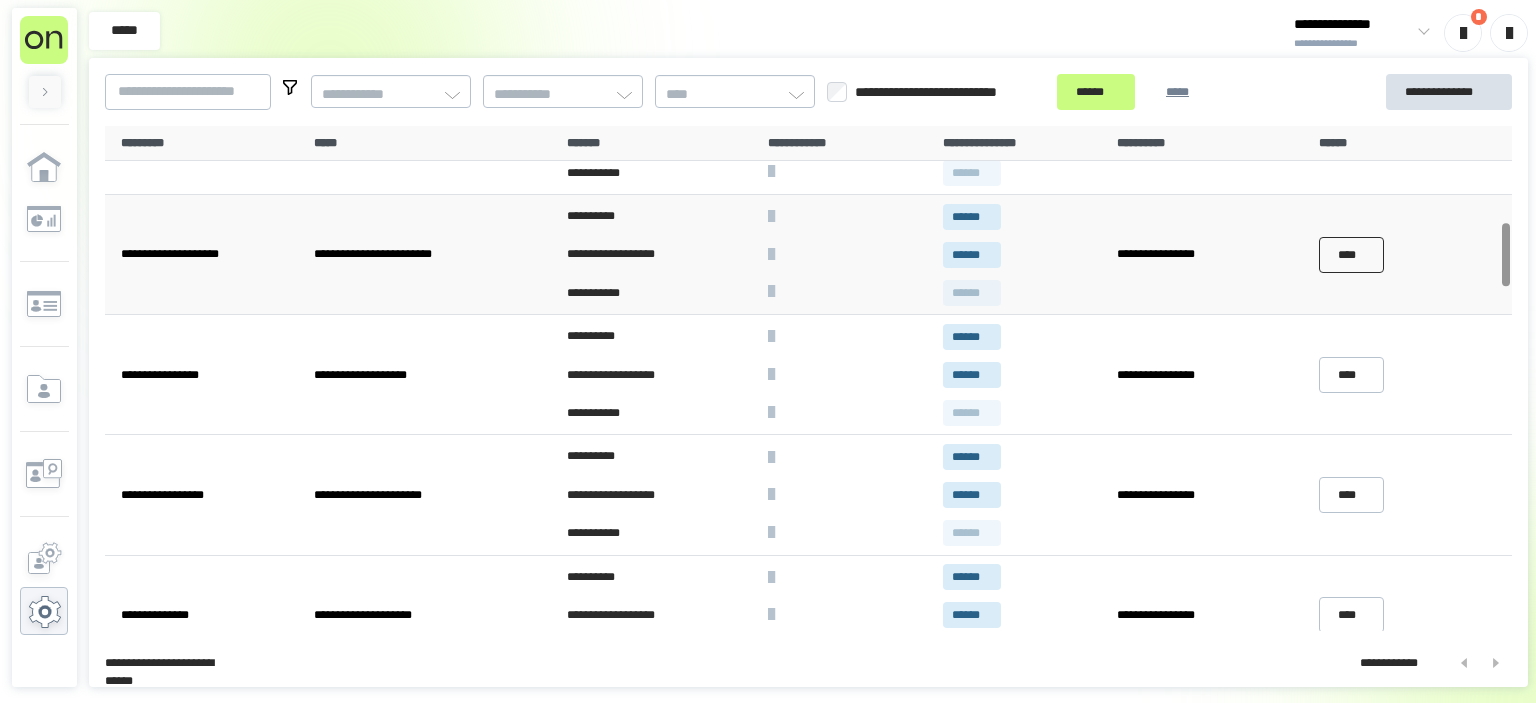 click on "****" at bounding box center [1352, 255] 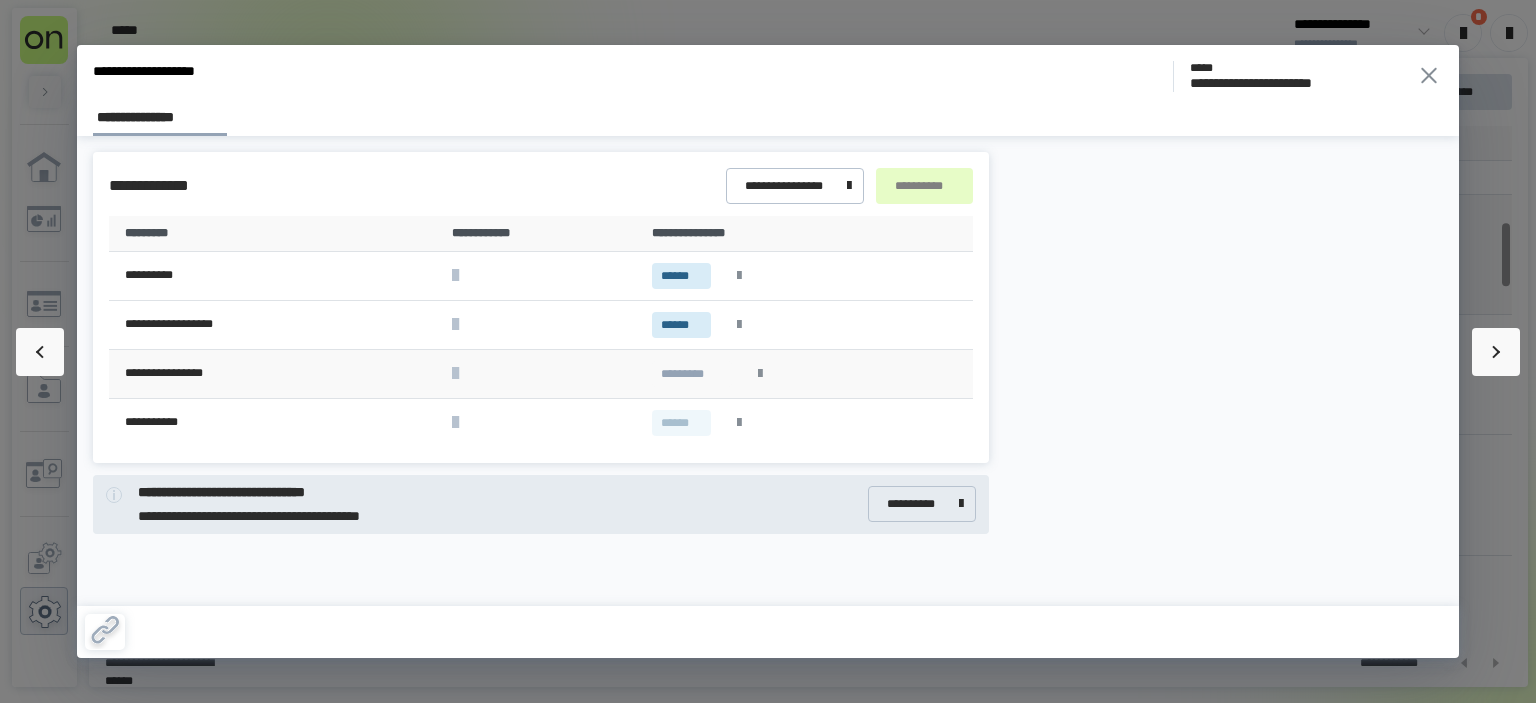 click at bounding box center (760, 374) 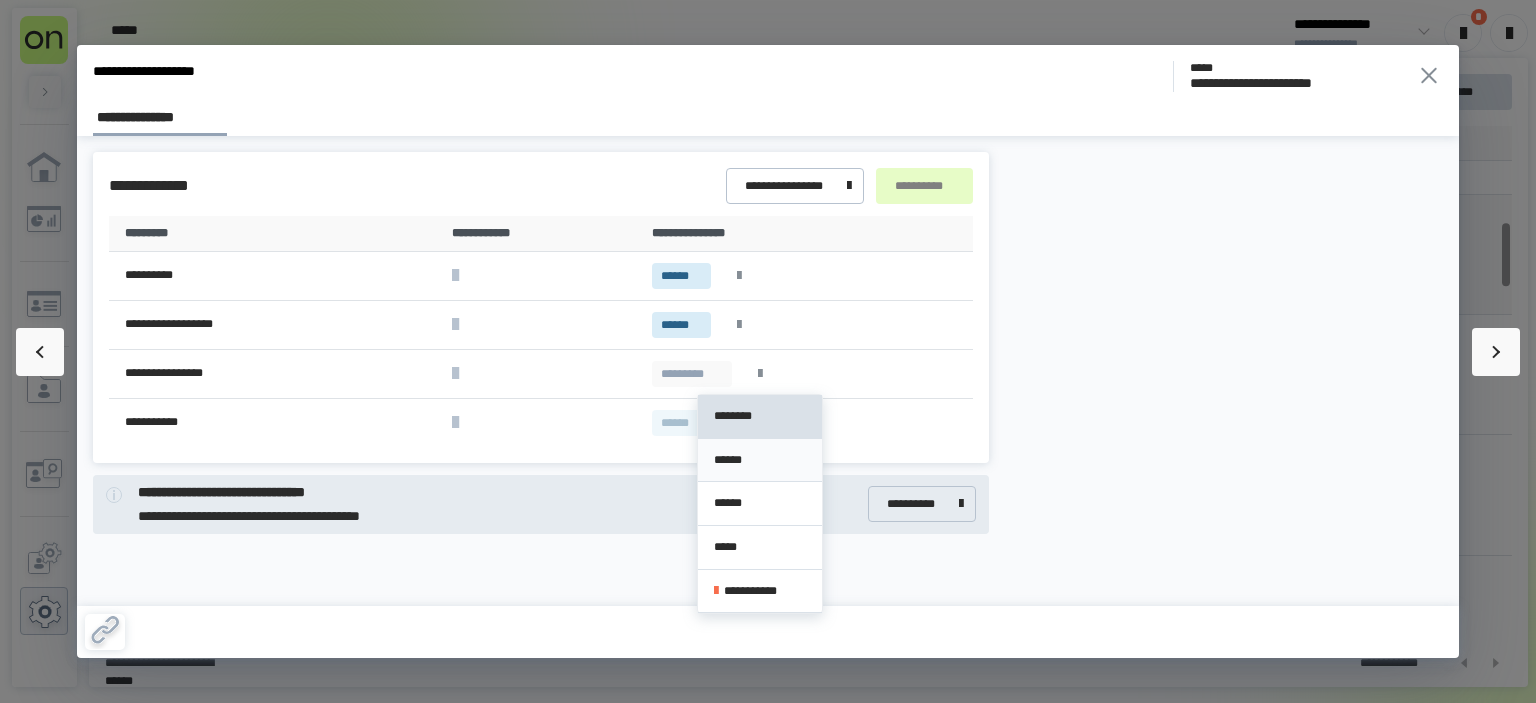 click on "******" at bounding box center [760, 461] 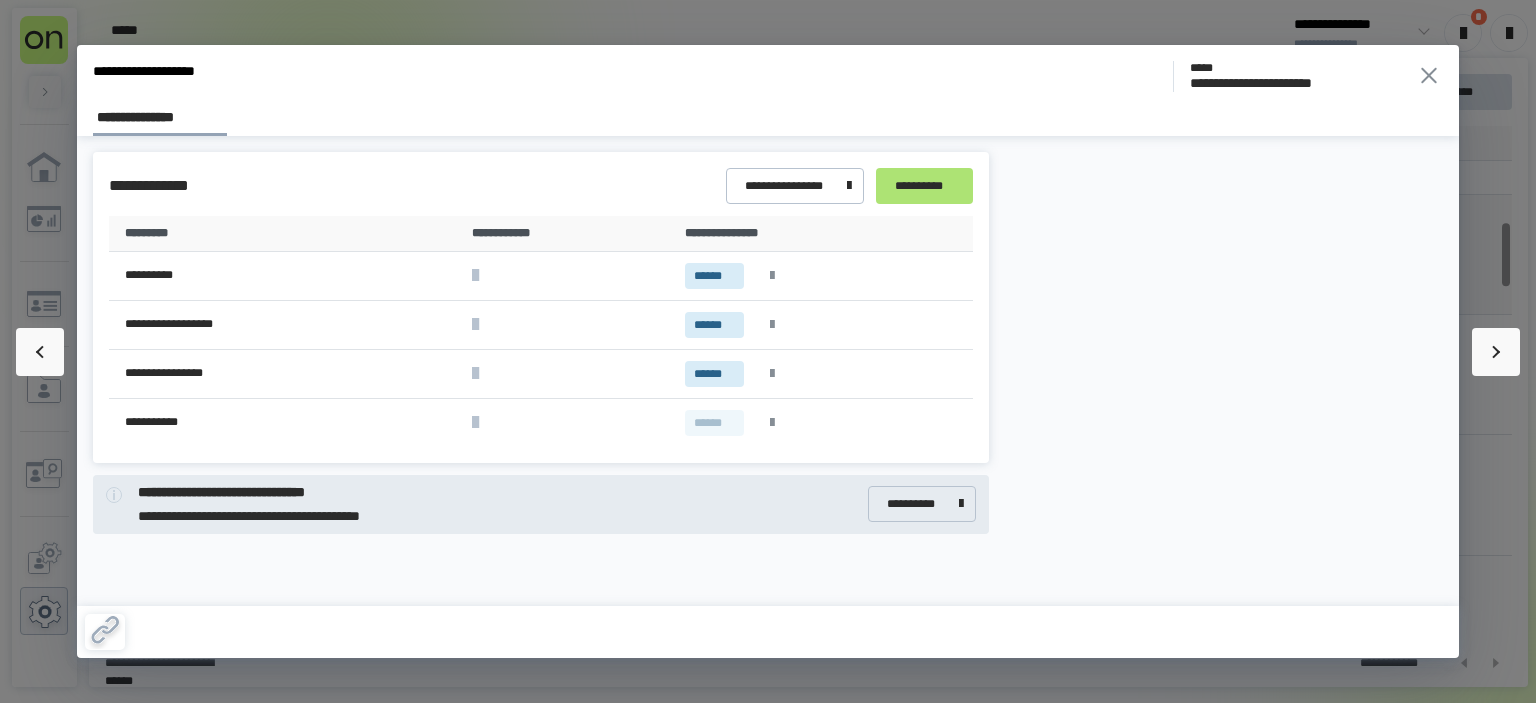click on "**********" at bounding box center (924, 186) 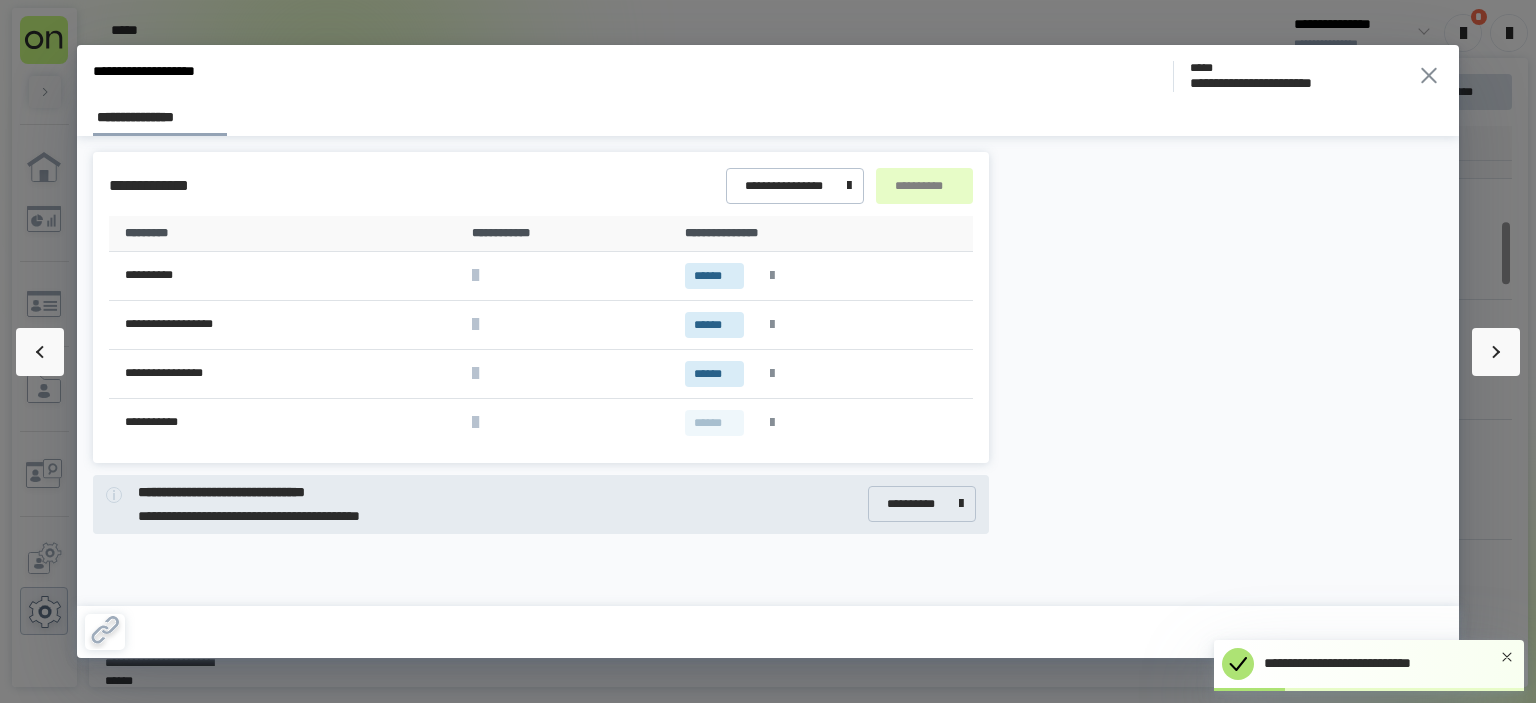 scroll, scrollTop: 764, scrollLeft: 0, axis: vertical 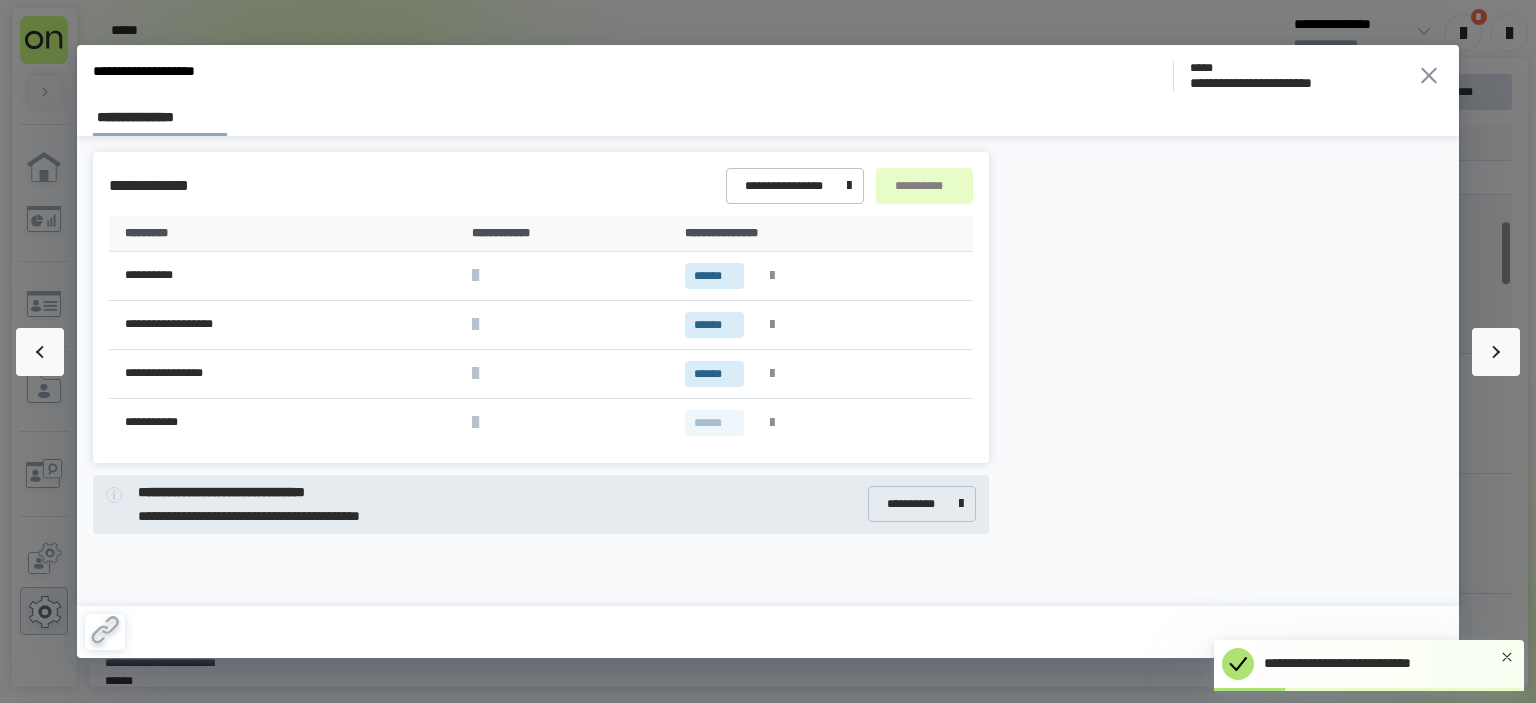 click 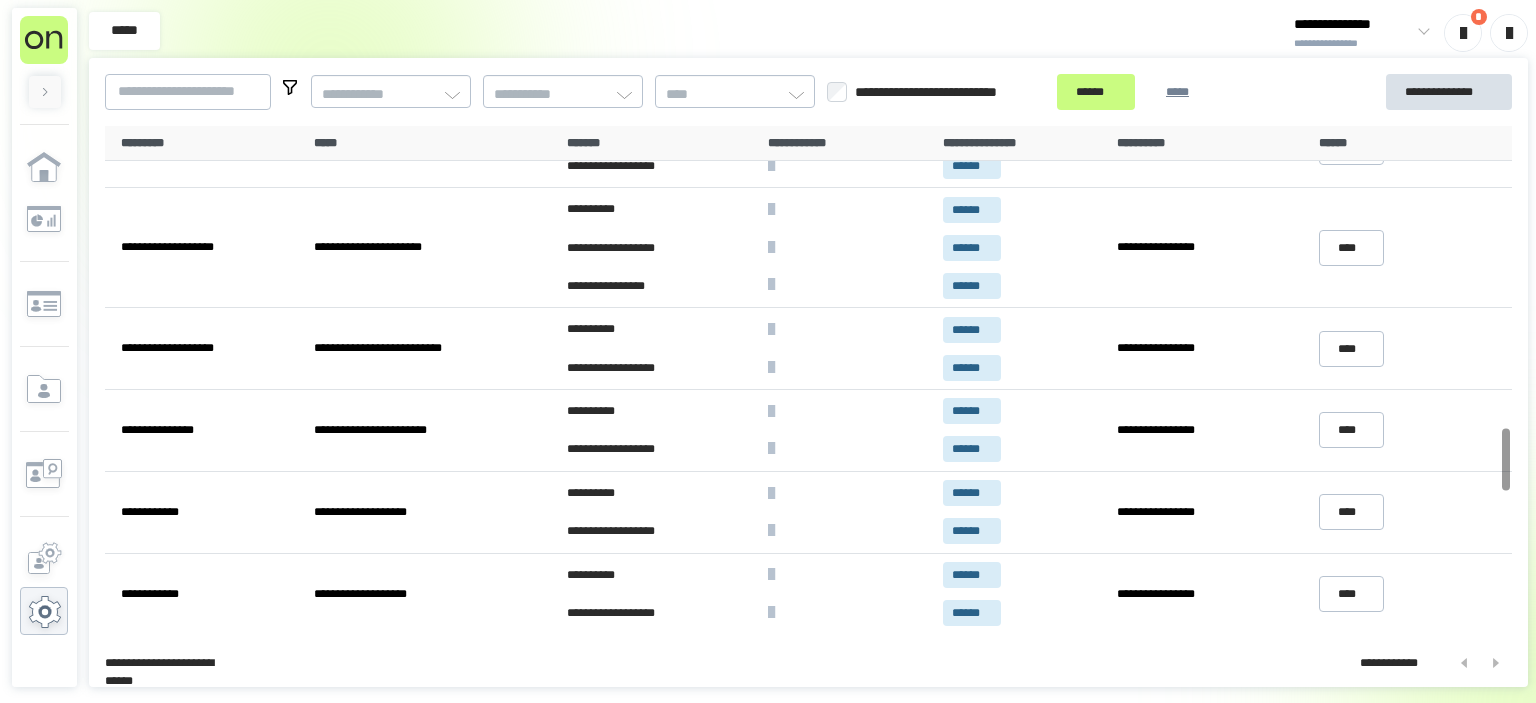 scroll, scrollTop: 2435, scrollLeft: 0, axis: vertical 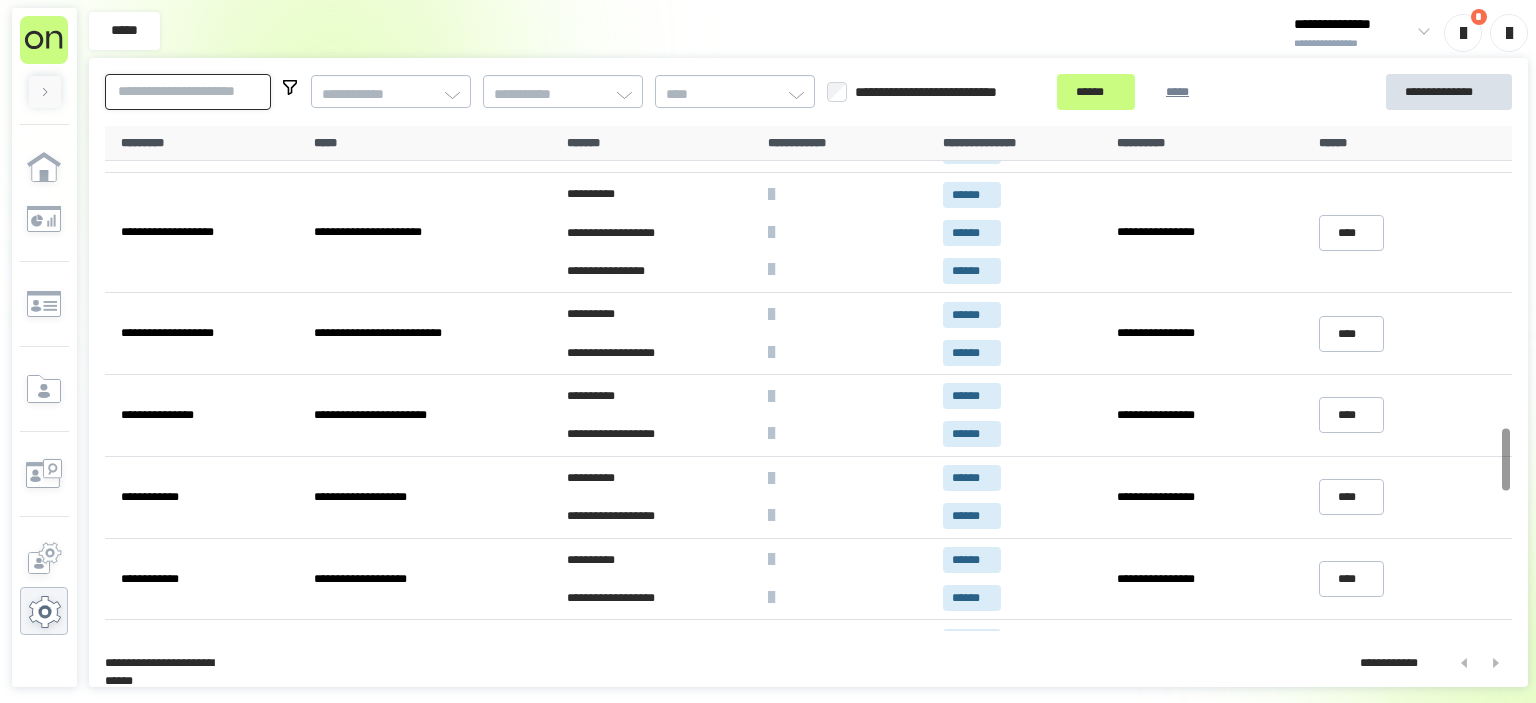 click at bounding box center [188, 92] 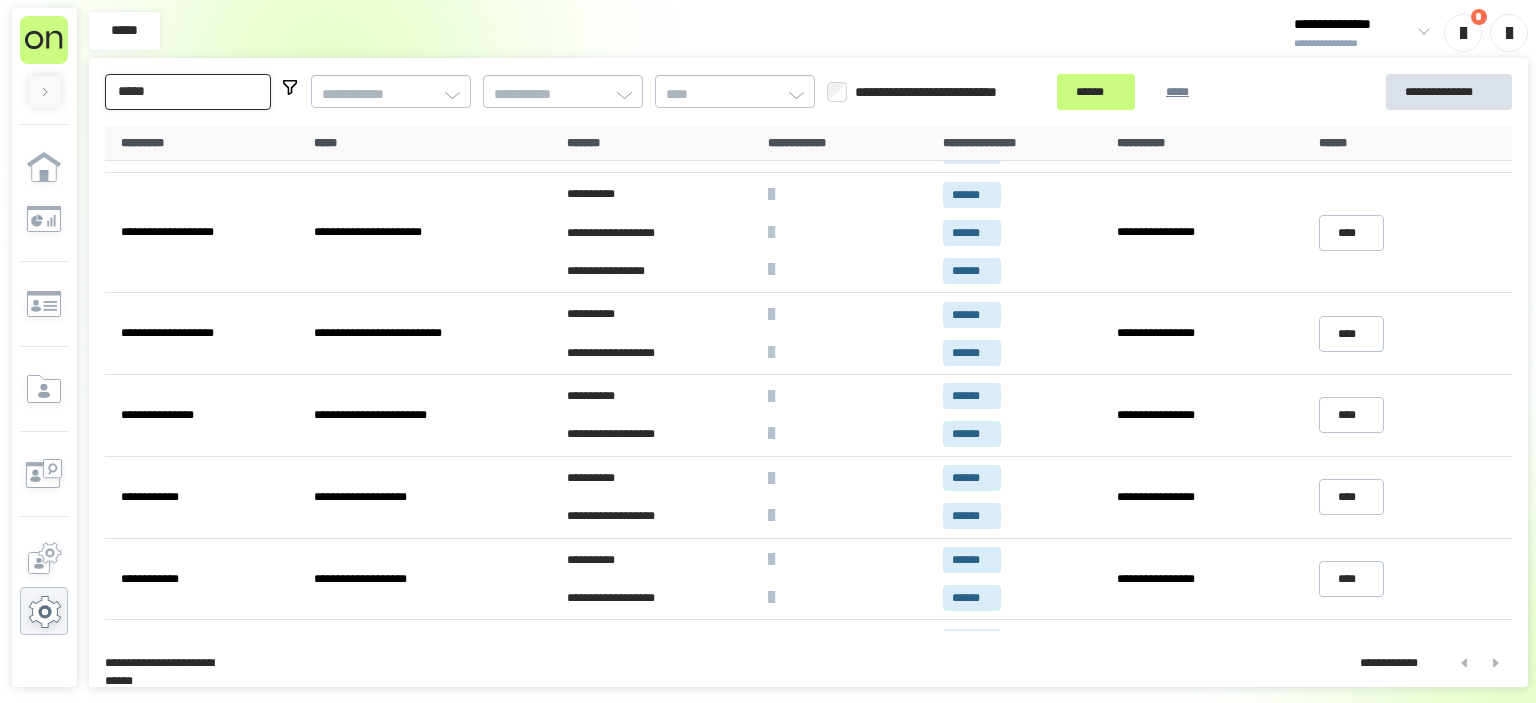 click on "******" at bounding box center (1096, 92) 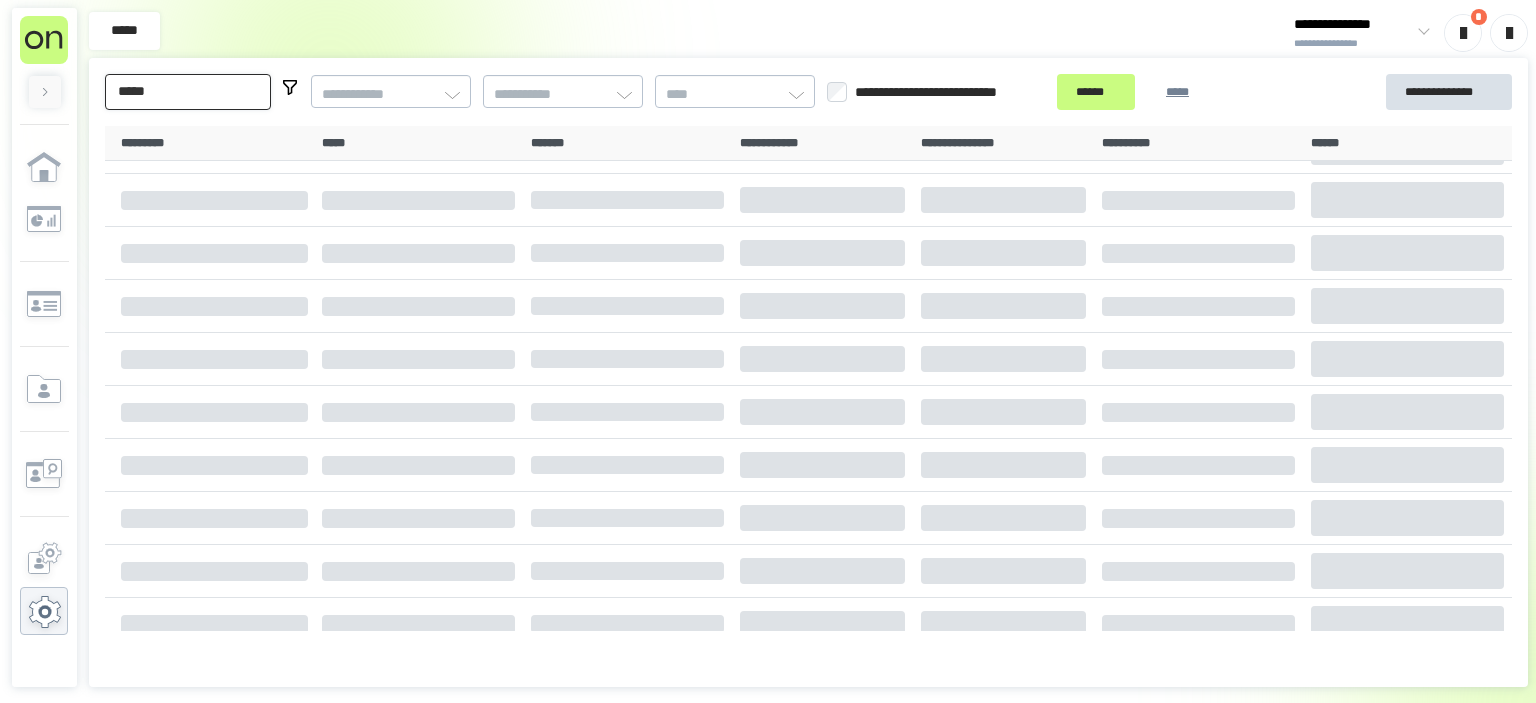 scroll, scrollTop: 0, scrollLeft: 0, axis: both 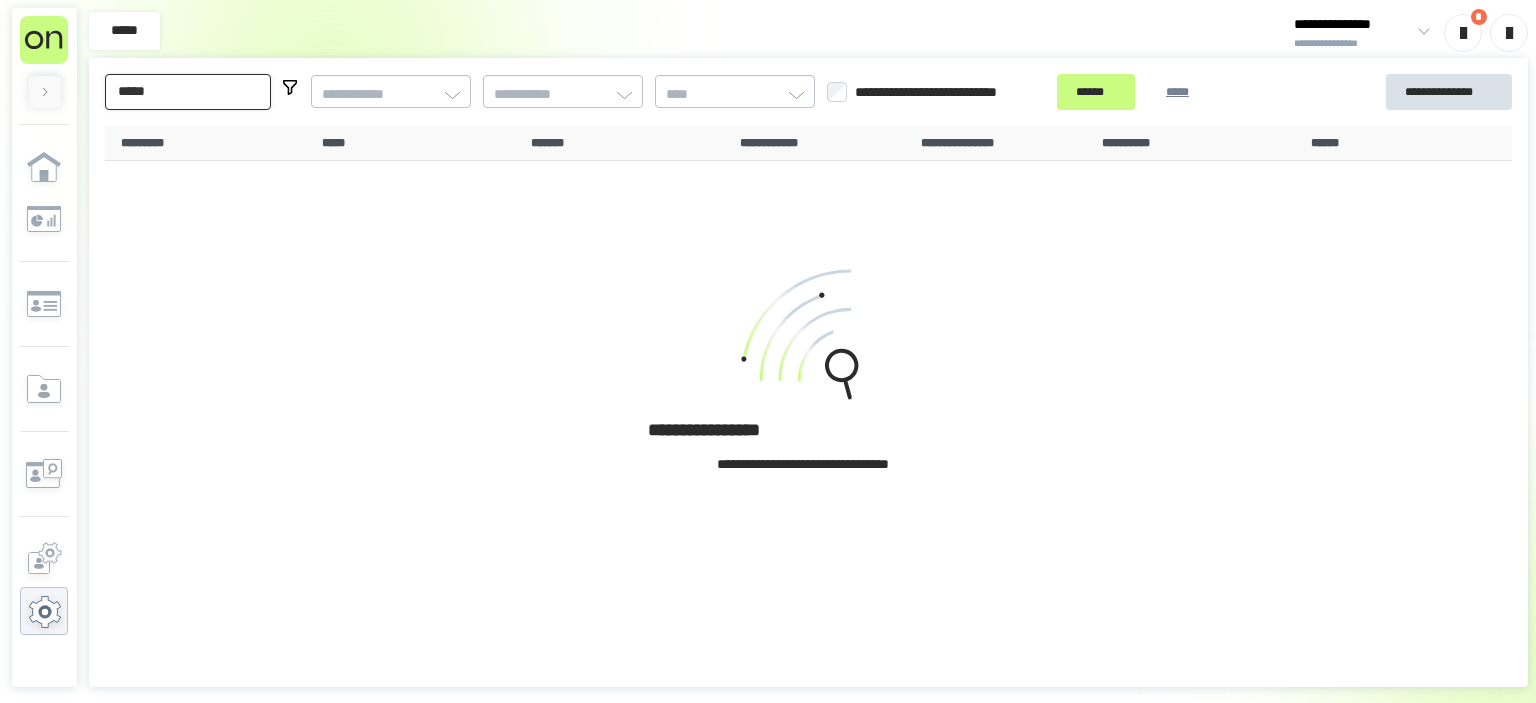 drag, startPoint x: 179, startPoint y: 95, endPoint x: 0, endPoint y: 73, distance: 180.3469 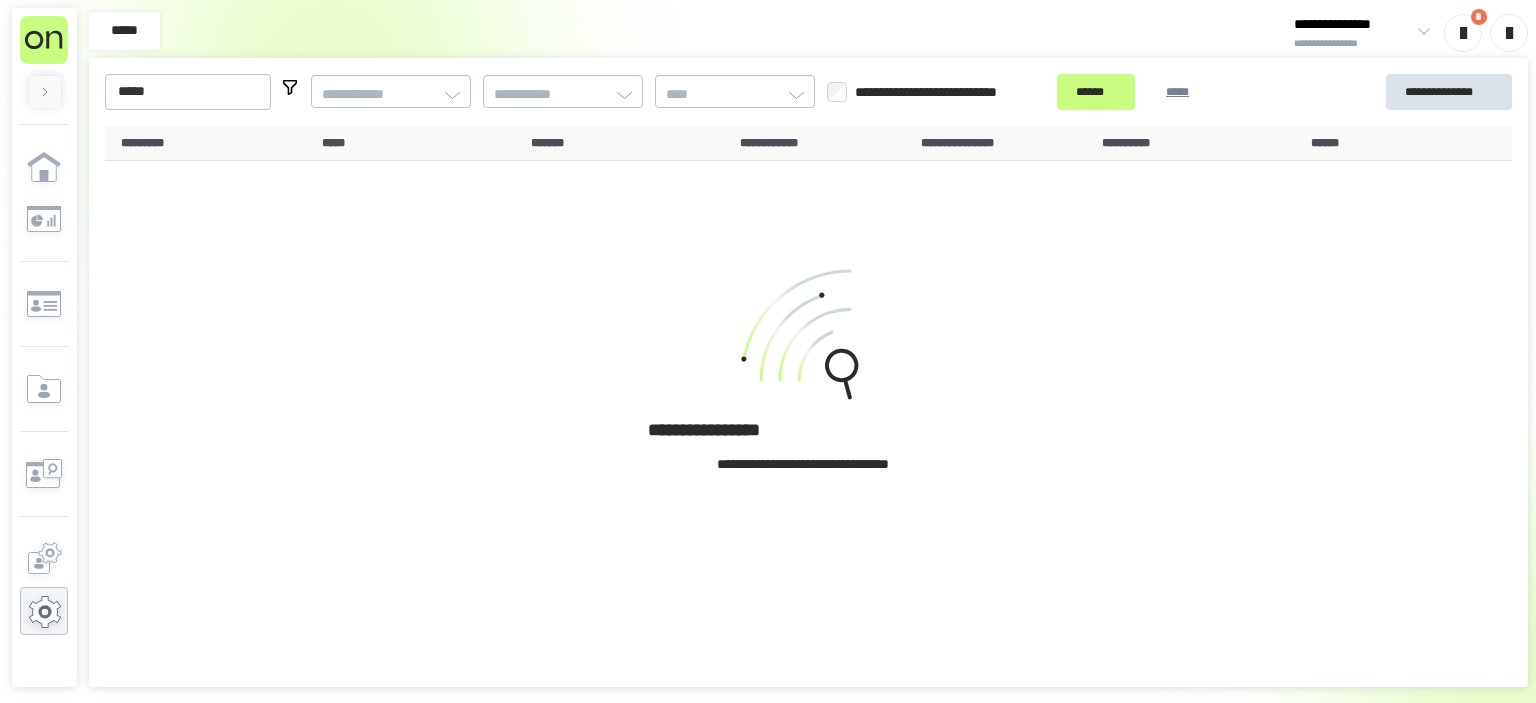 click at bounding box center [44, 343] 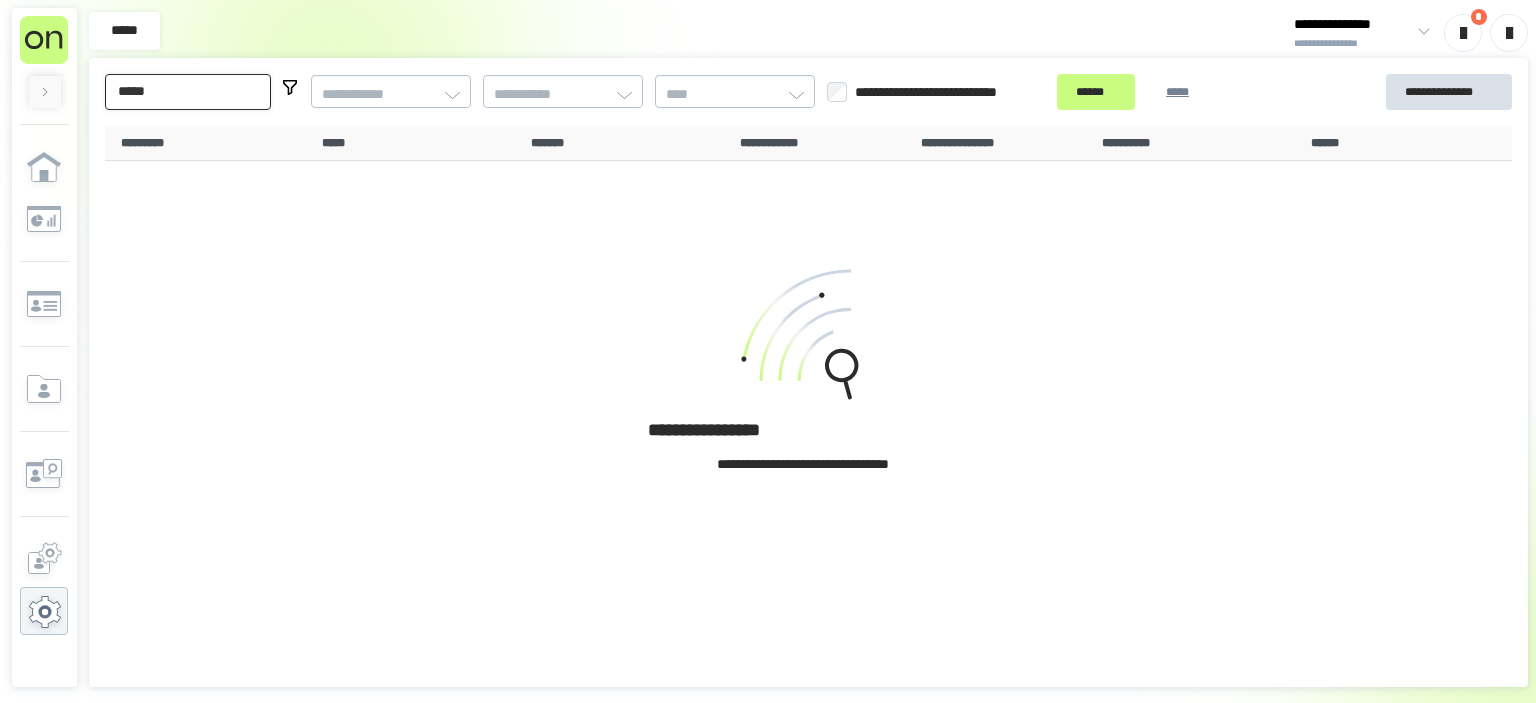click on "*****" at bounding box center [188, 92] 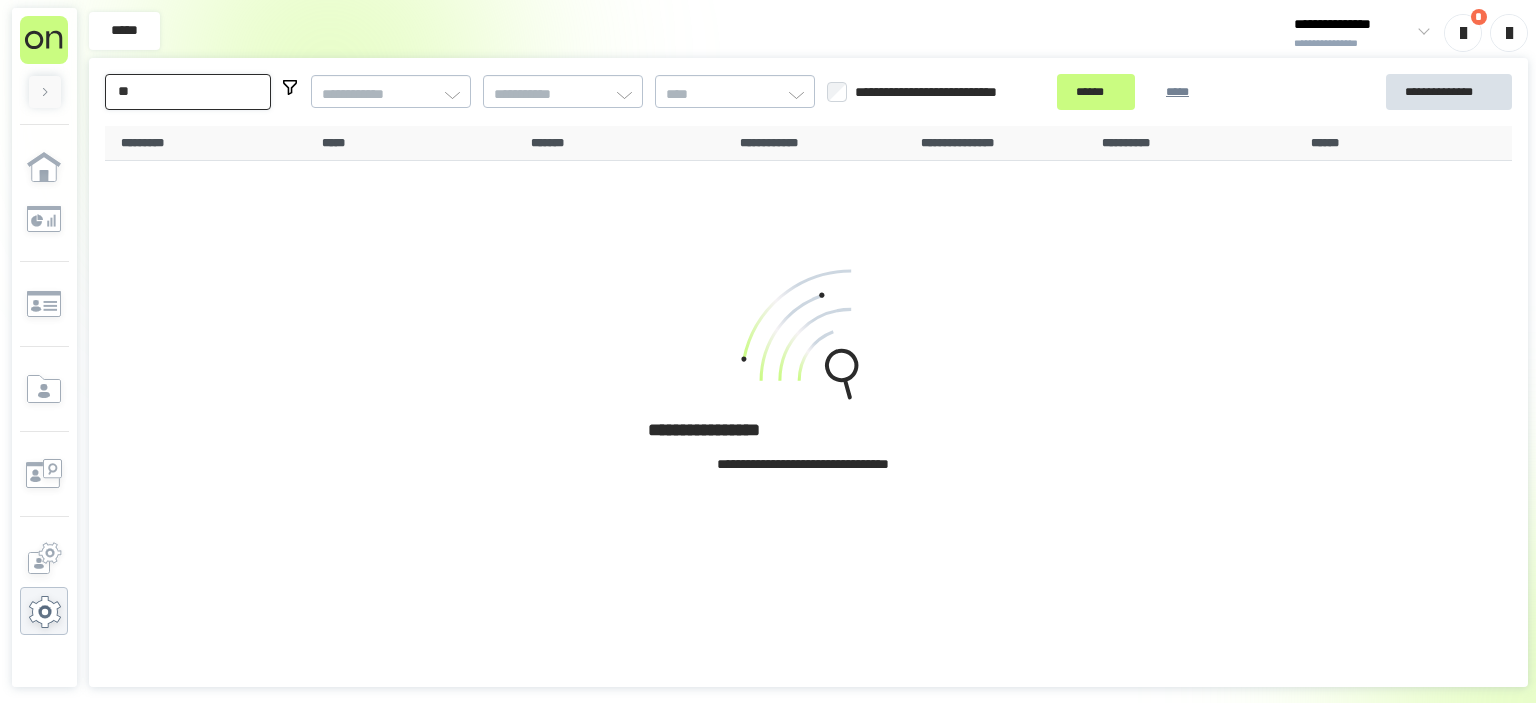 type on "*" 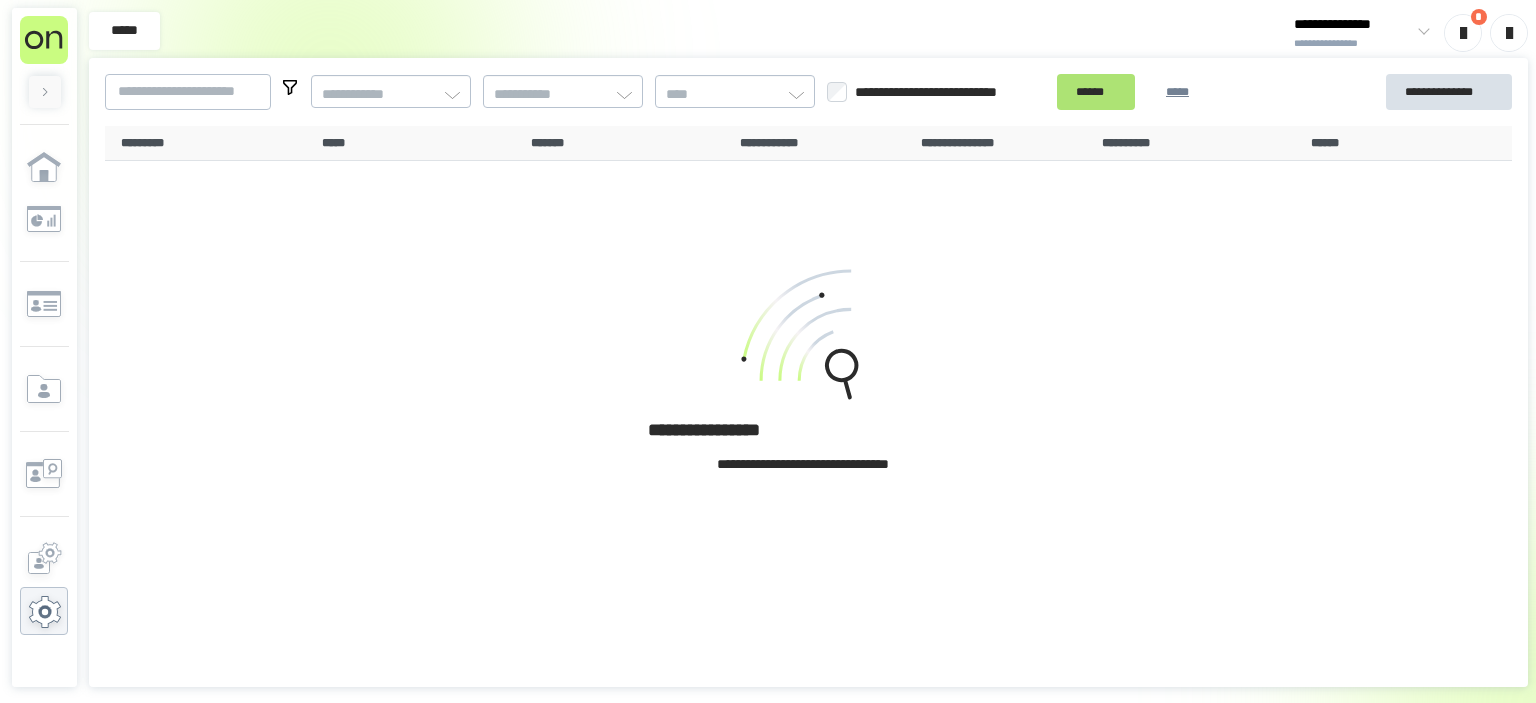 click on "******" at bounding box center (1096, 92) 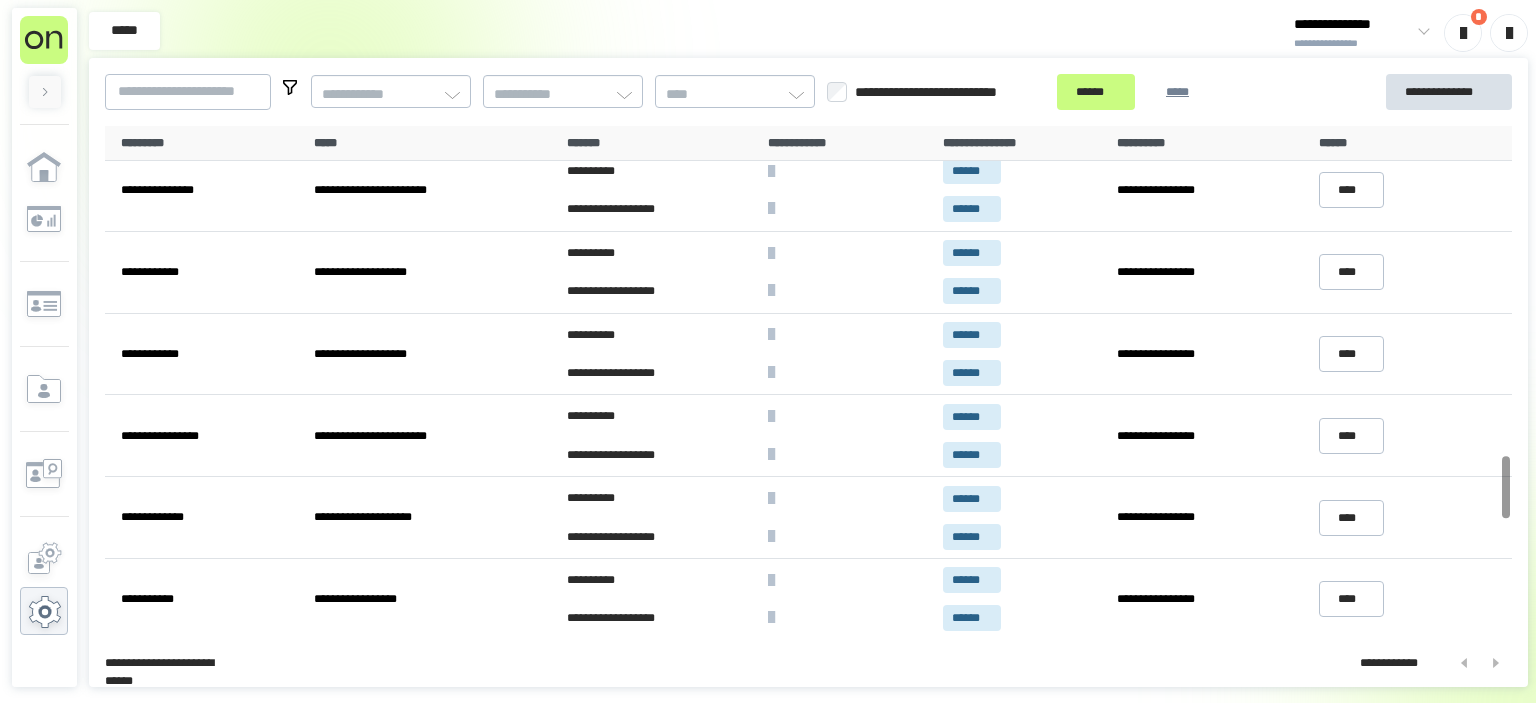 scroll, scrollTop: 3554, scrollLeft: 0, axis: vertical 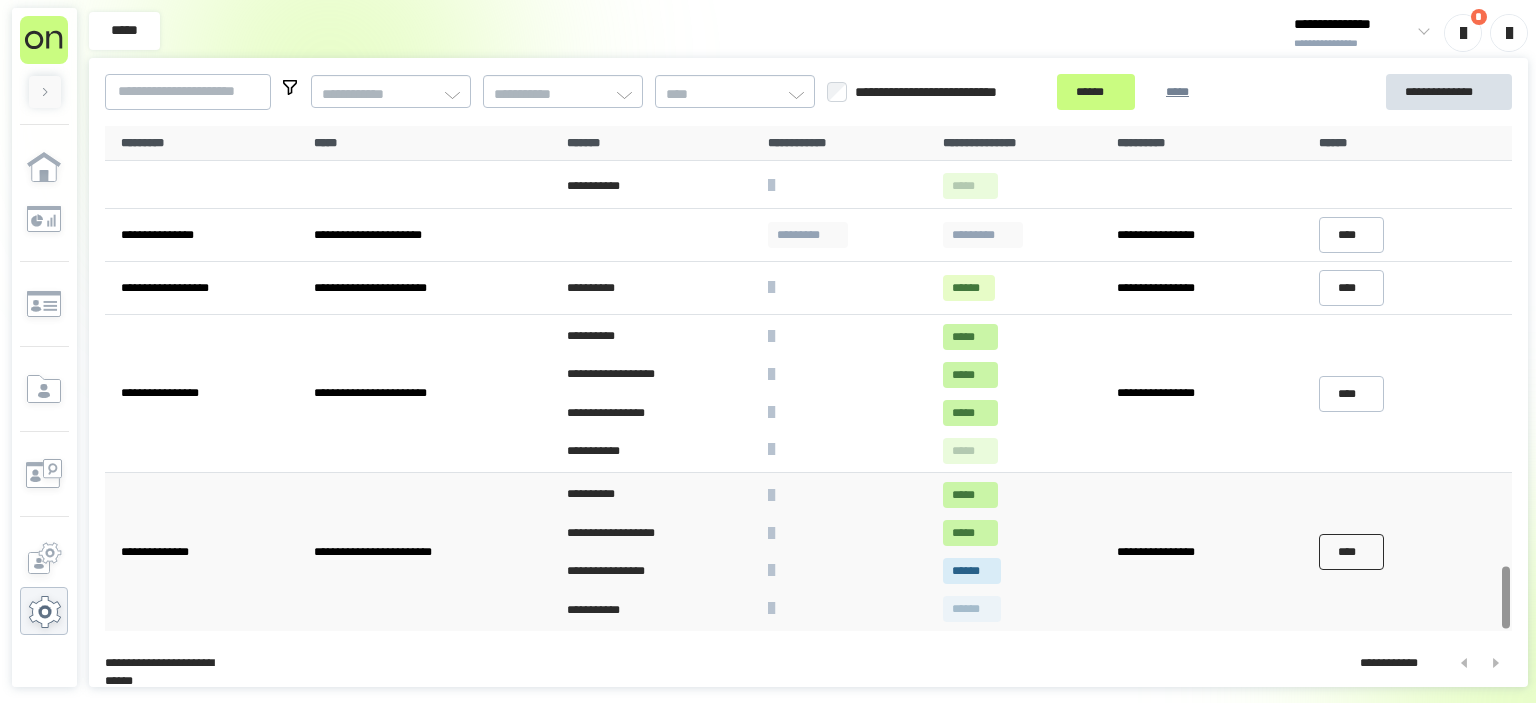 click on "****" at bounding box center [1352, 552] 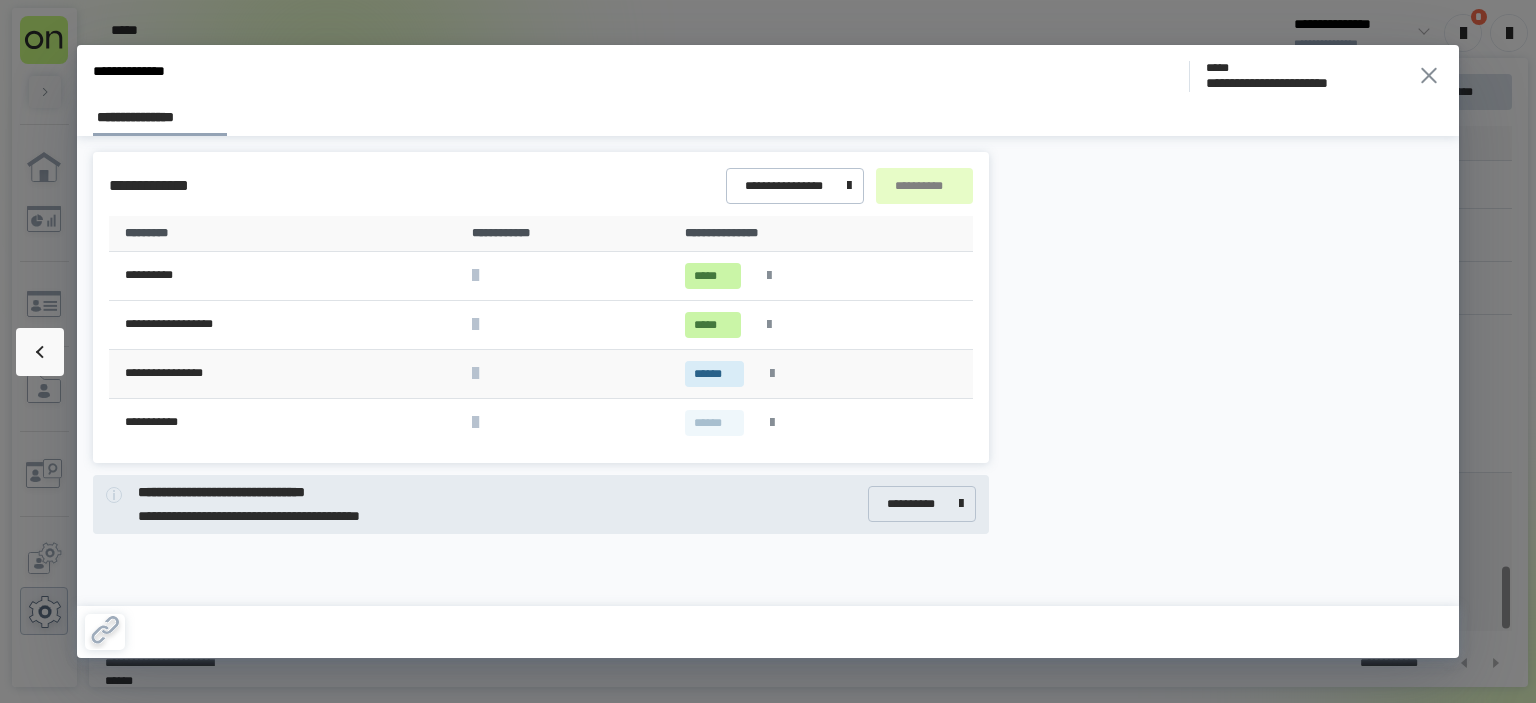 click at bounding box center [772, 374] 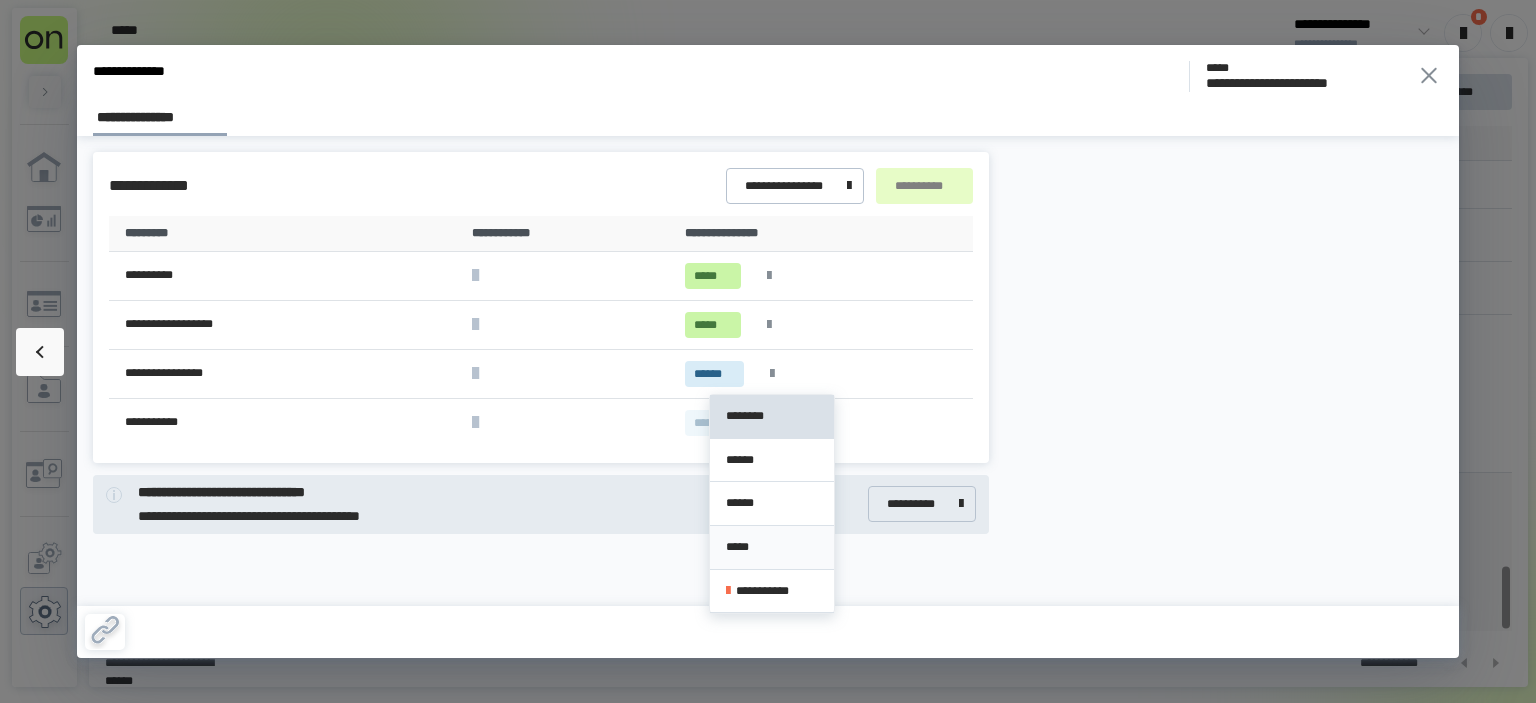click on "*****" at bounding box center (772, 547) 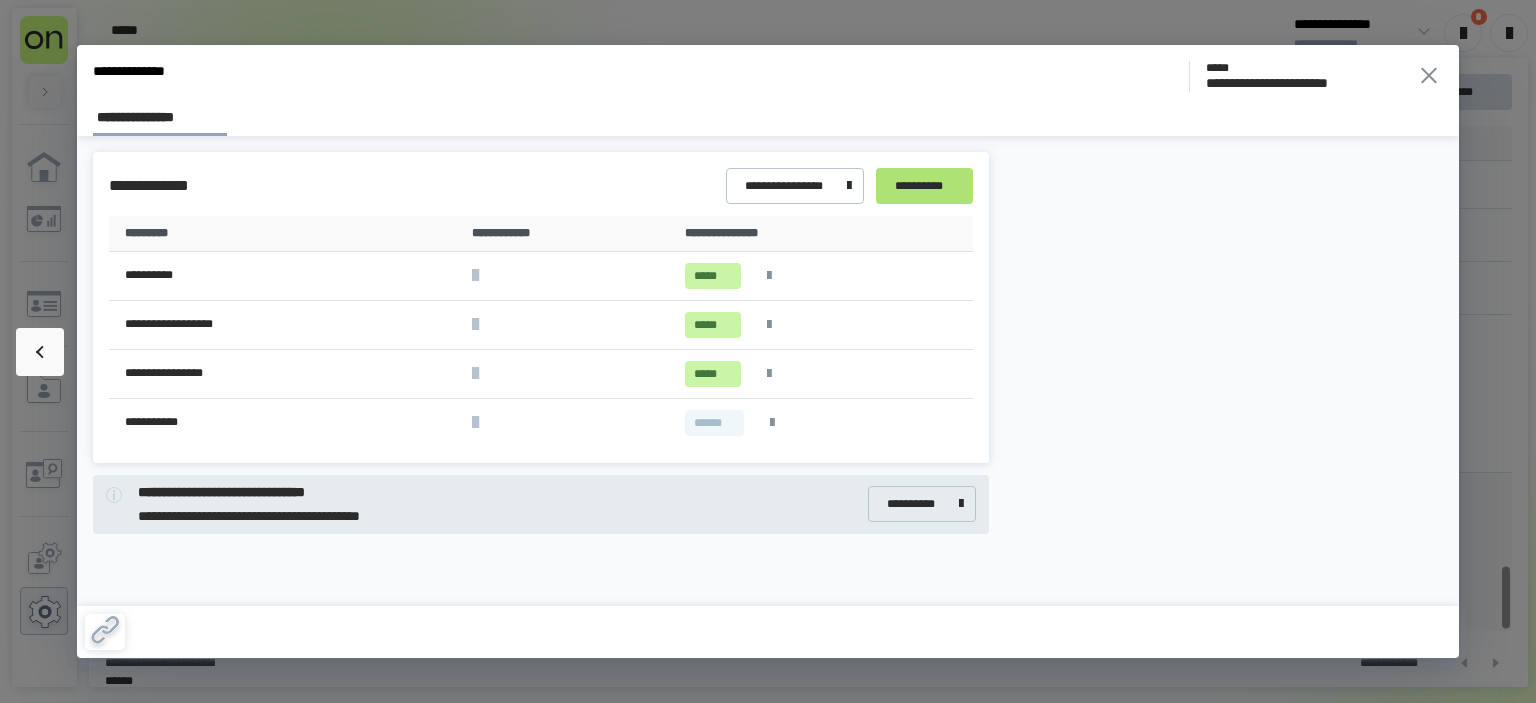 click on "**********" at bounding box center [924, 186] 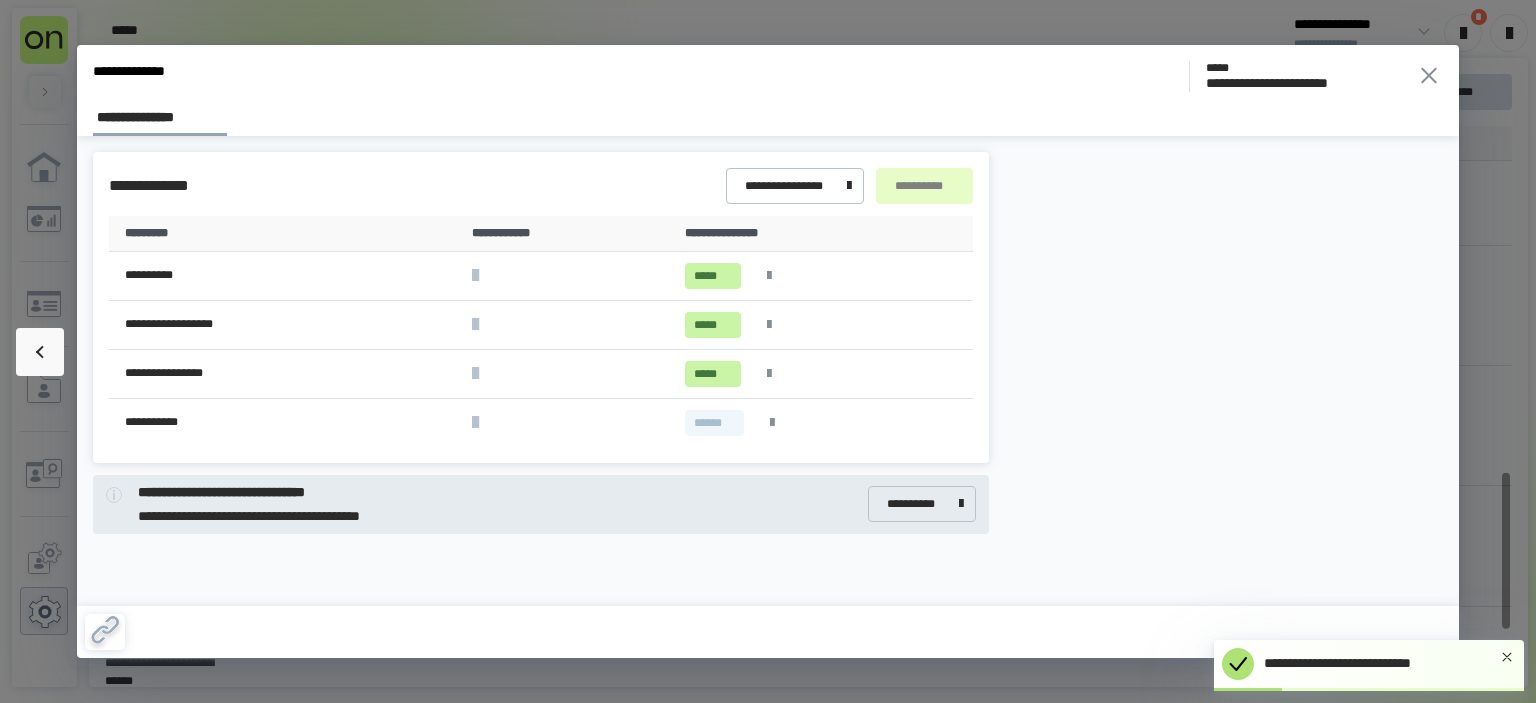 scroll, scrollTop: 3554, scrollLeft: 0, axis: vertical 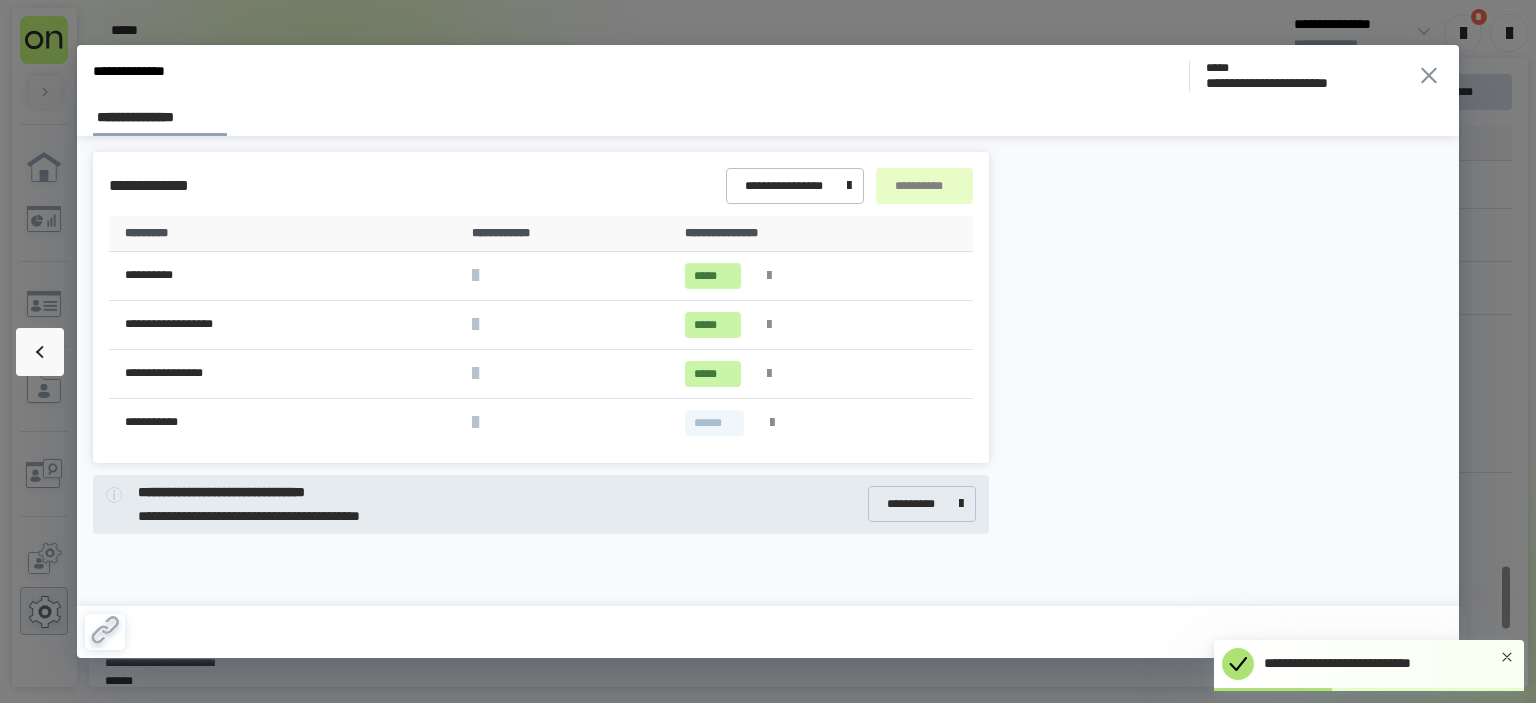 click 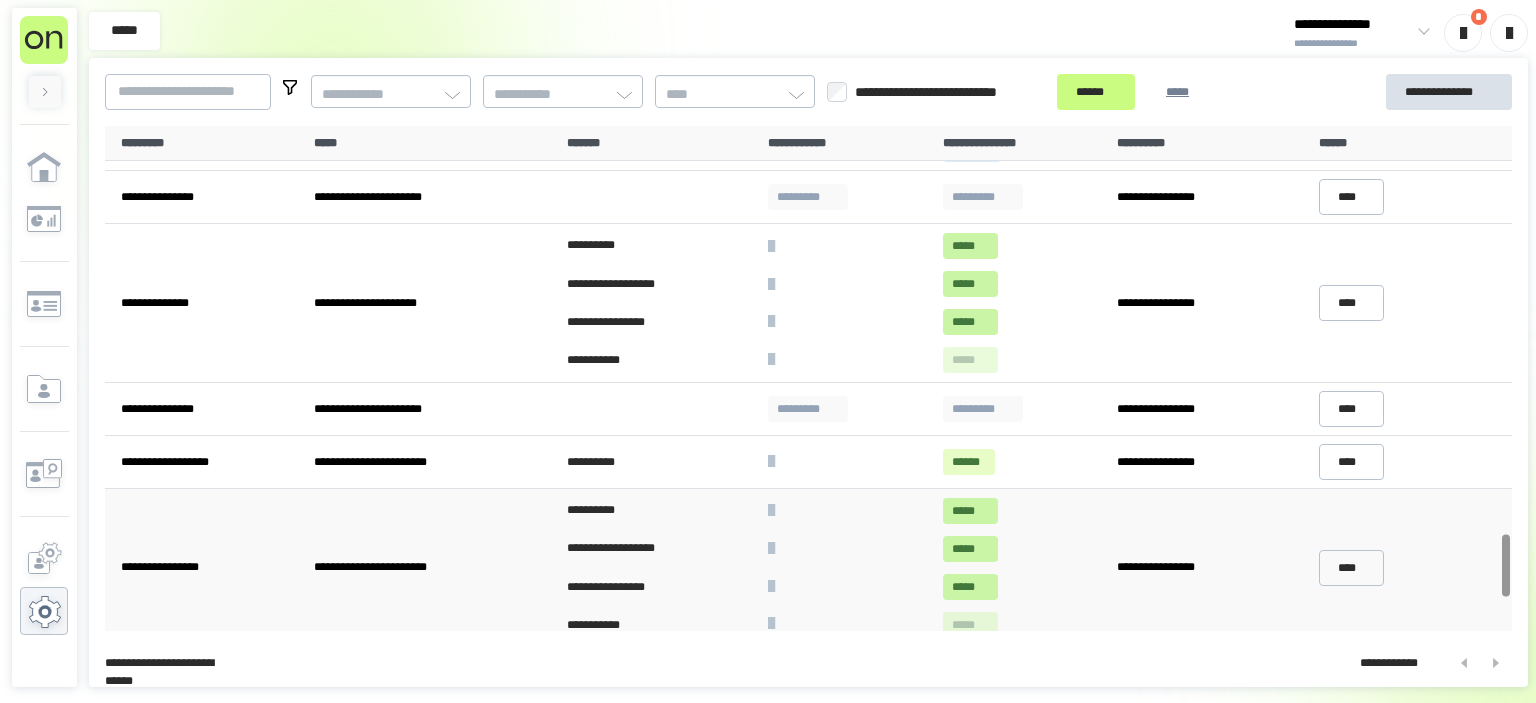 scroll, scrollTop: 3292, scrollLeft: 0, axis: vertical 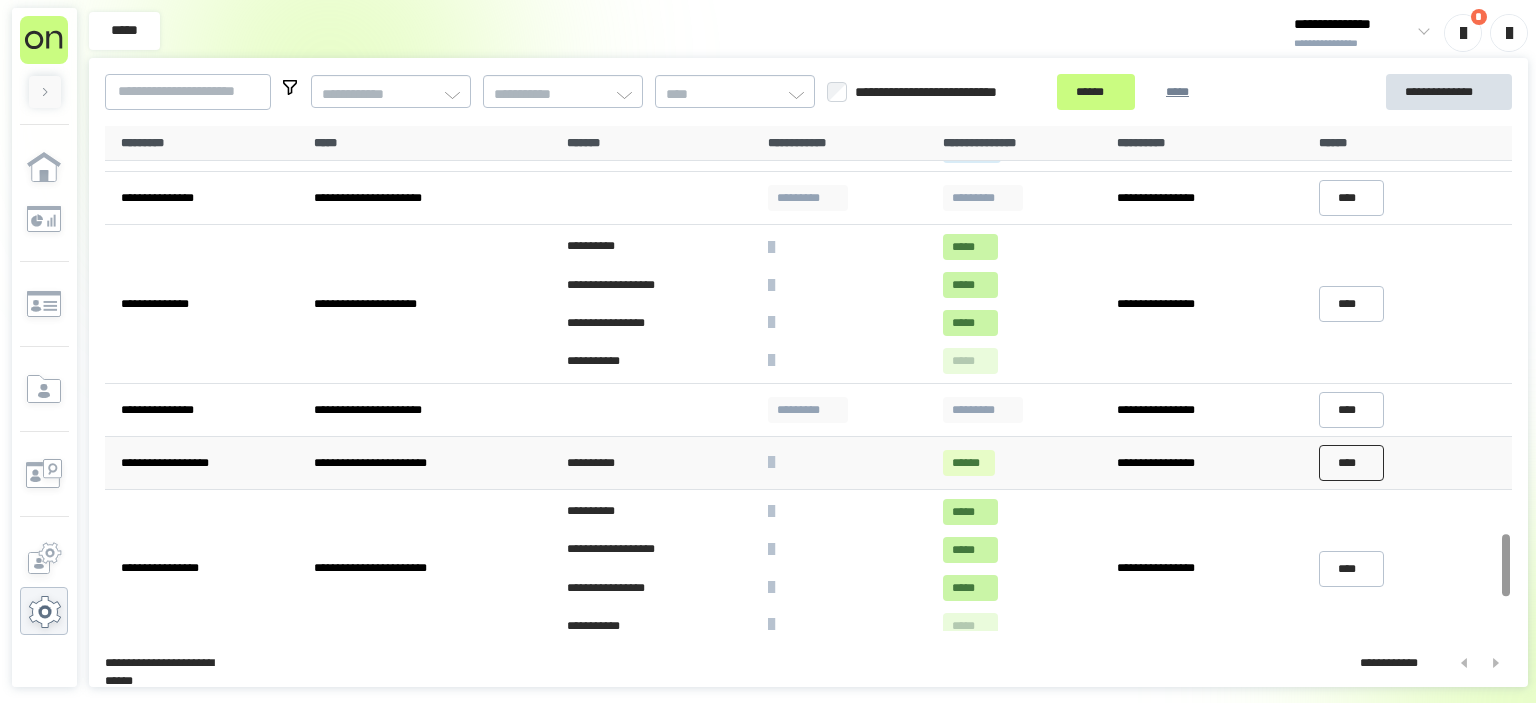click on "****" at bounding box center (1352, 463) 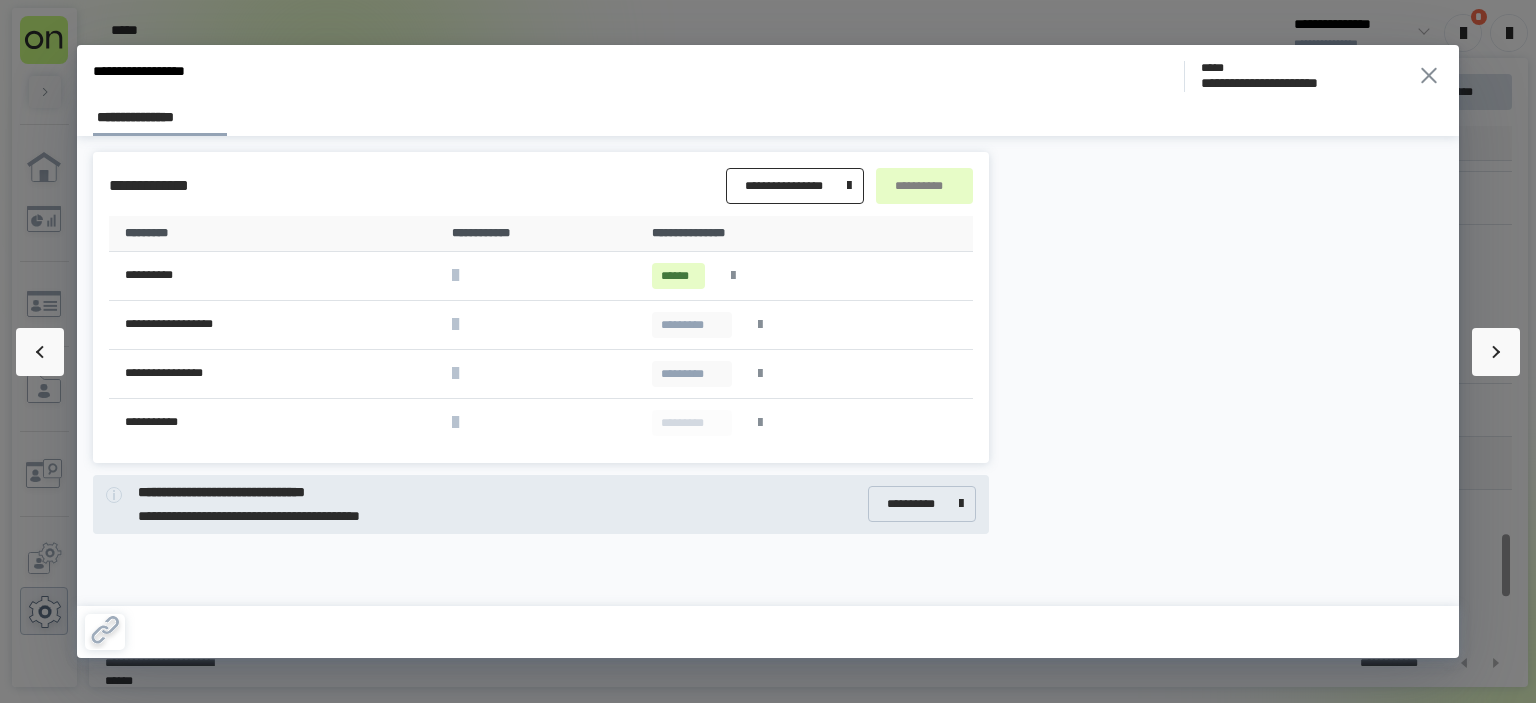 click on "**********" at bounding box center (791, 186) 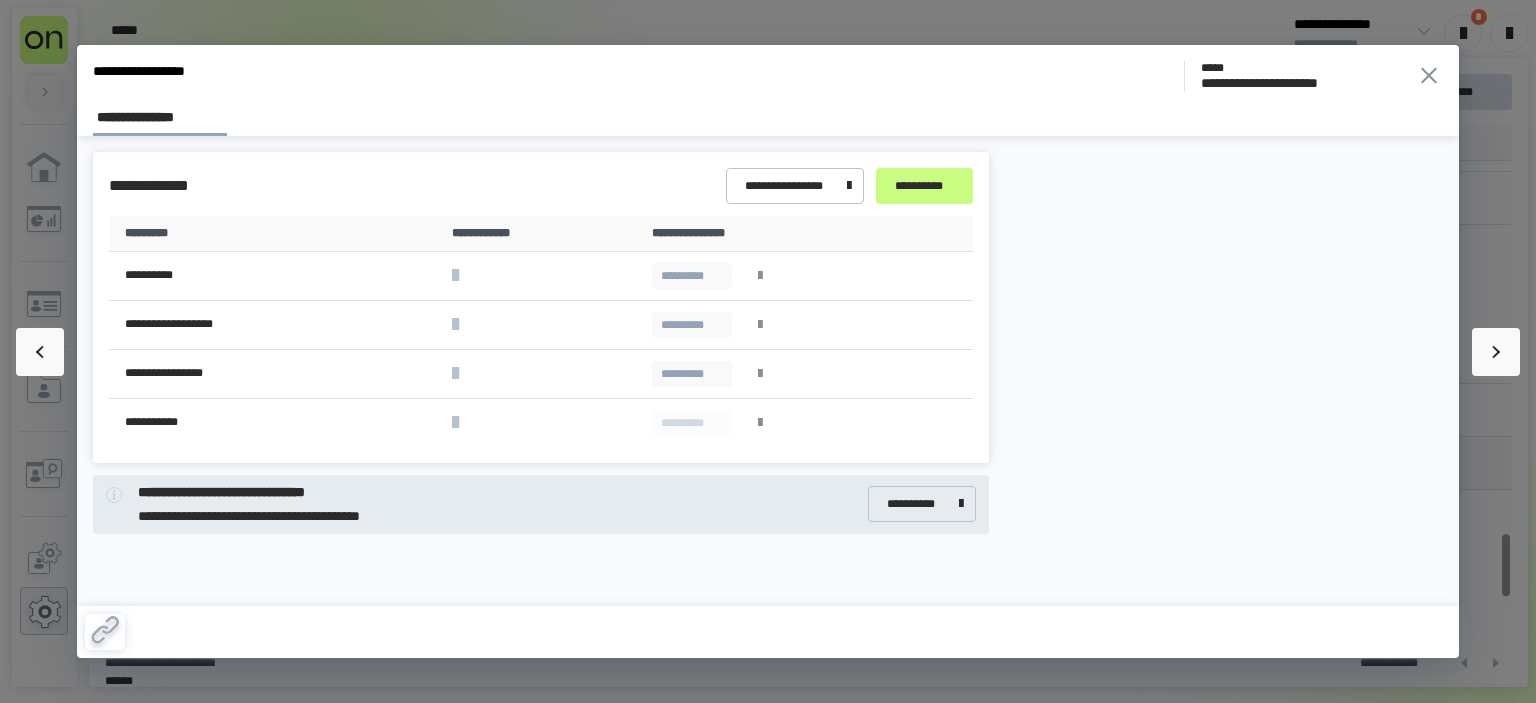 click 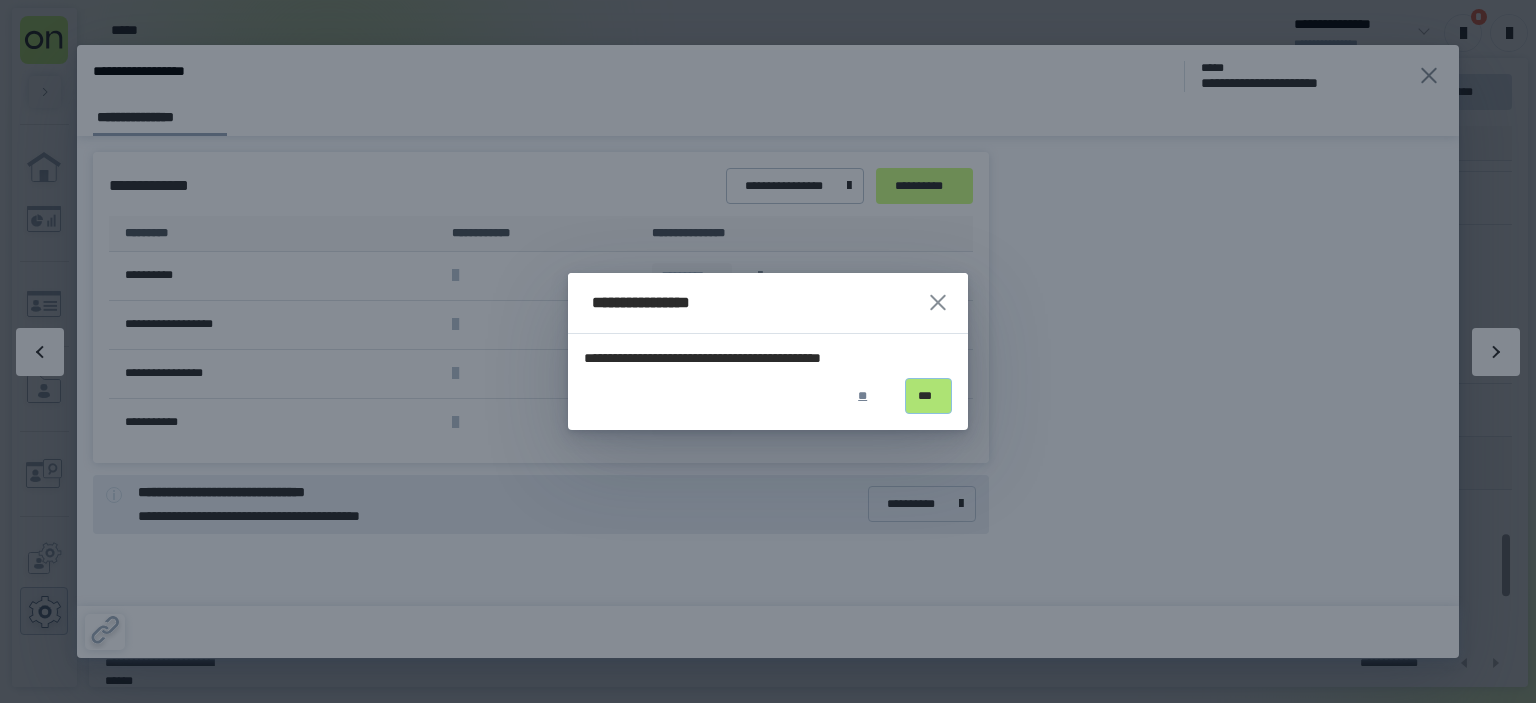 click on "***" at bounding box center [928, 396] 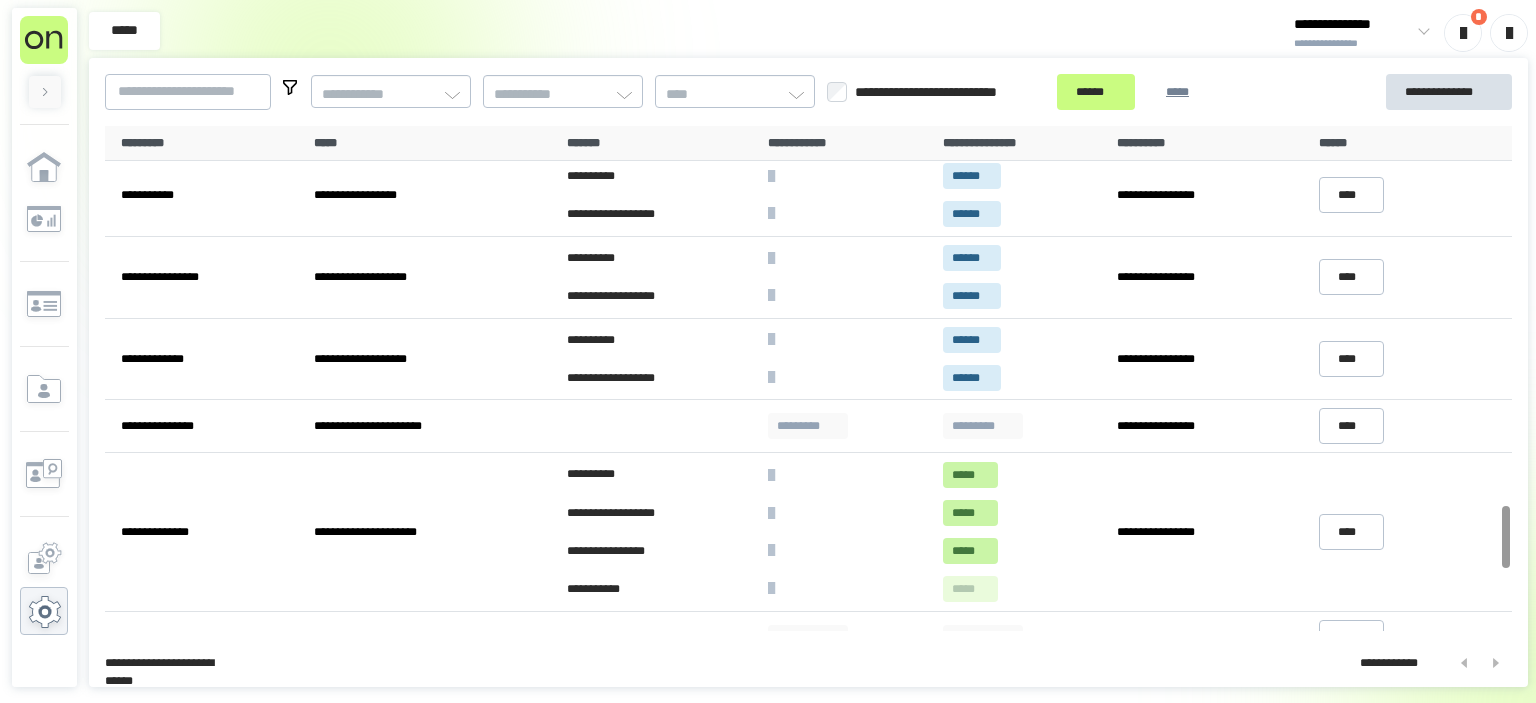 scroll, scrollTop: 3063, scrollLeft: 0, axis: vertical 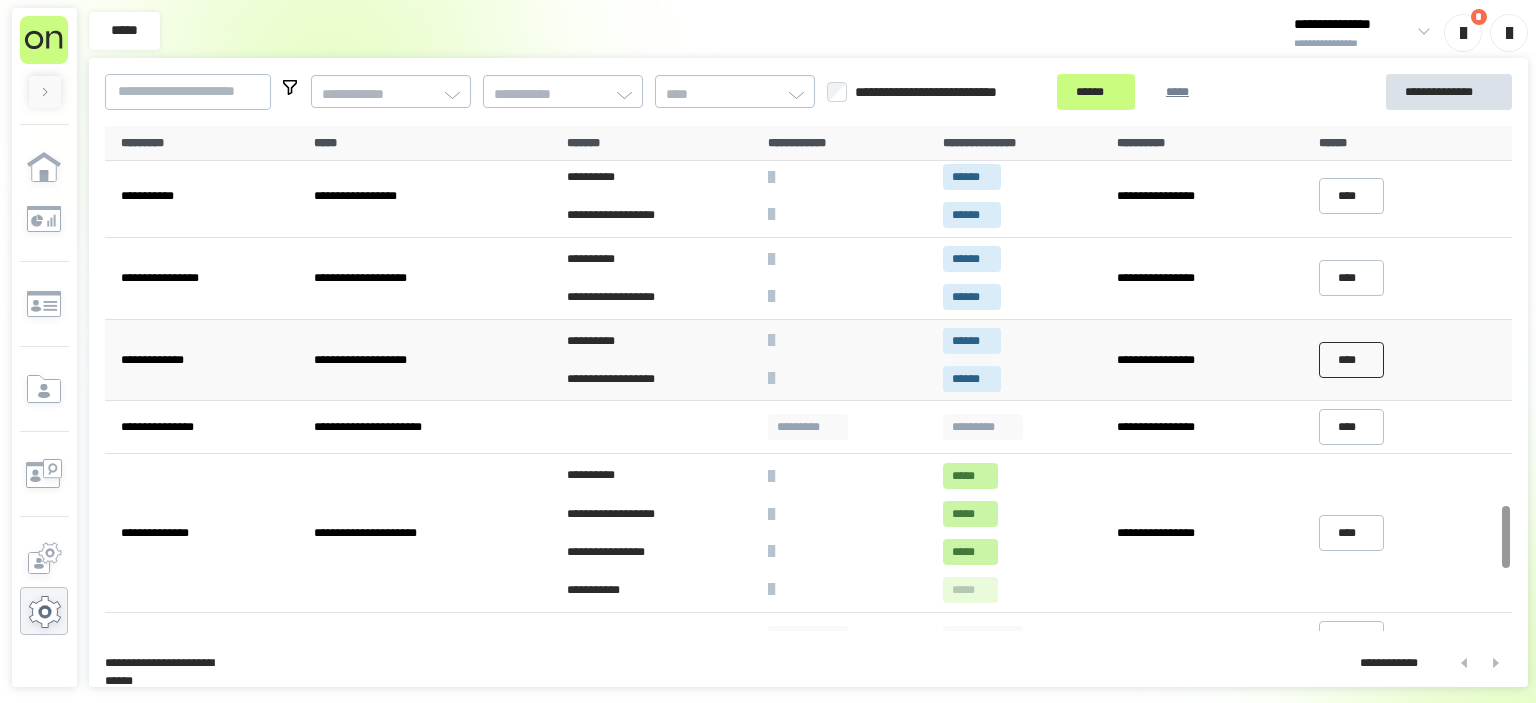 click on "****" at bounding box center (1352, 360) 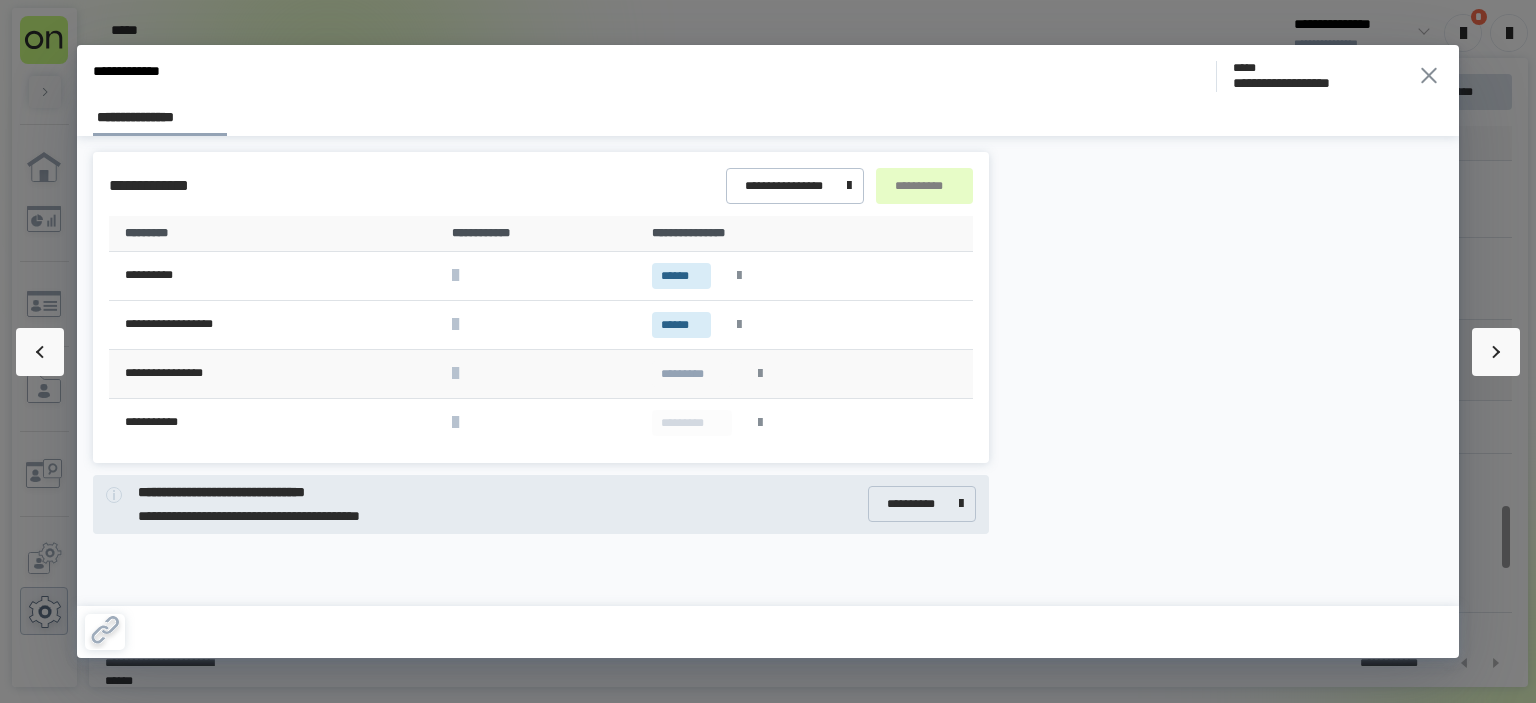 click at bounding box center [760, 374] 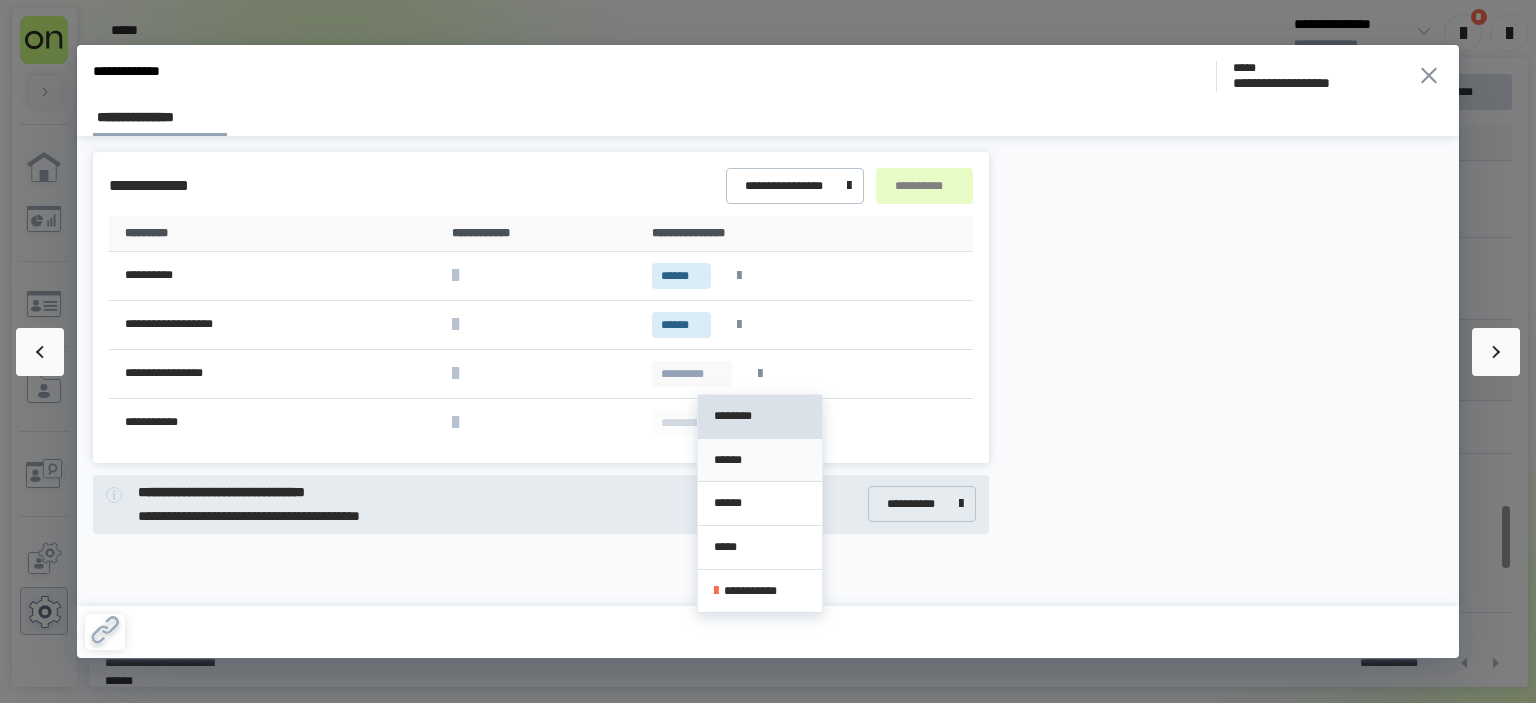 click on "******" at bounding box center (760, 460) 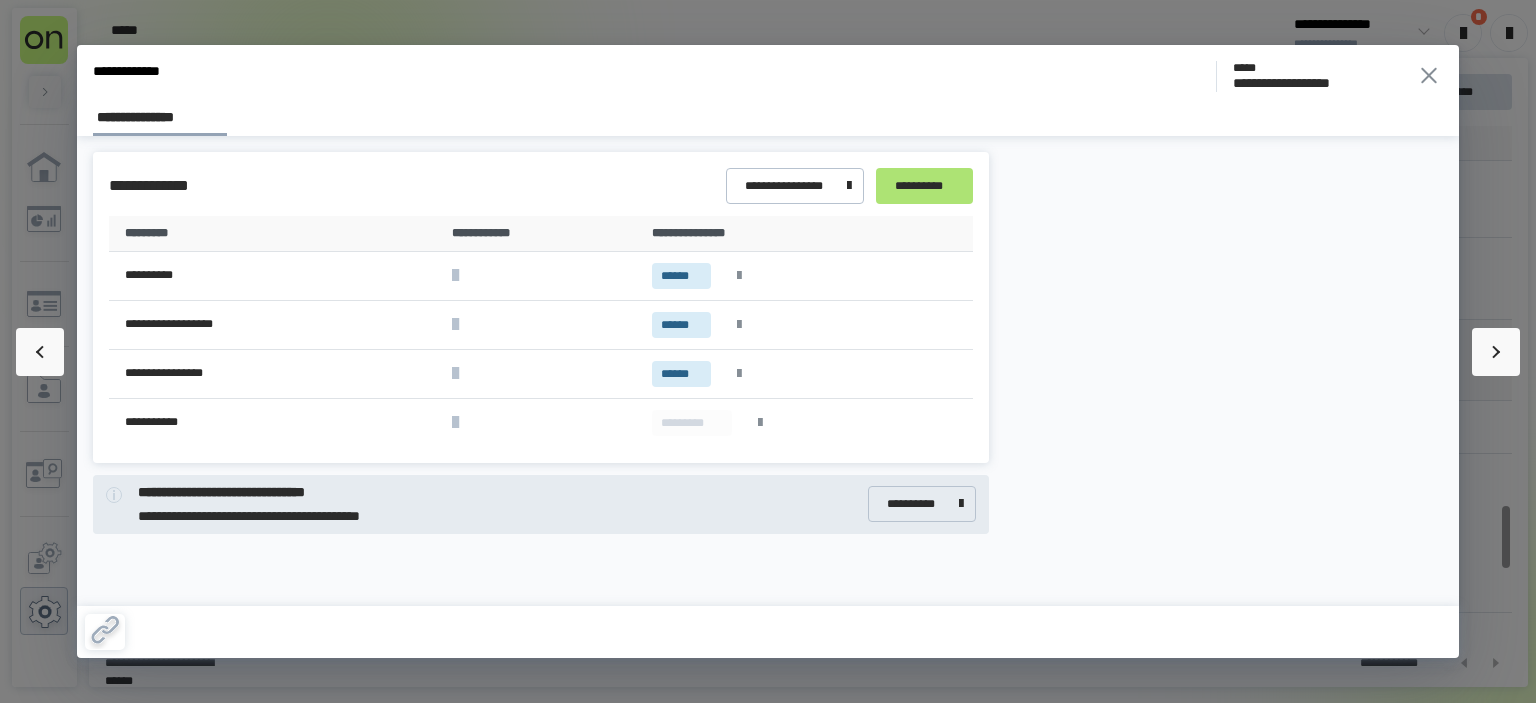 click on "**********" at bounding box center (924, 186) 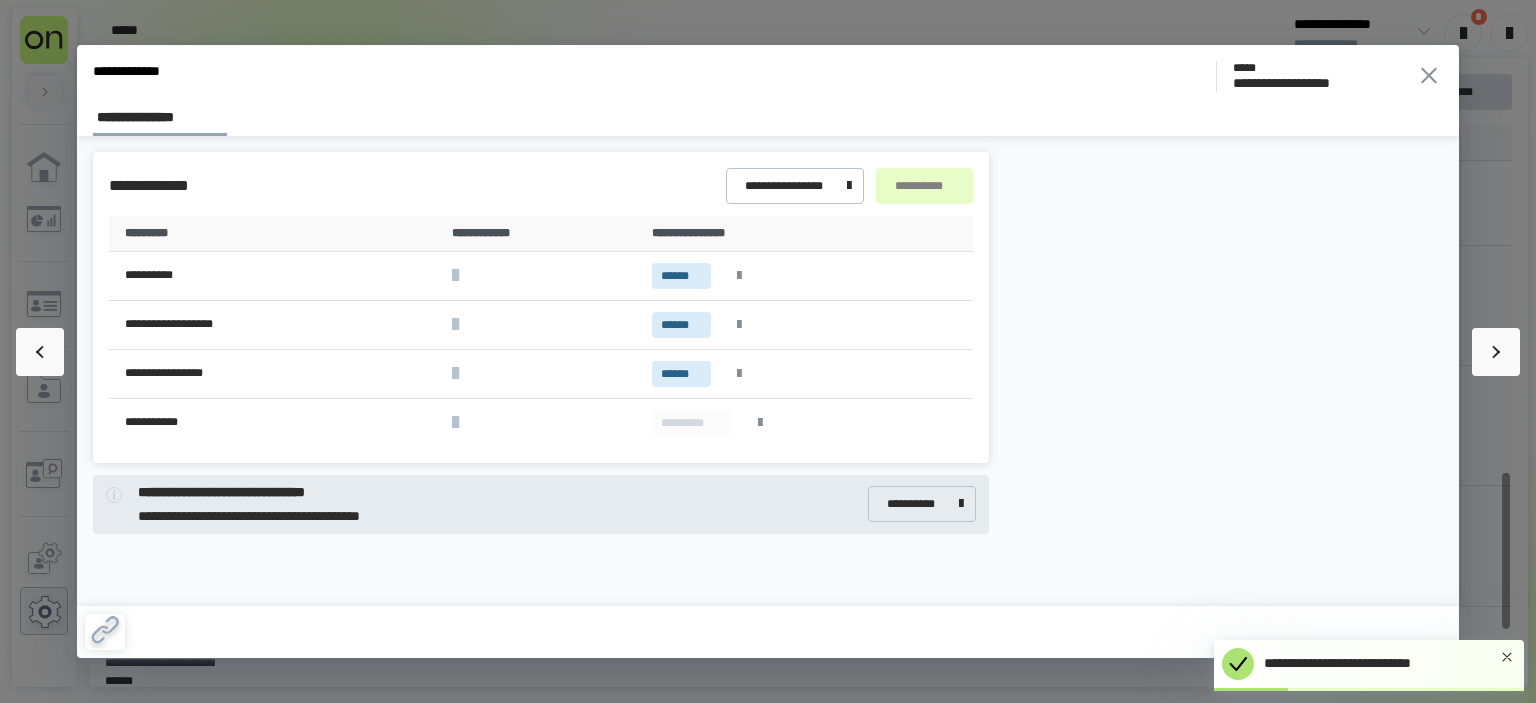 scroll, scrollTop: 3063, scrollLeft: 0, axis: vertical 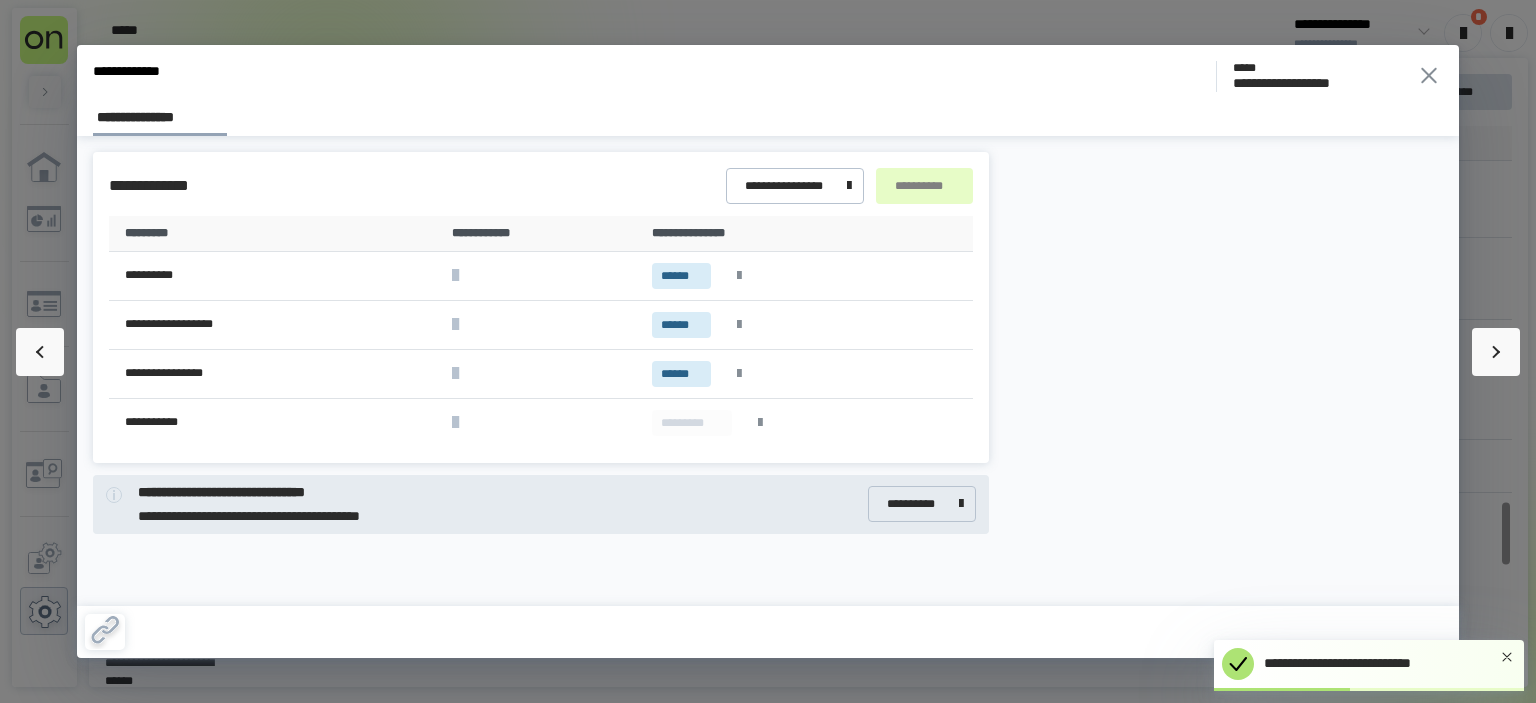 click 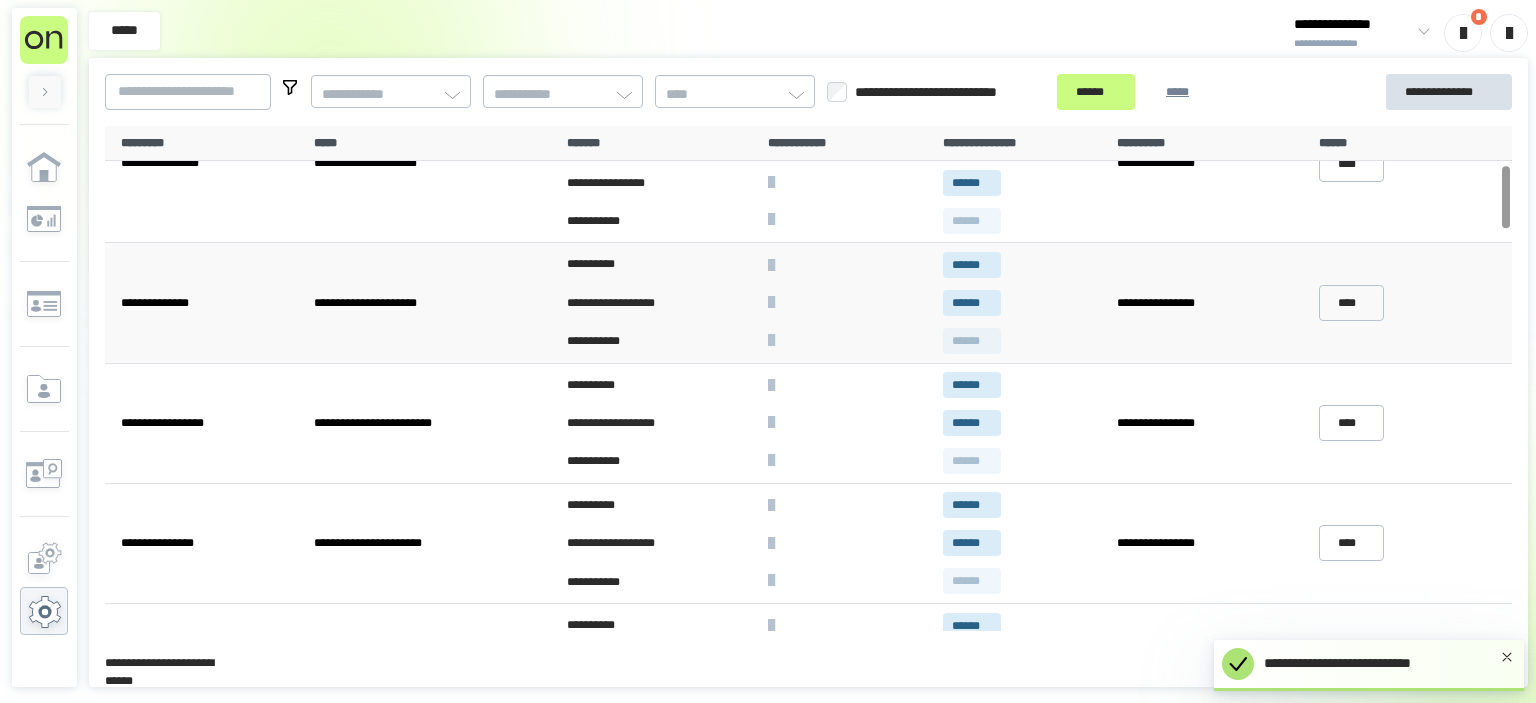 scroll, scrollTop: 227, scrollLeft: 0, axis: vertical 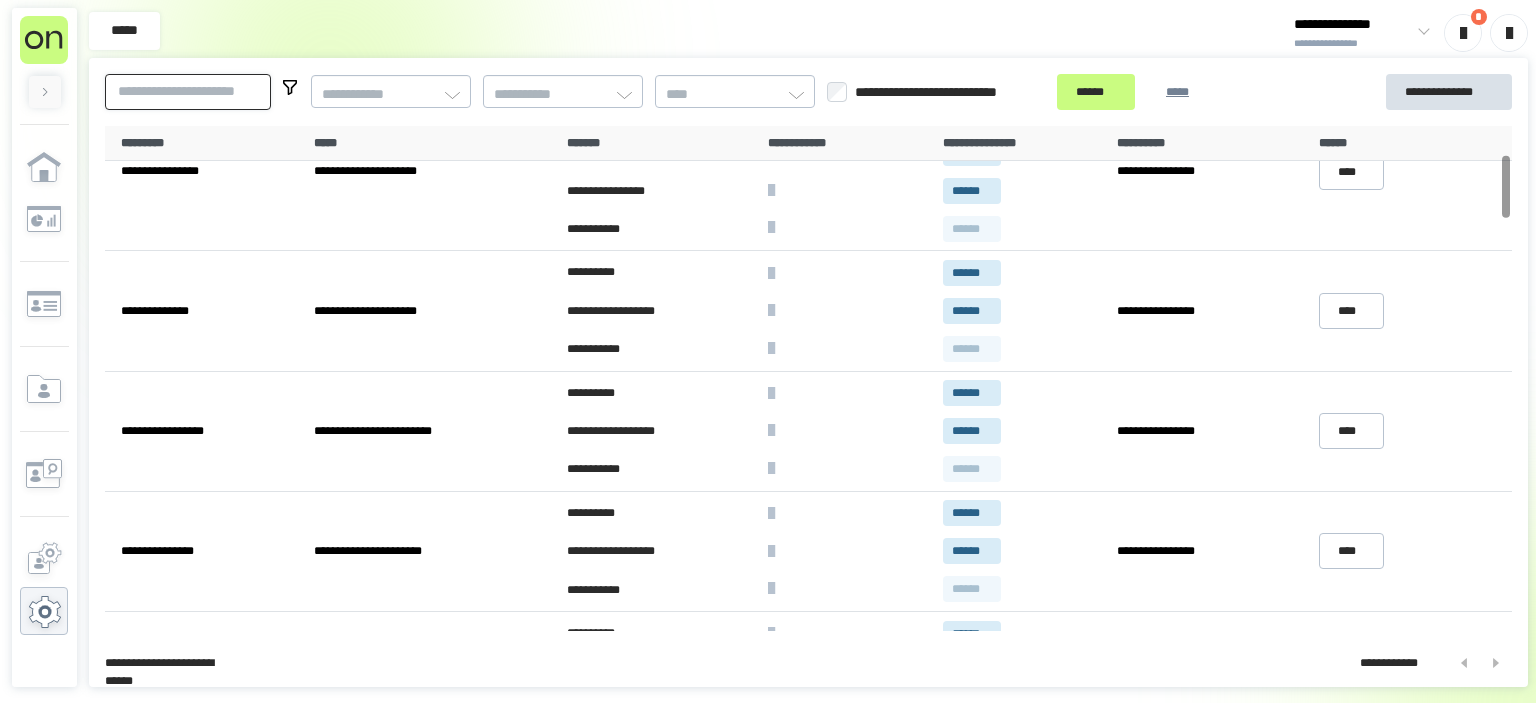 click at bounding box center [188, 92] 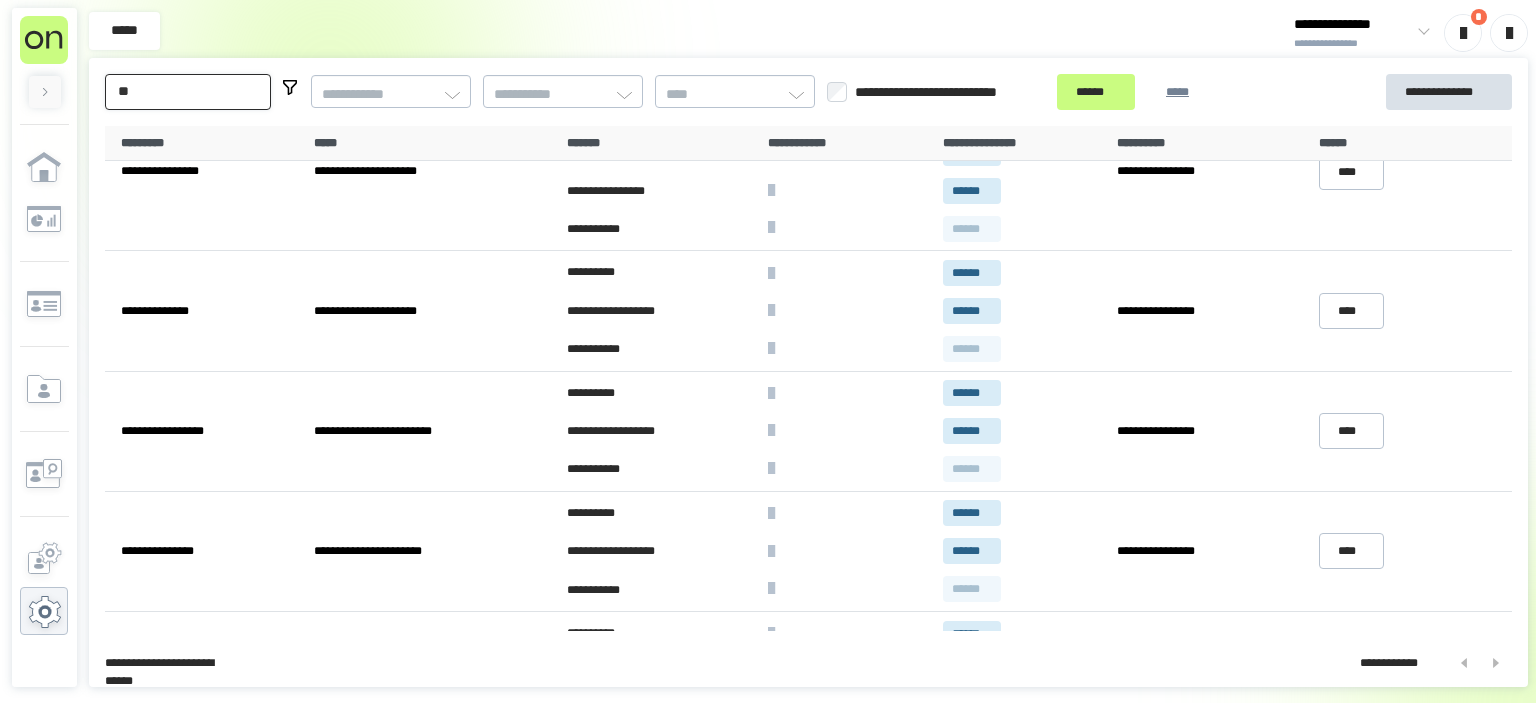 type on "*" 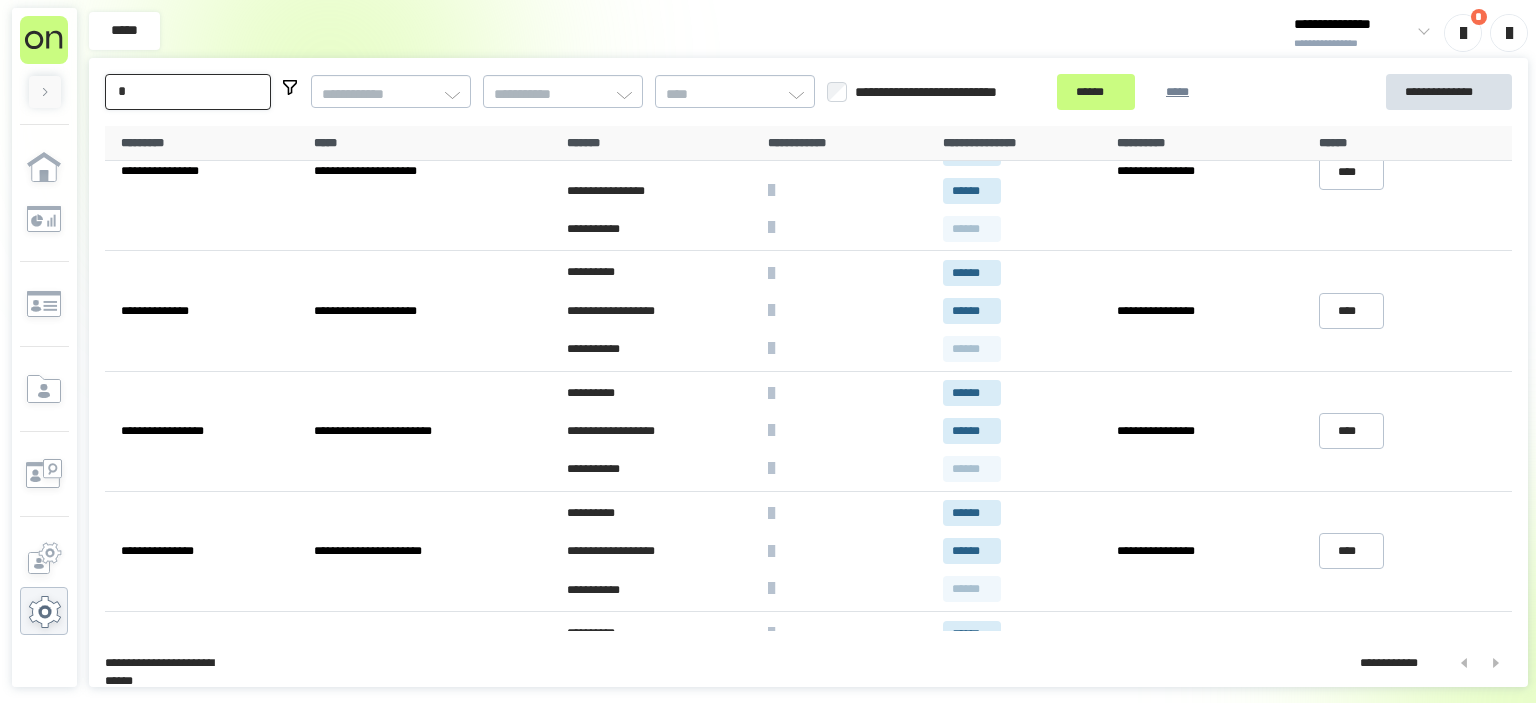 type 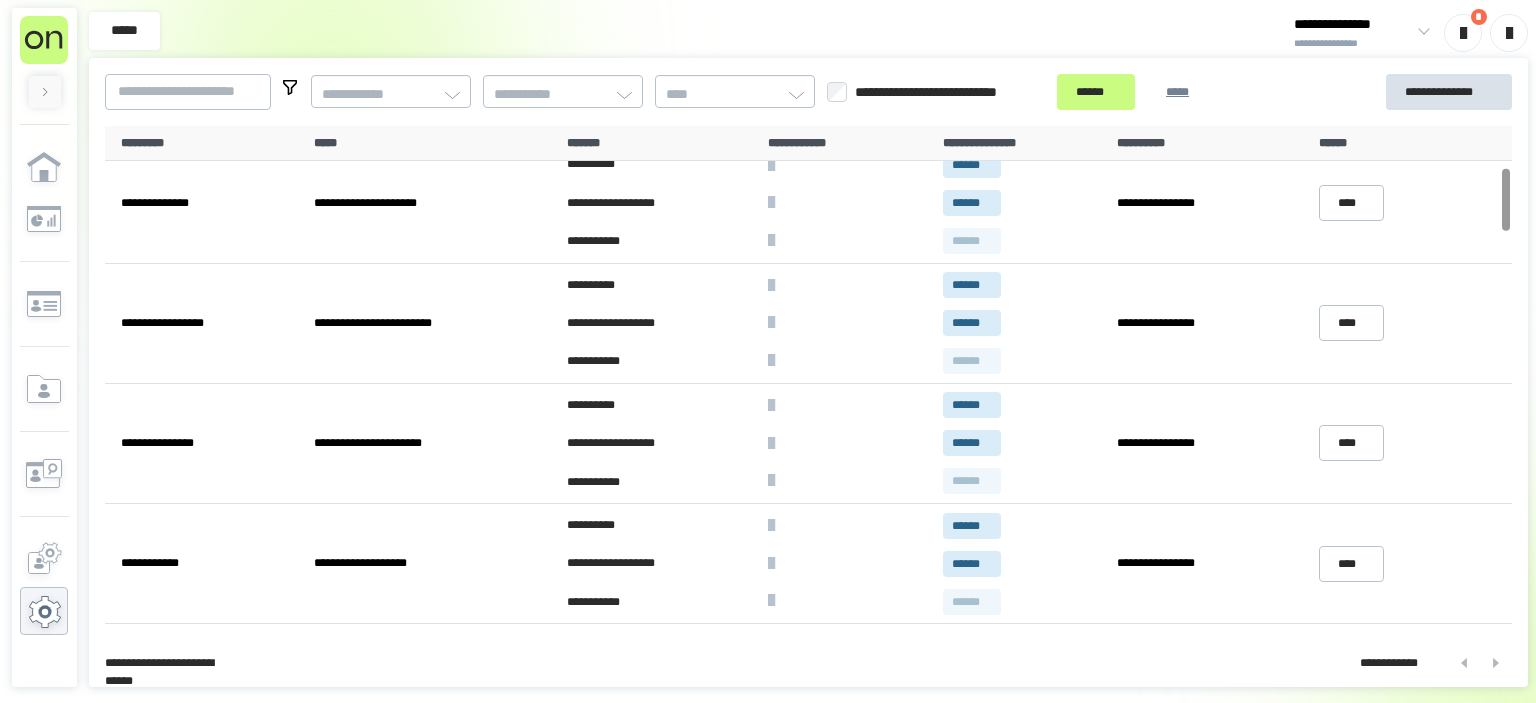 scroll, scrollTop: 0, scrollLeft: 0, axis: both 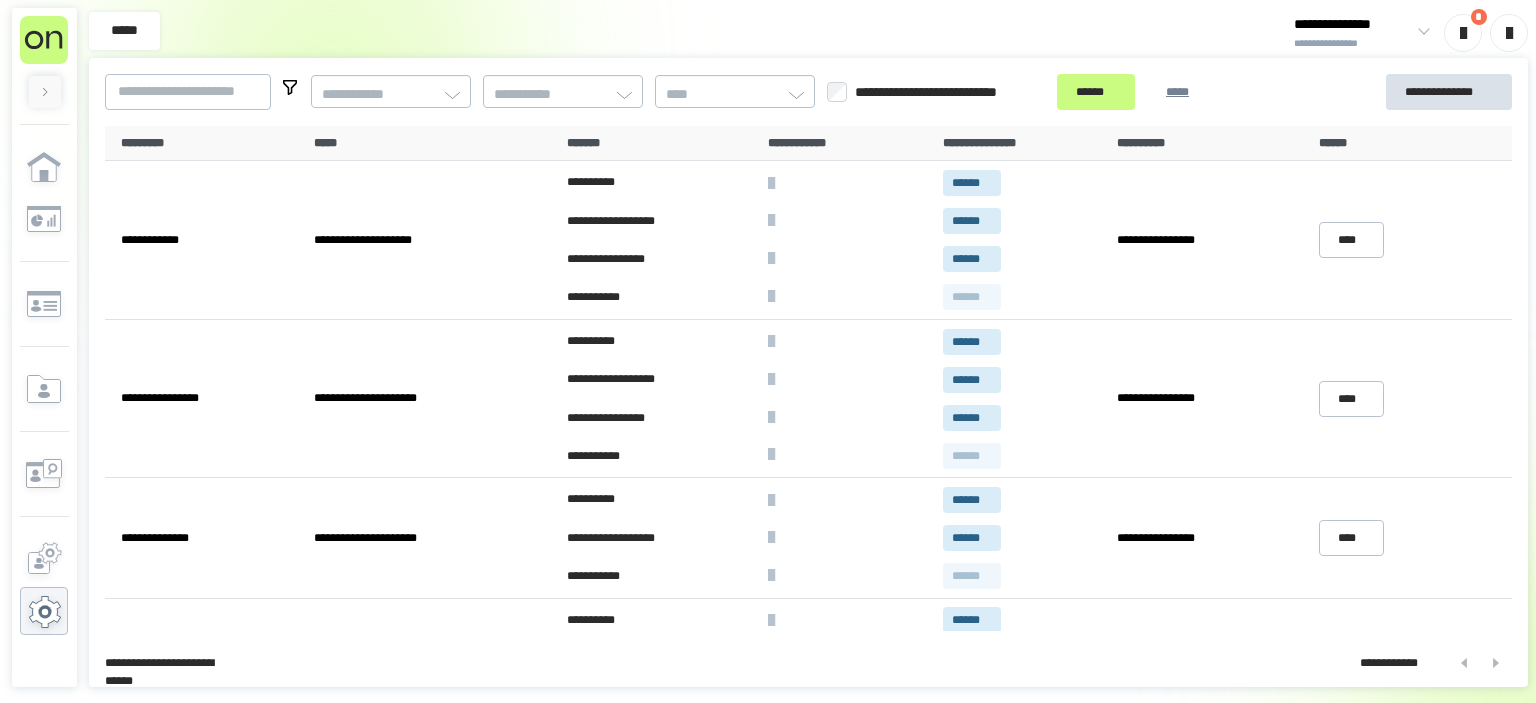 click on "**********" at bounding box center [1353, 25] 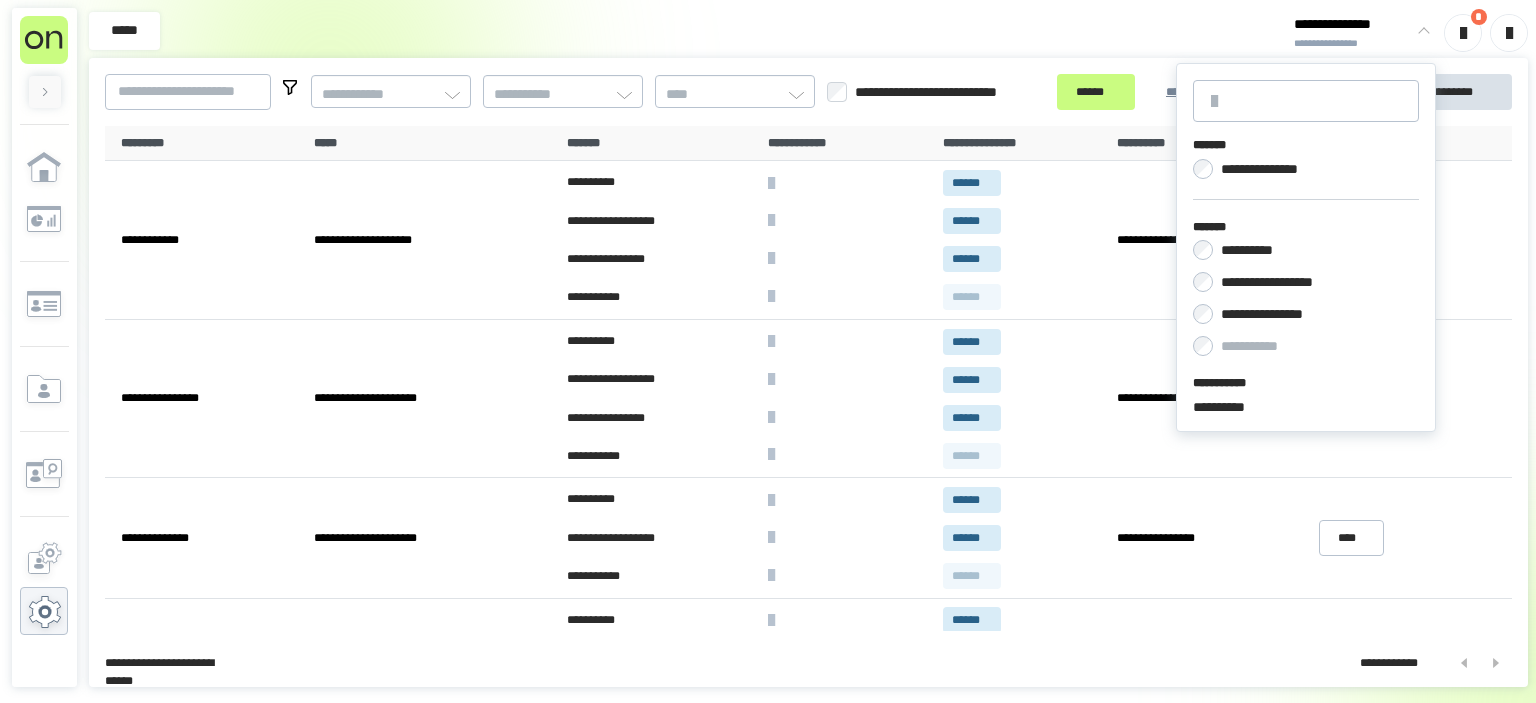 click on "**********" at bounding box center (1278, 314) 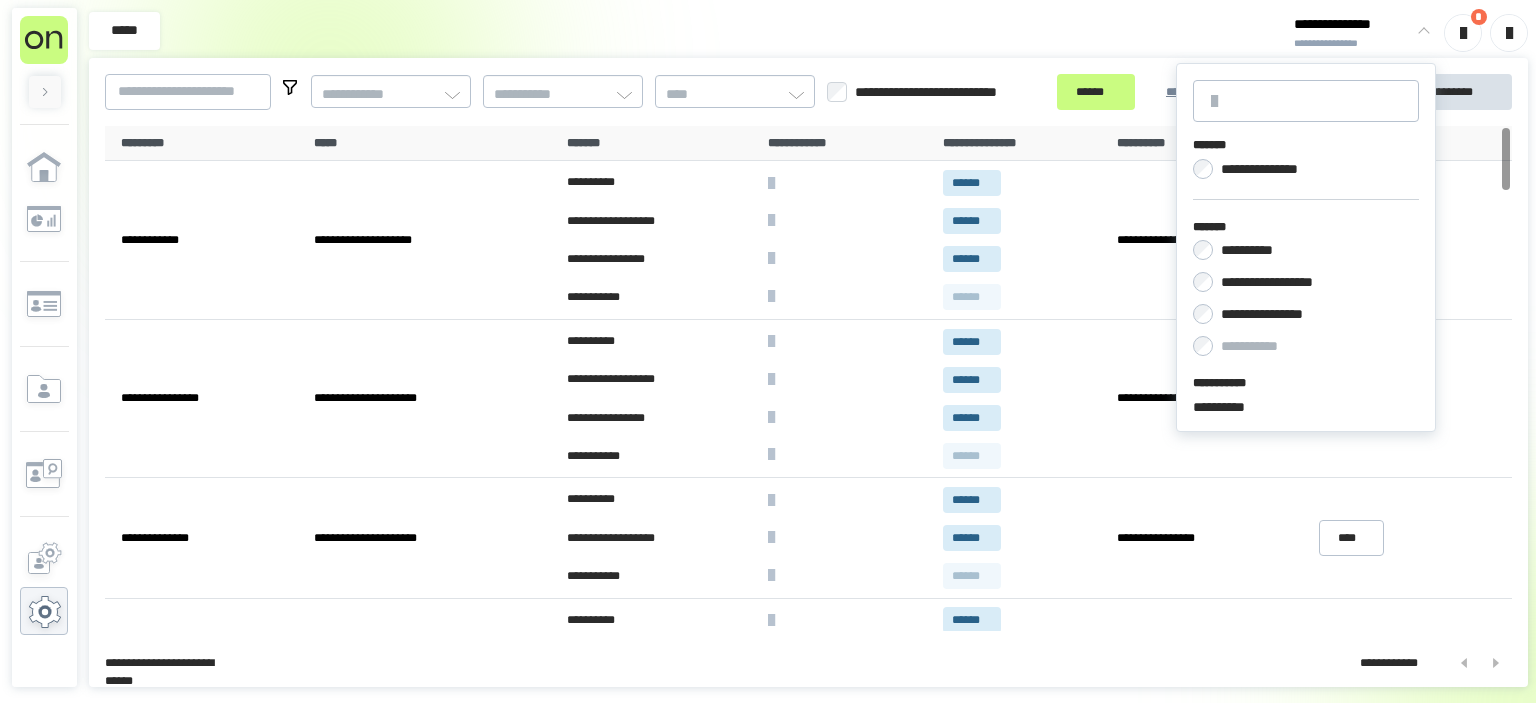 click at bounding box center (44, 414) 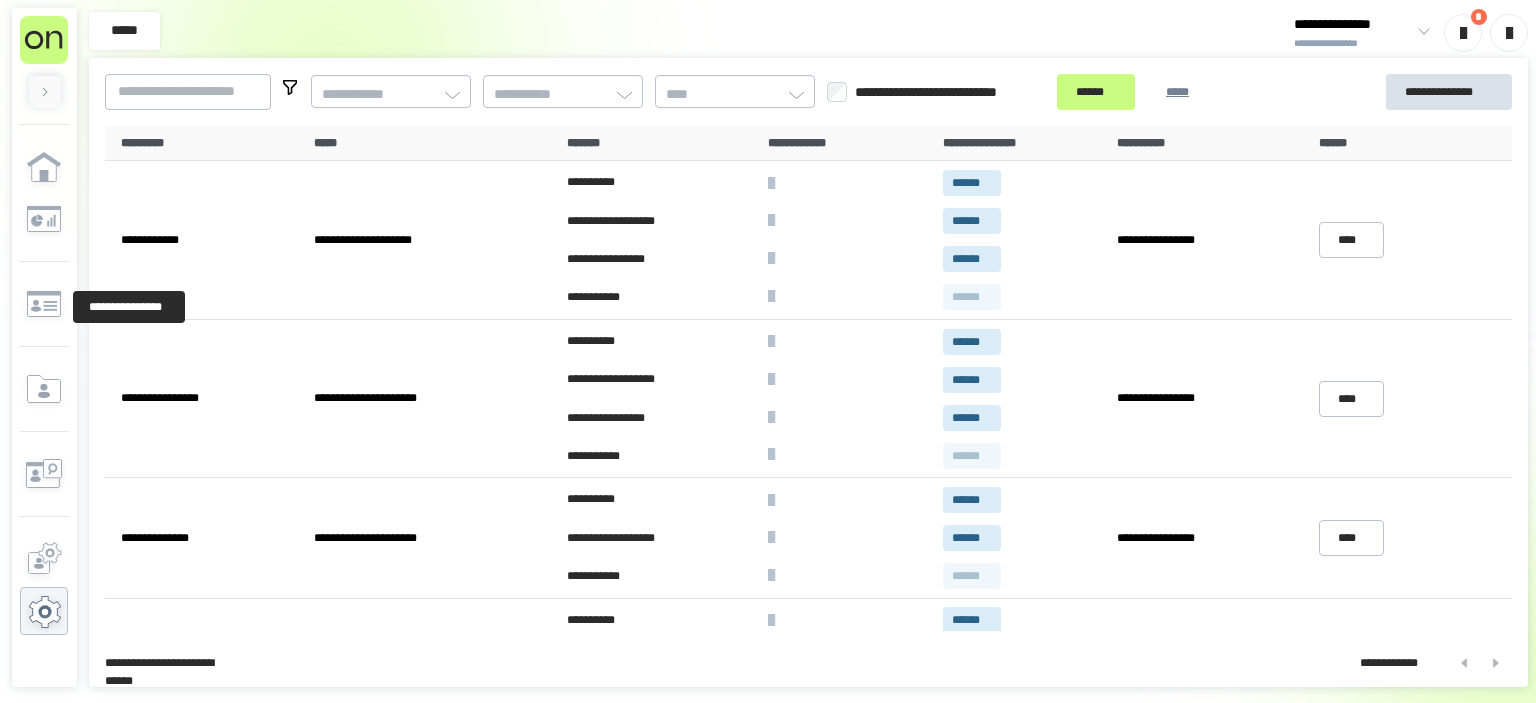 click at bounding box center [44, 414] 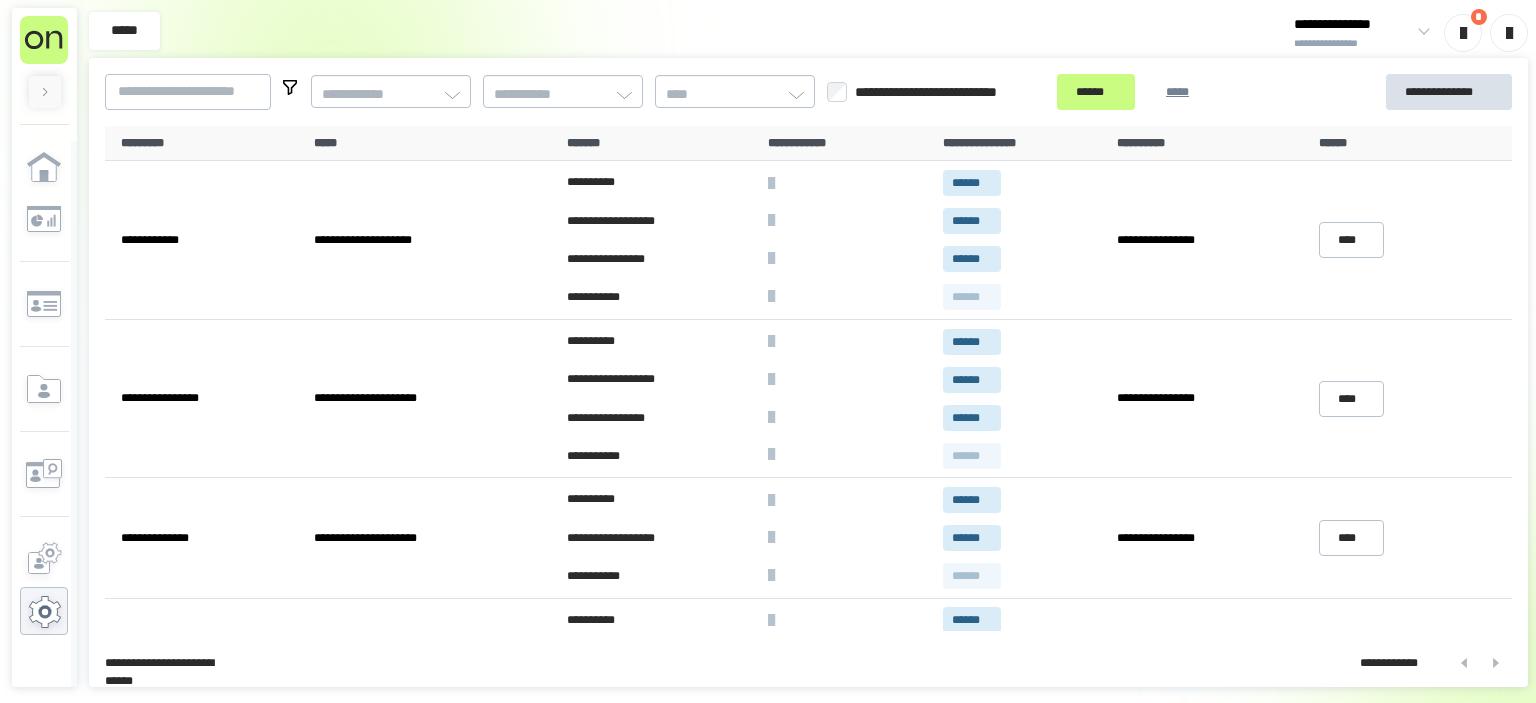 click at bounding box center [74, 411] 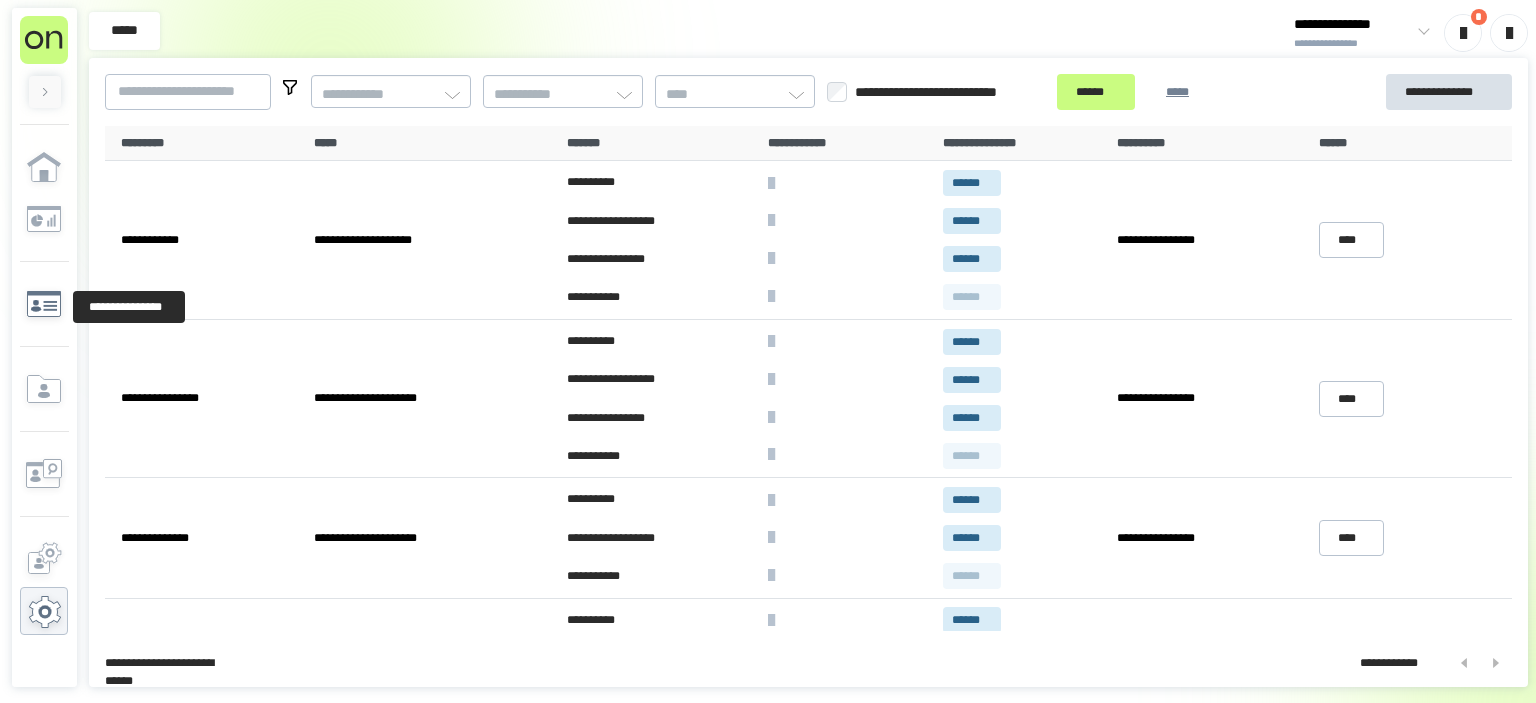 click 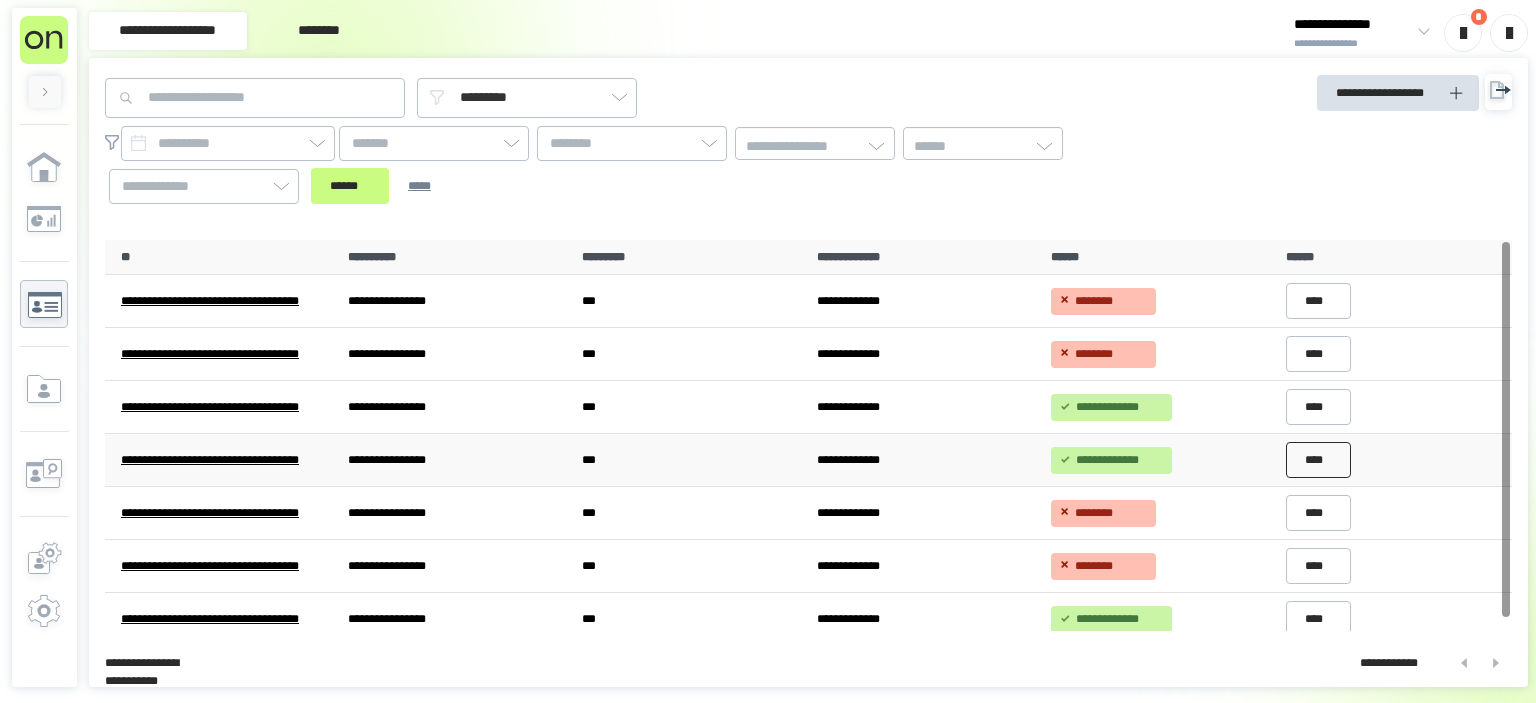 click on "****" at bounding box center (1319, 460) 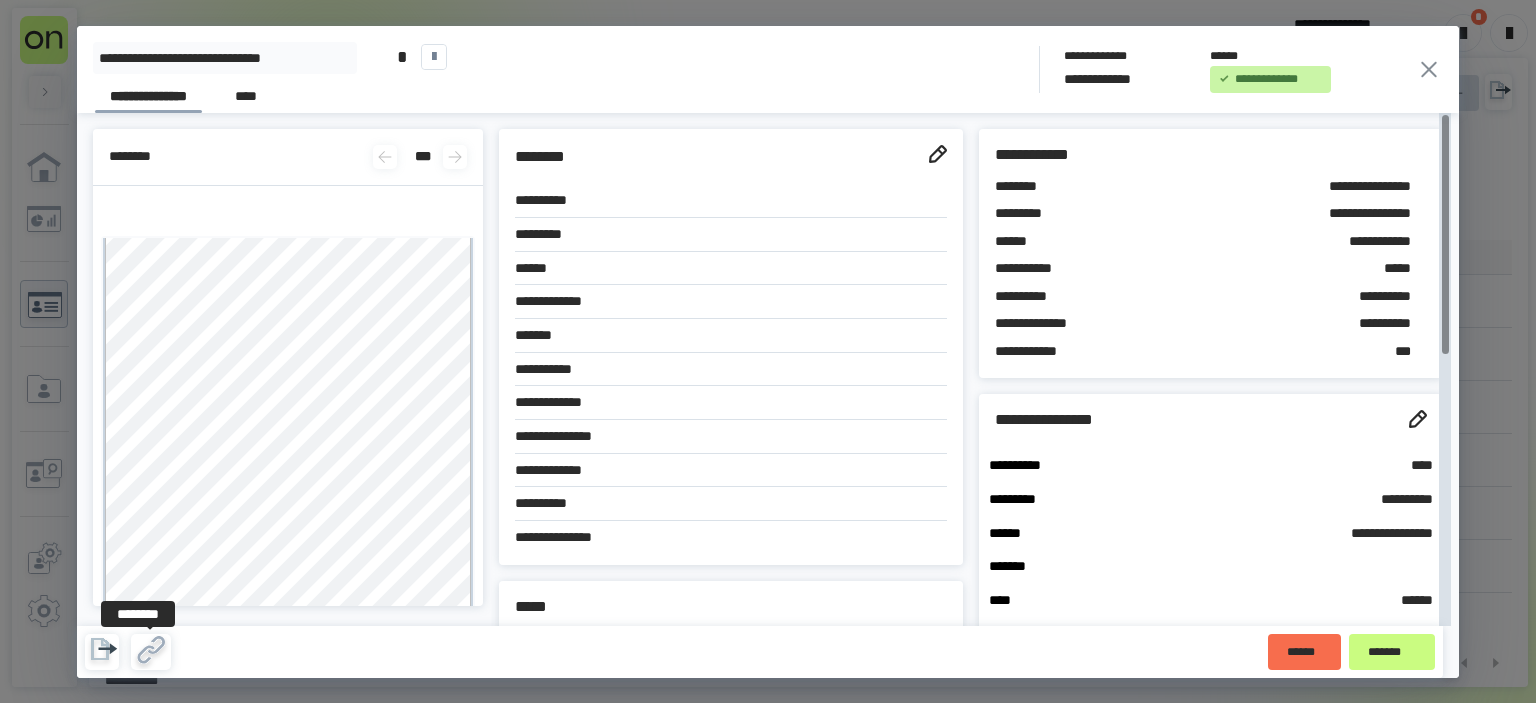 click 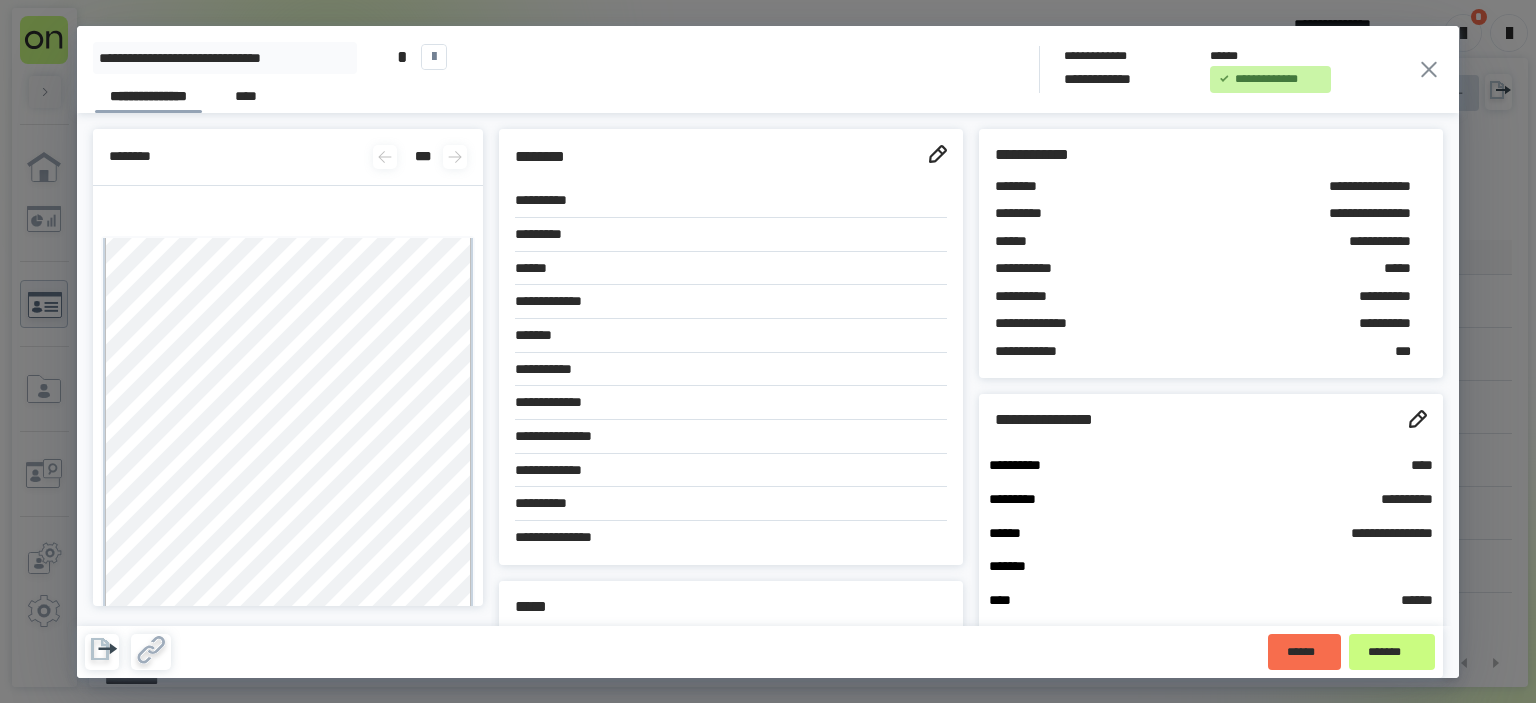 click 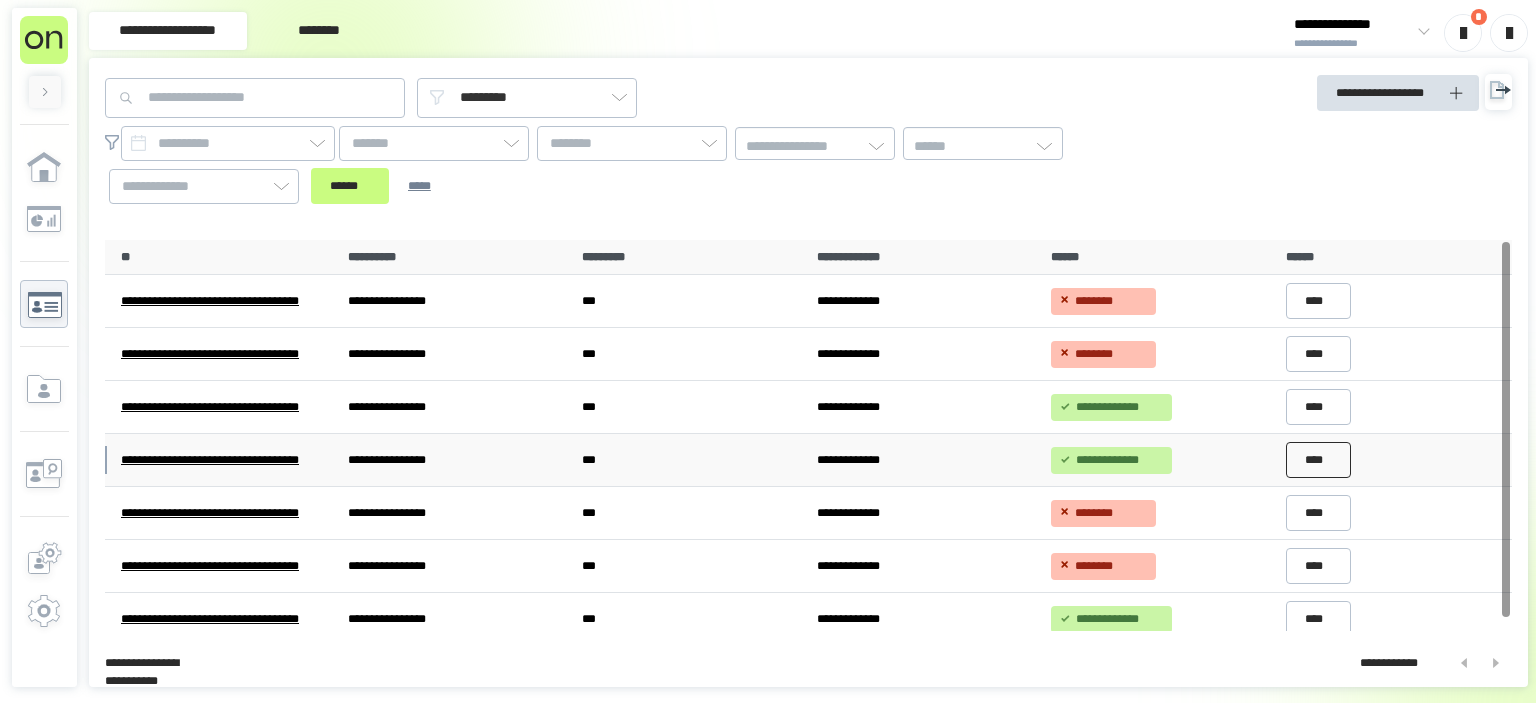 click on "****" at bounding box center [1319, 460] 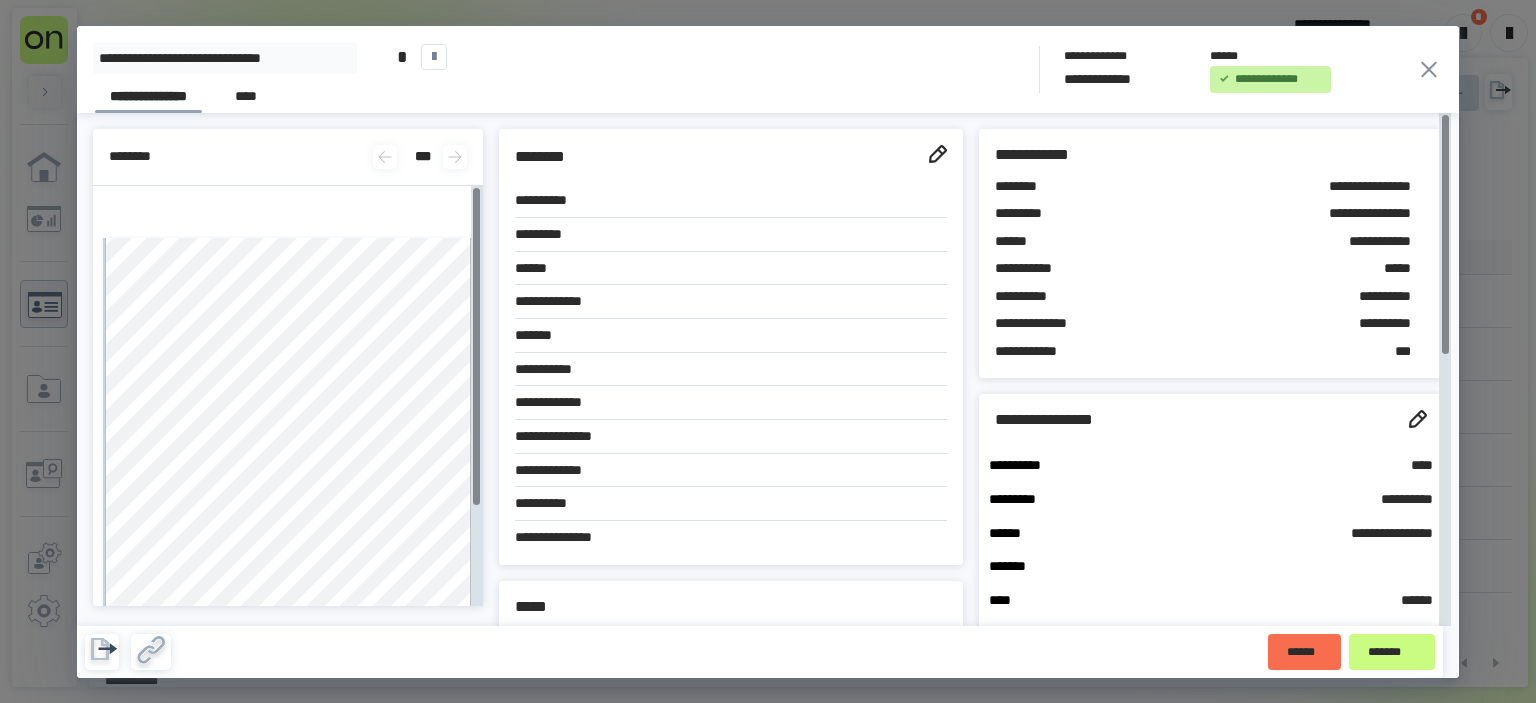 click 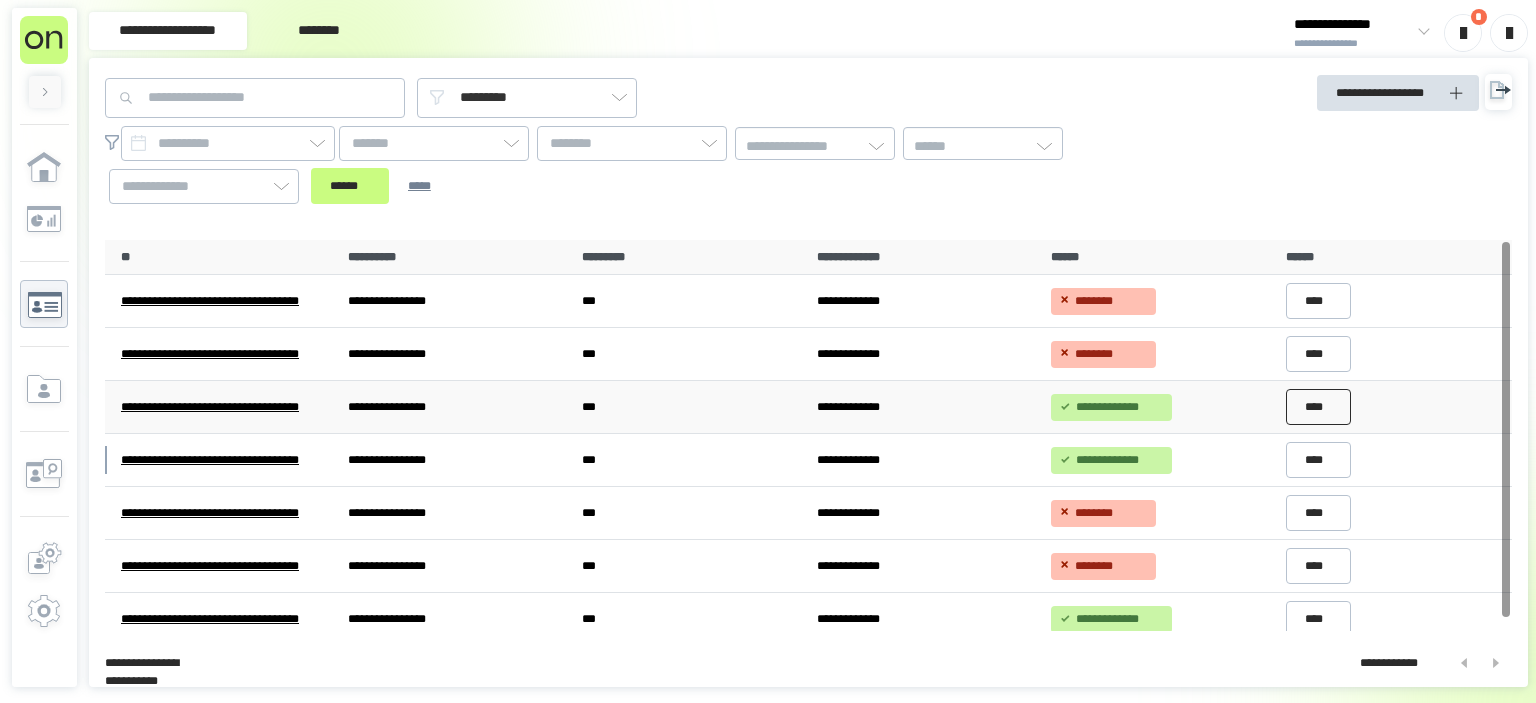 click on "****" at bounding box center (1319, 407) 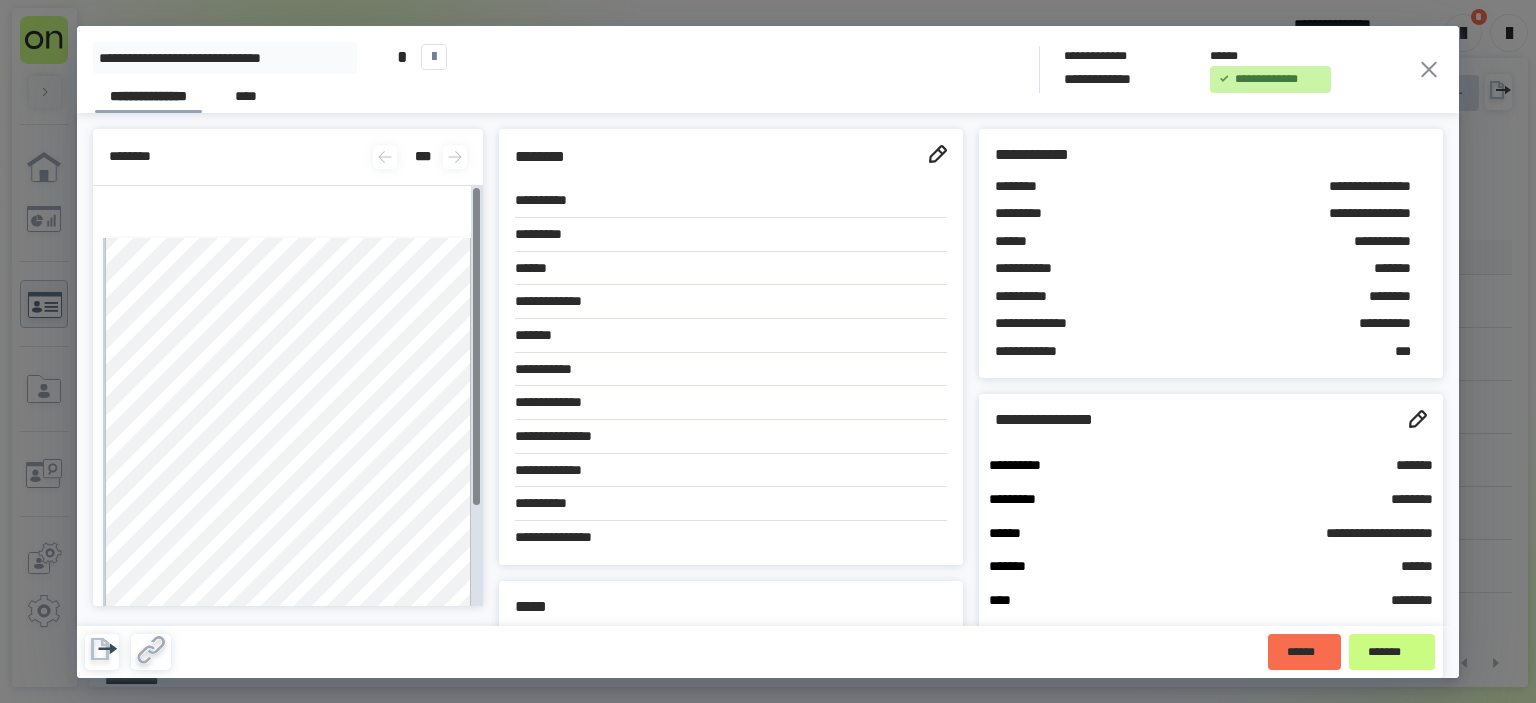scroll, scrollTop: 0, scrollLeft: 0, axis: both 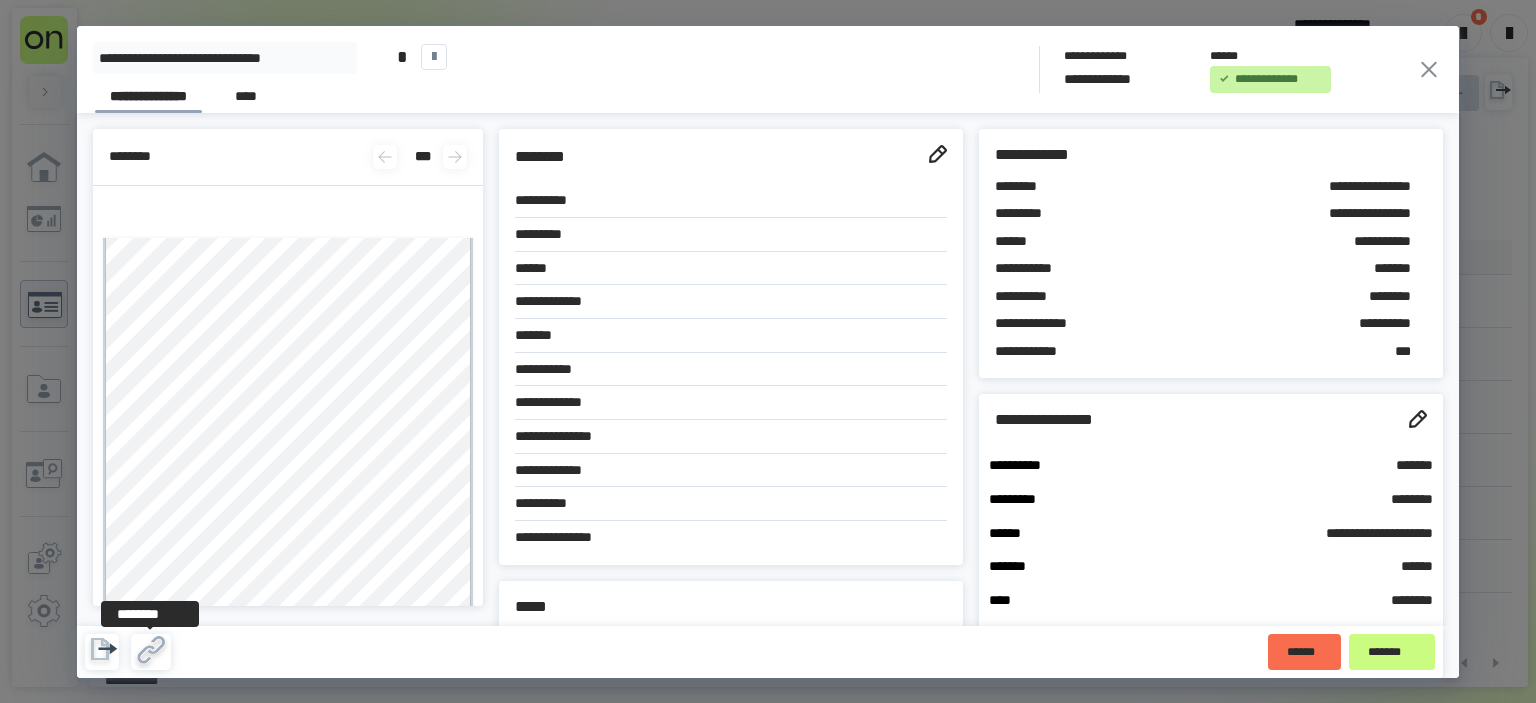 click 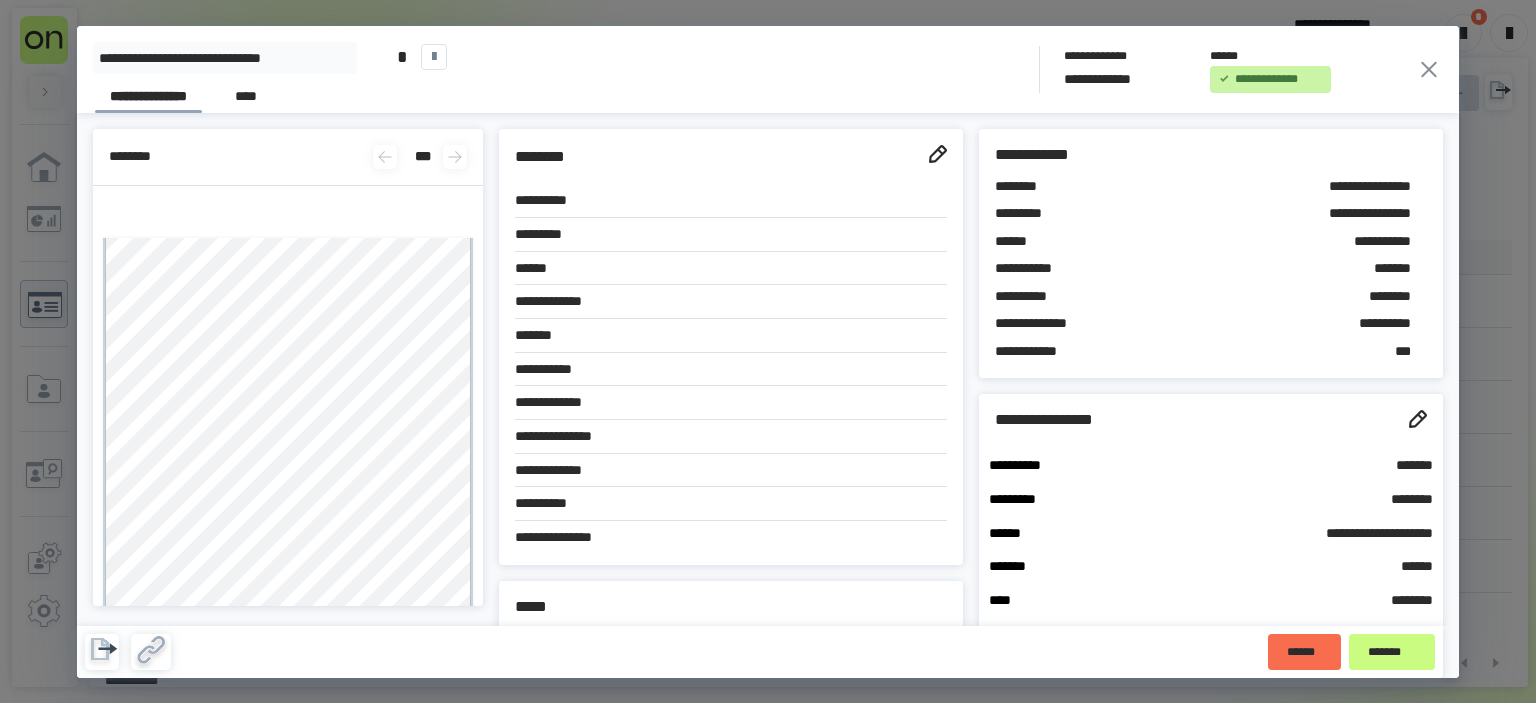 click 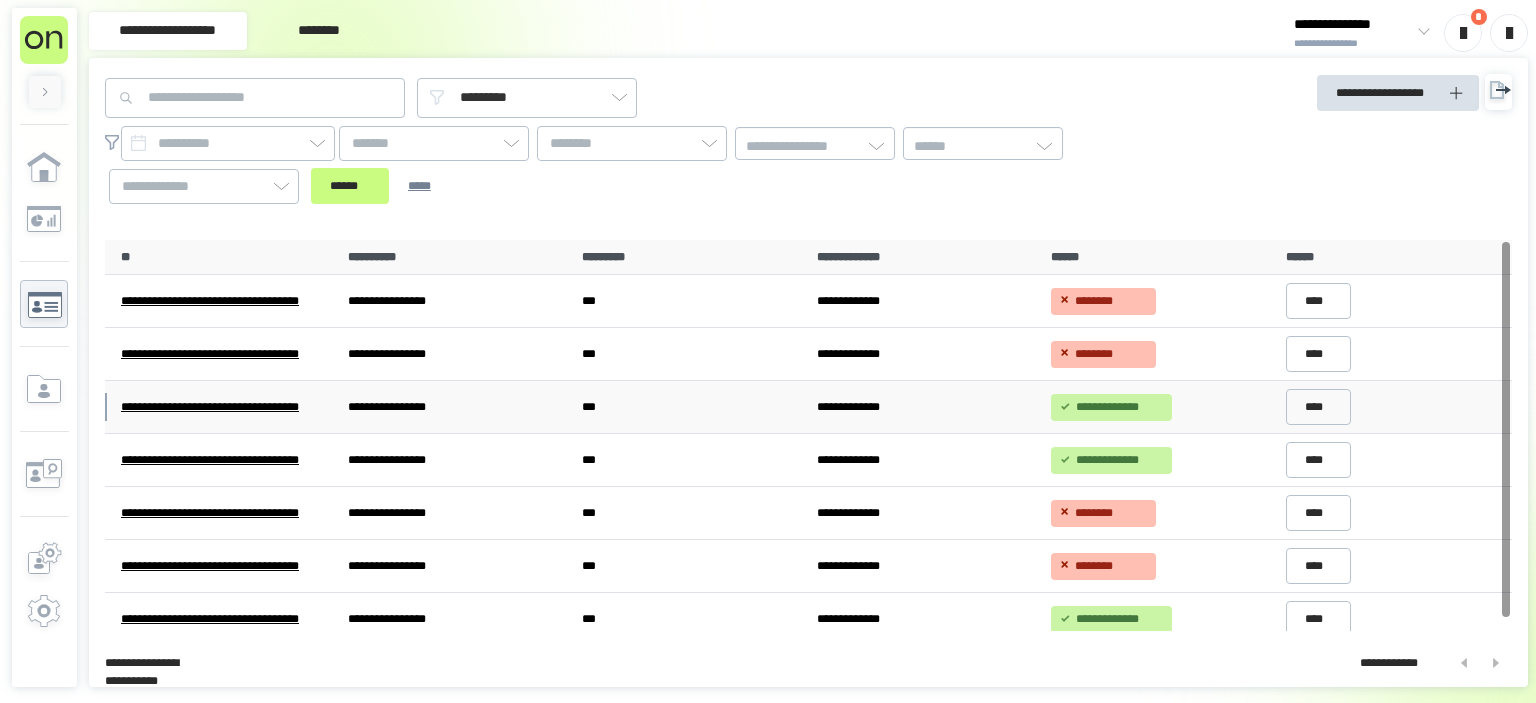 scroll, scrollTop: 12, scrollLeft: 0, axis: vertical 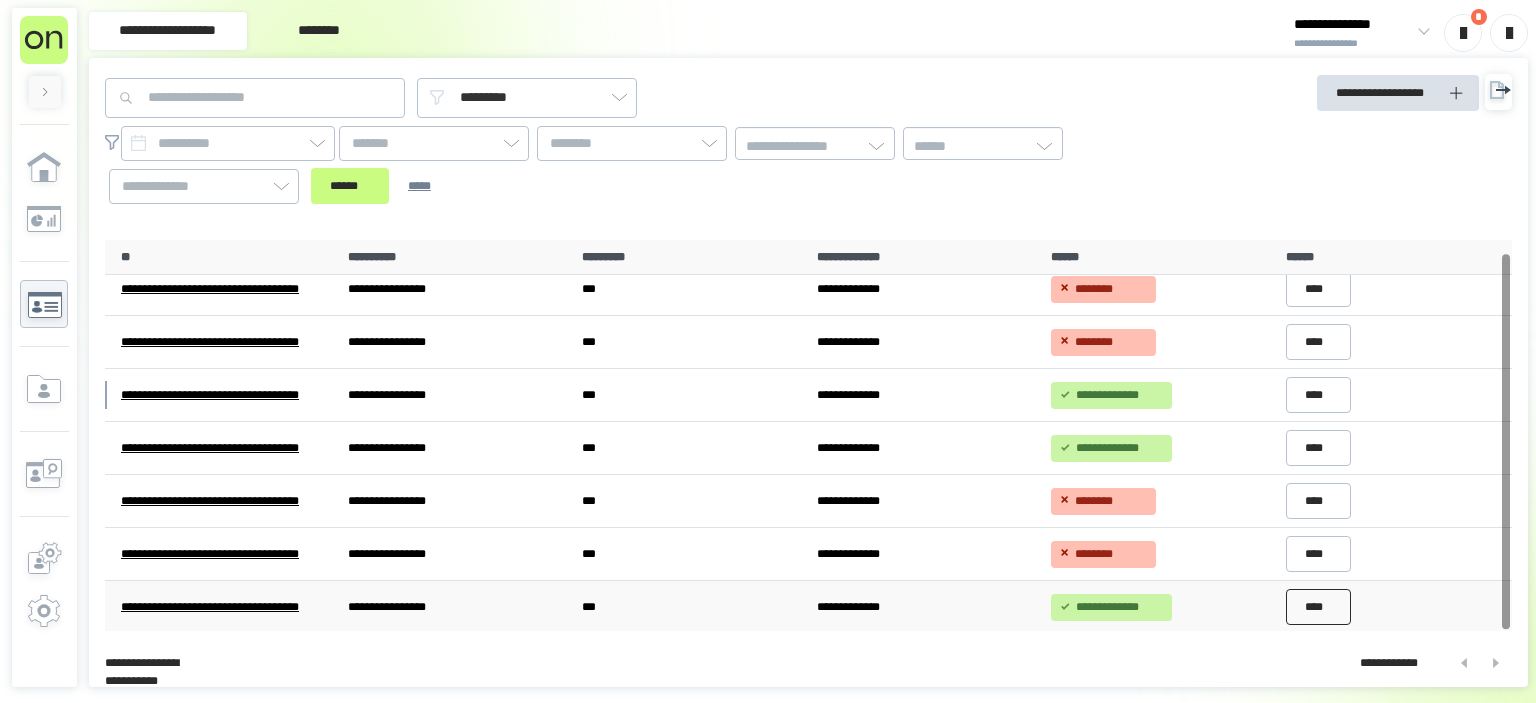 click on "****" at bounding box center (1319, 607) 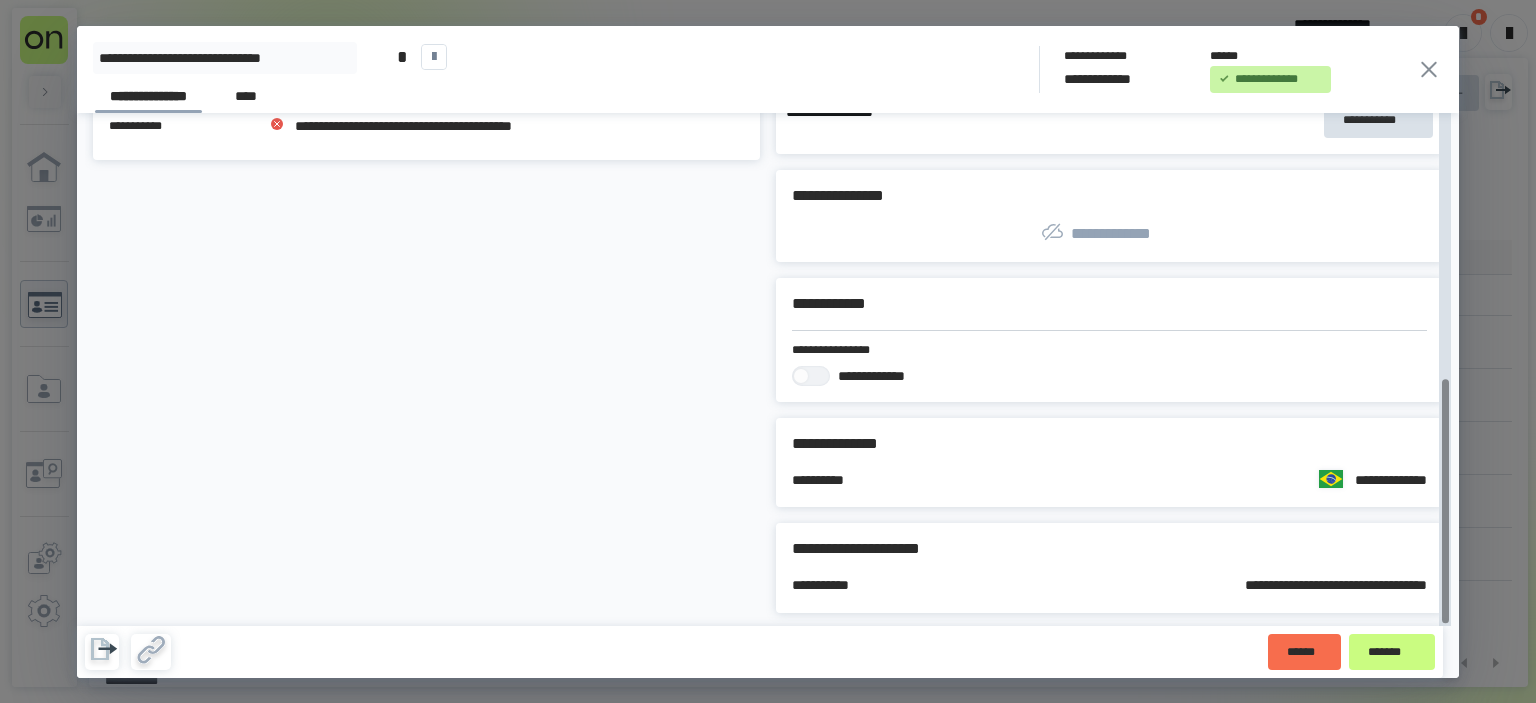 scroll, scrollTop: 556, scrollLeft: 0, axis: vertical 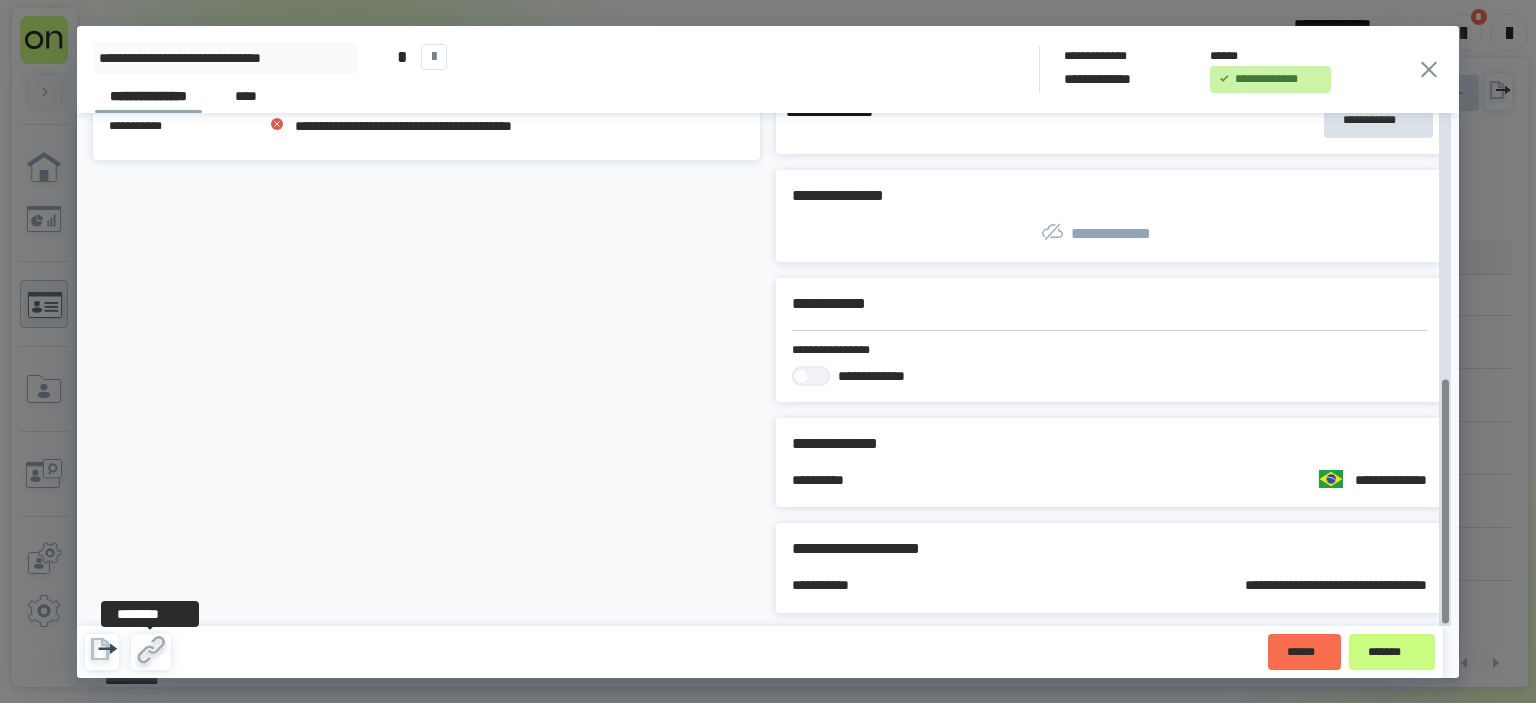 click 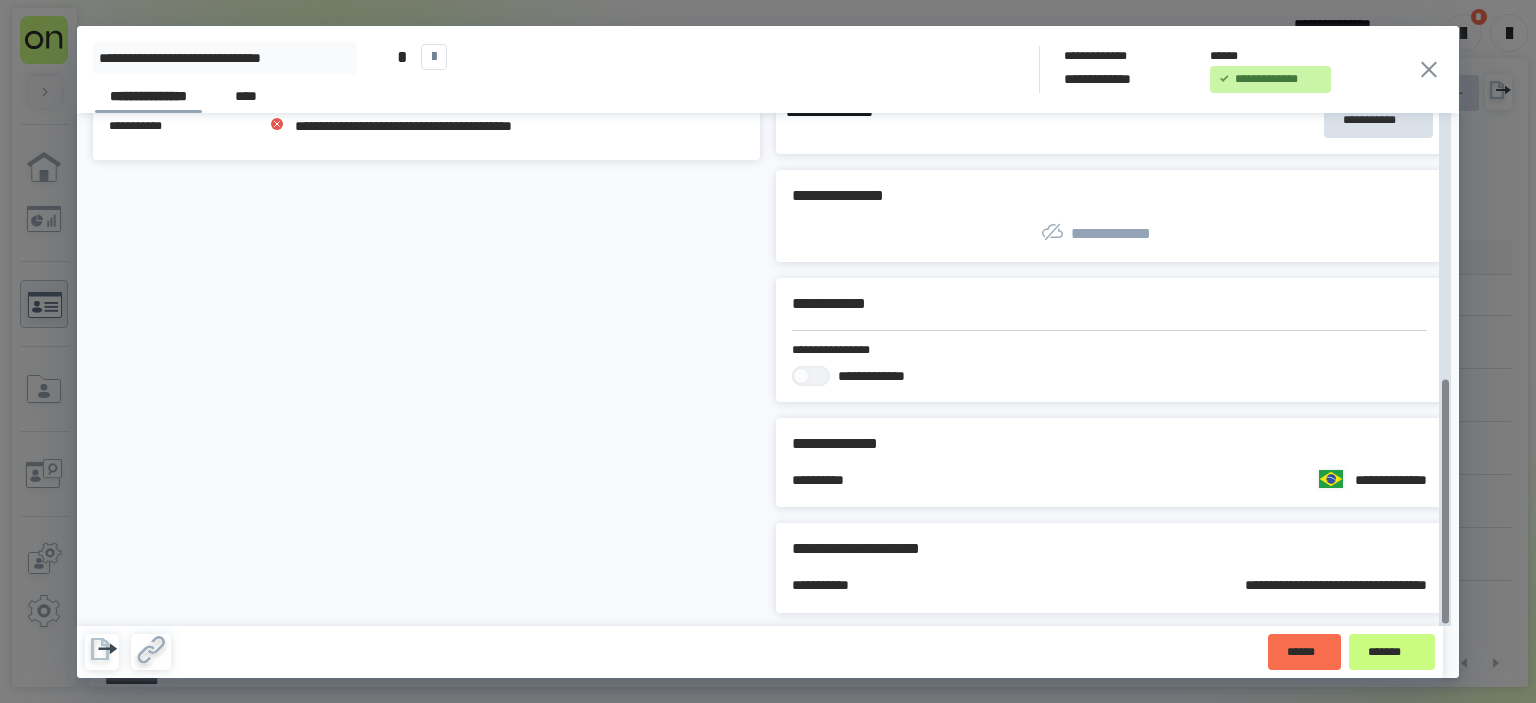 click 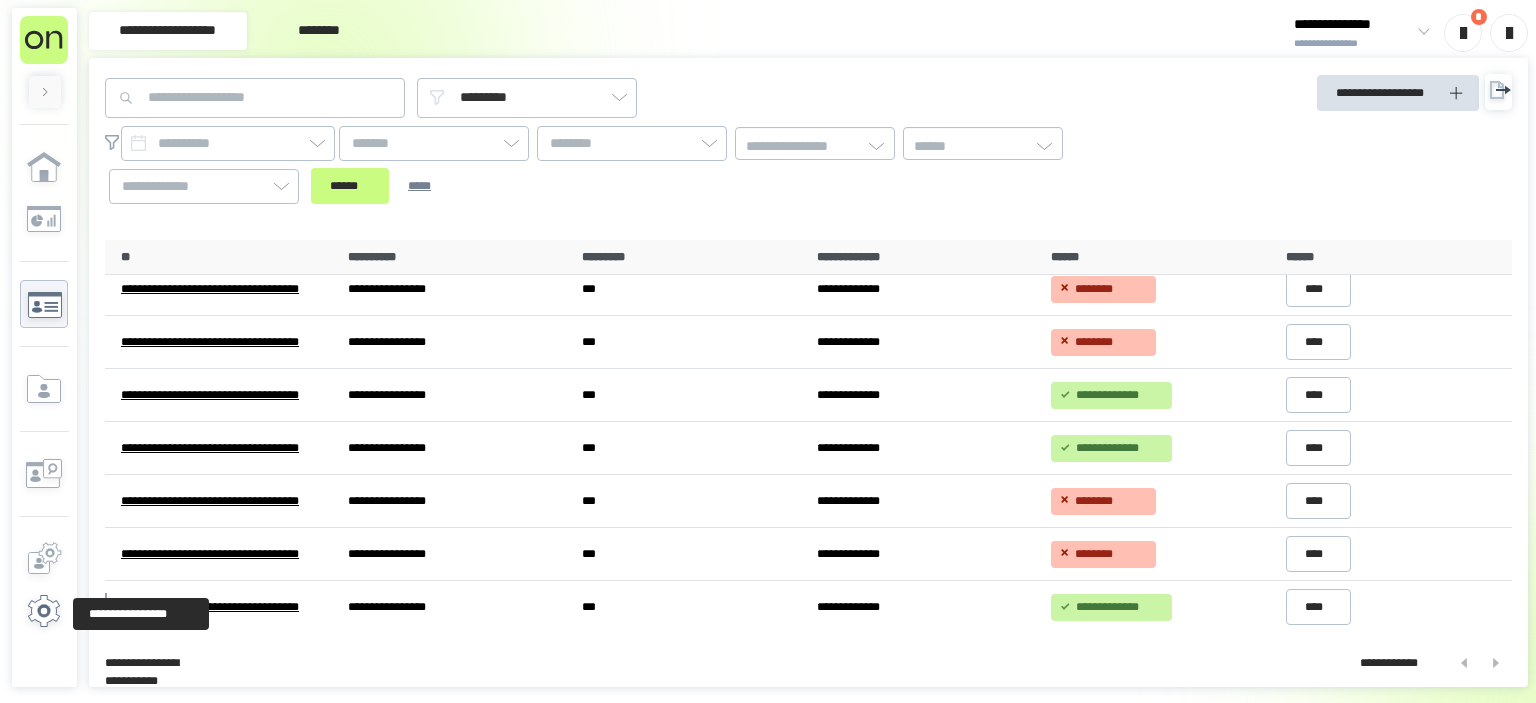 click 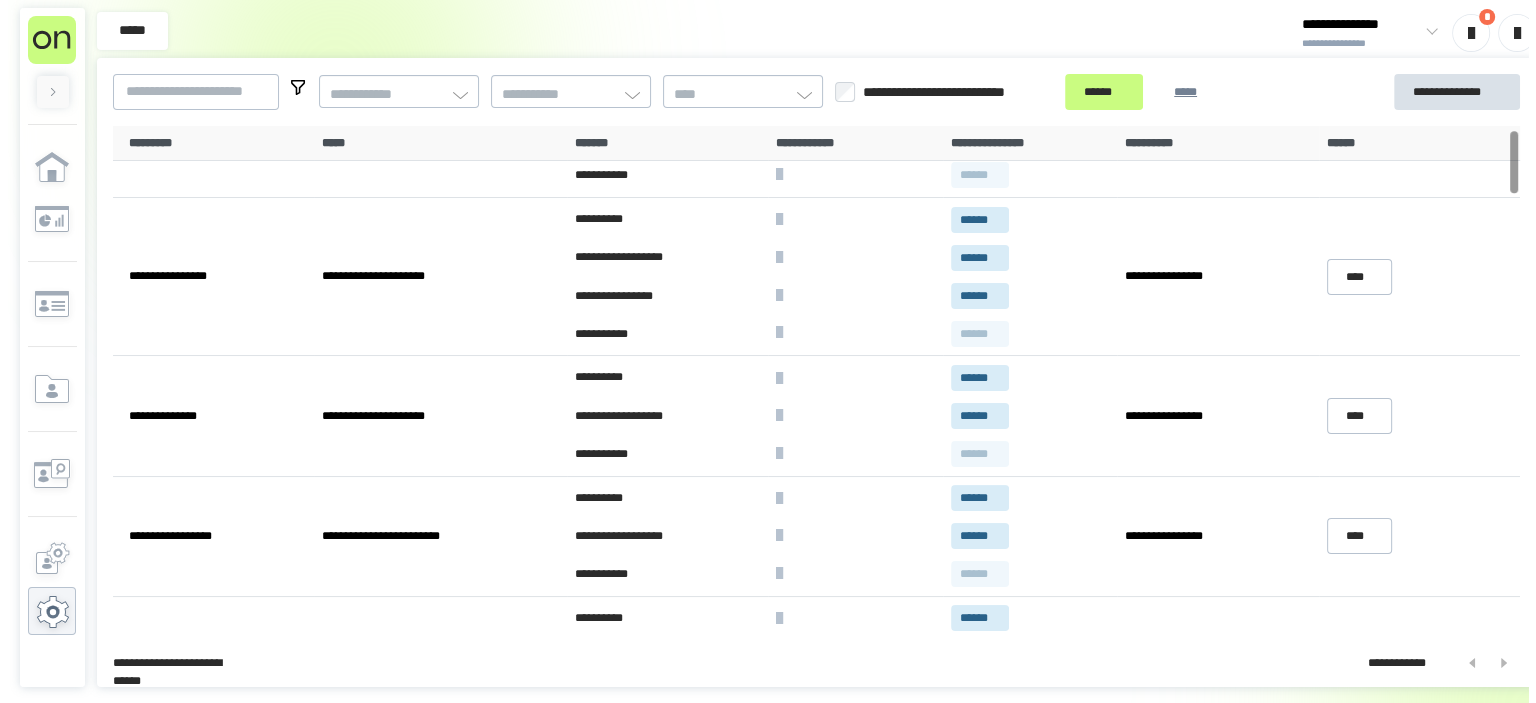 scroll, scrollTop: 0, scrollLeft: 0, axis: both 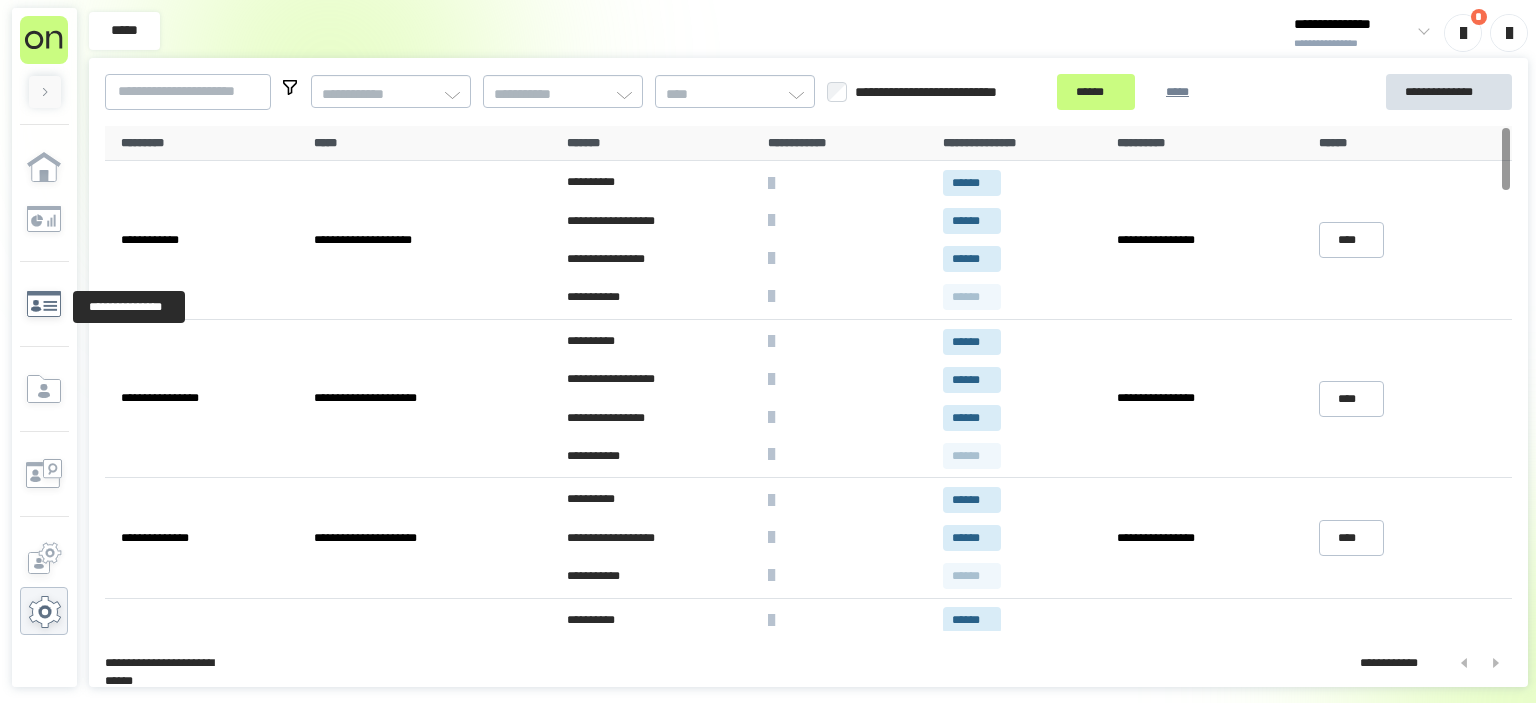 click 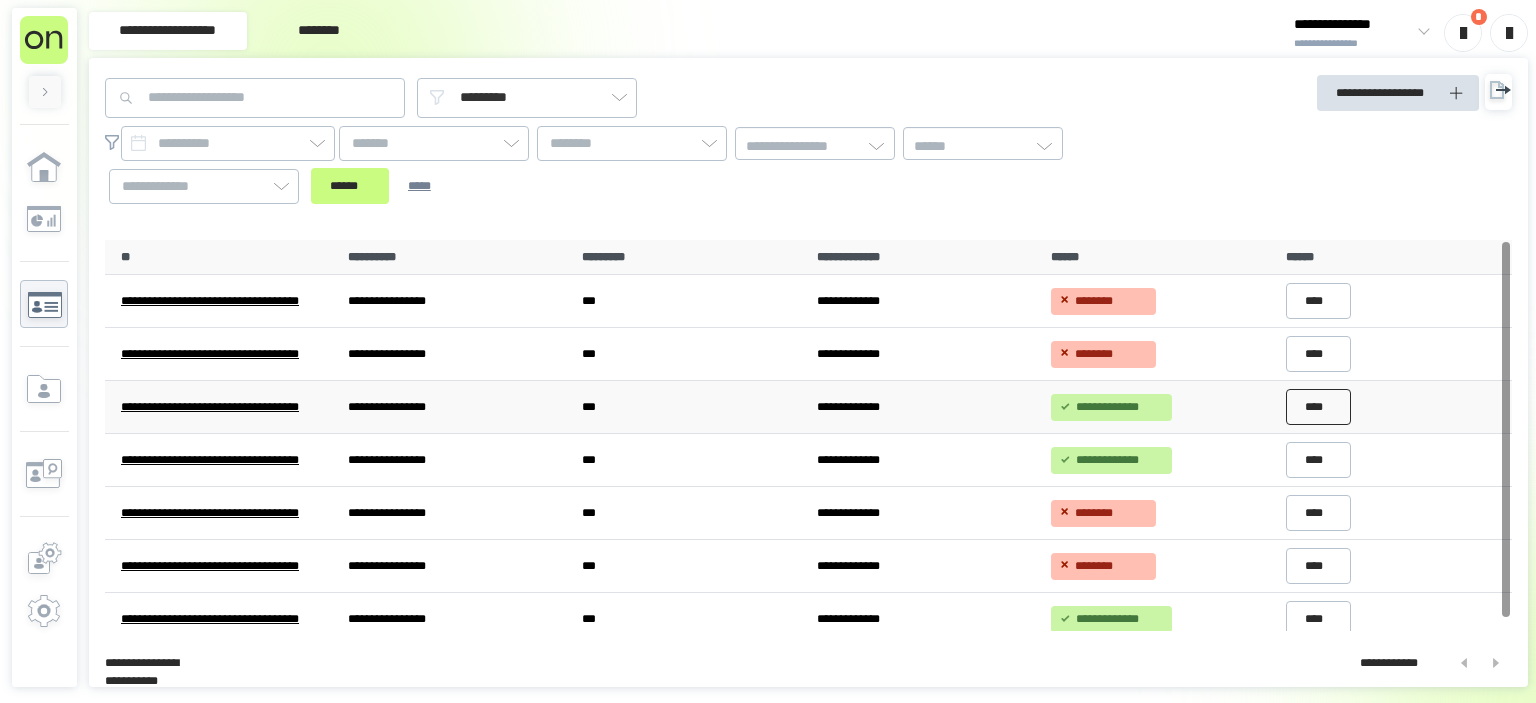 click on "****" at bounding box center (1319, 407) 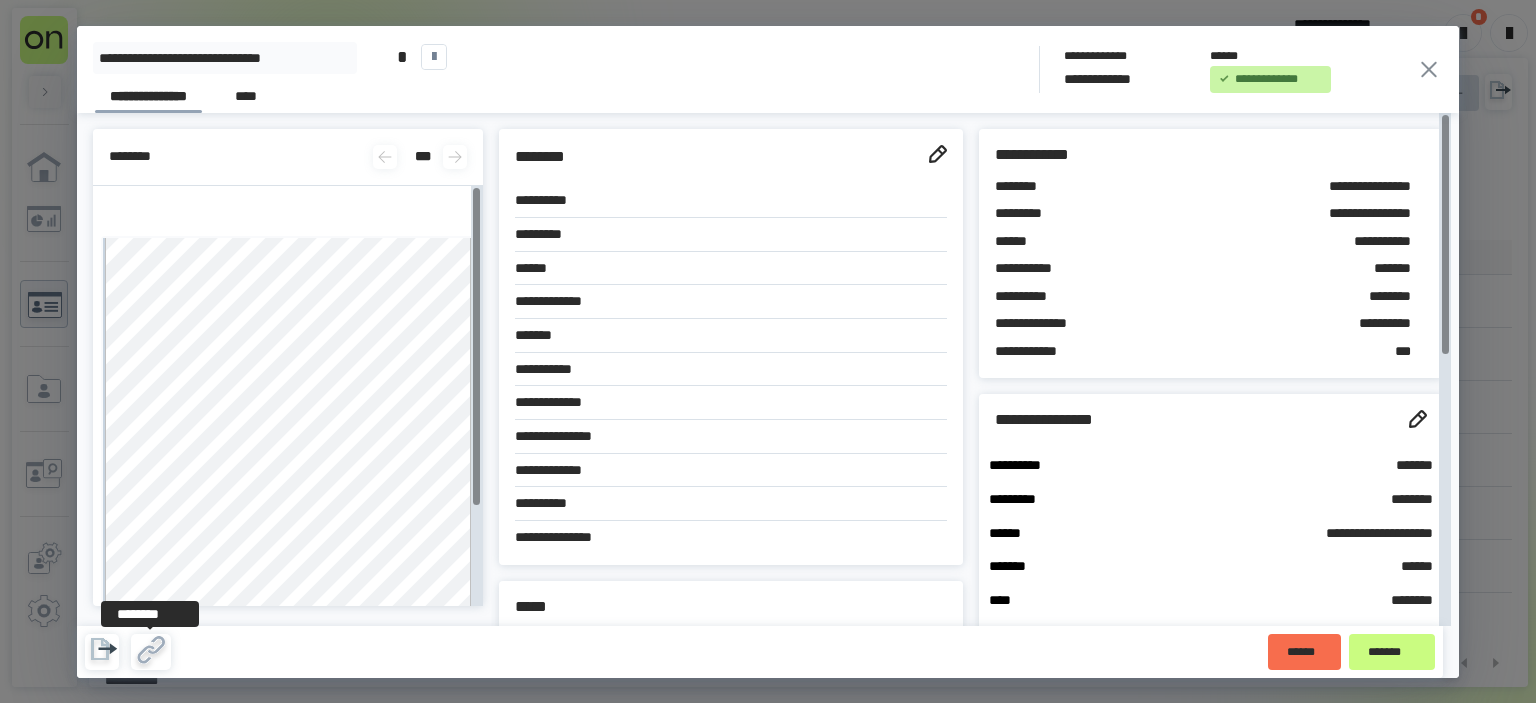 click 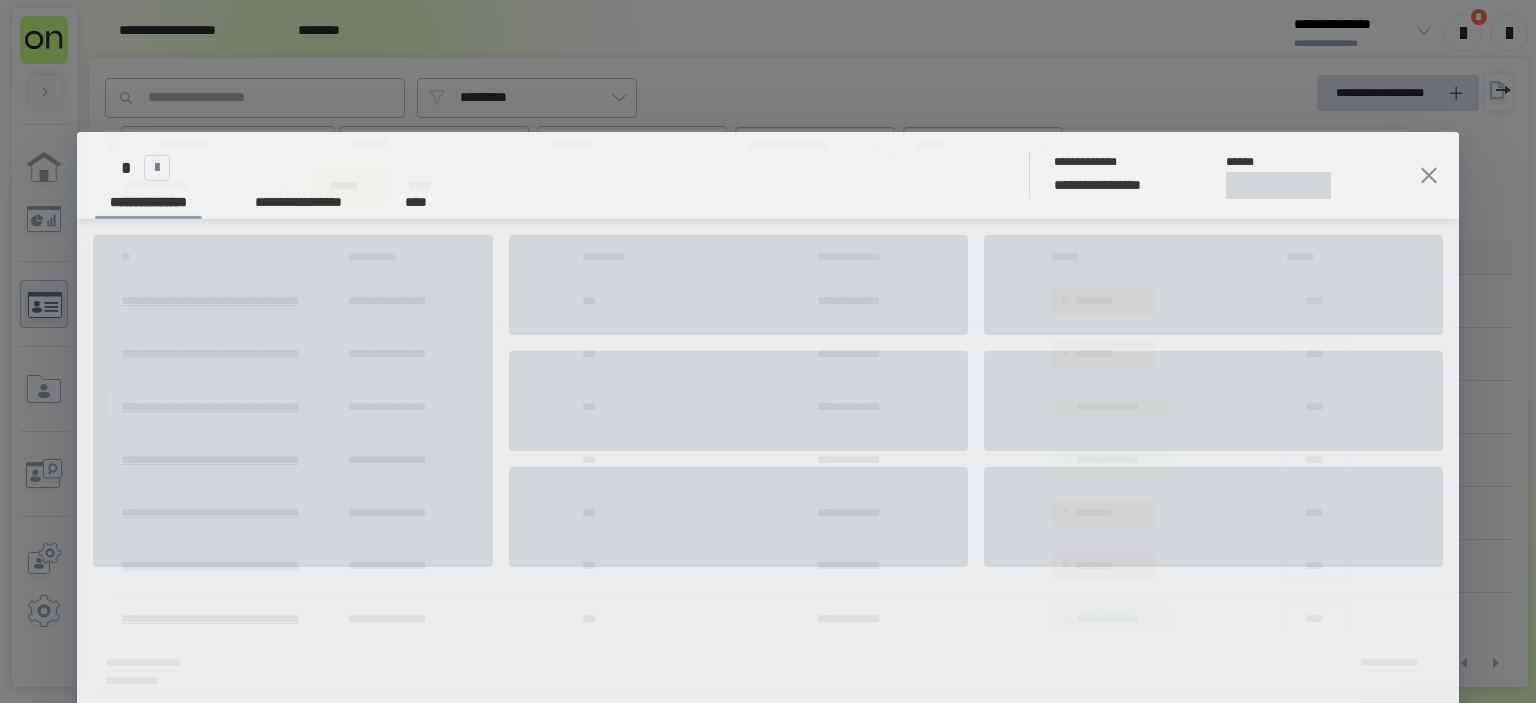 scroll, scrollTop: 0, scrollLeft: 0, axis: both 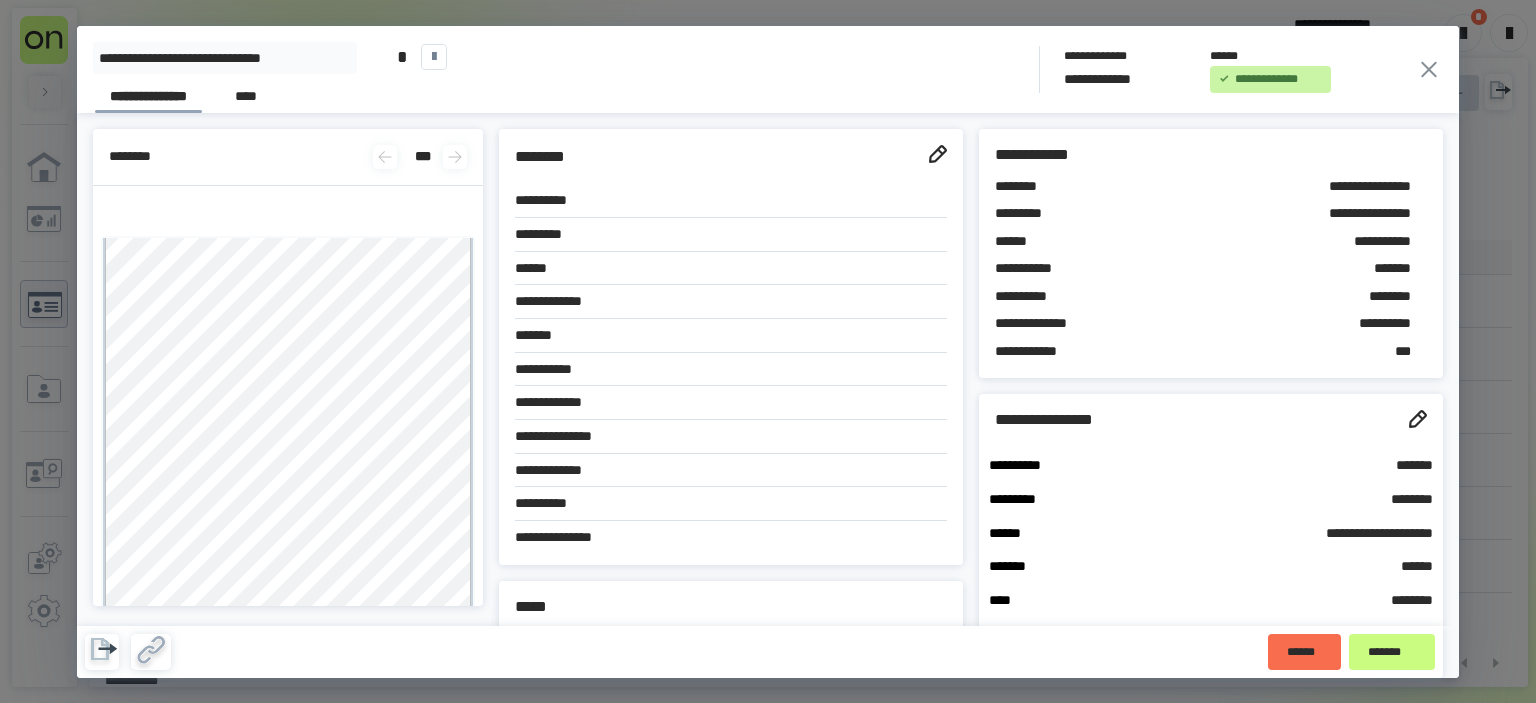 click 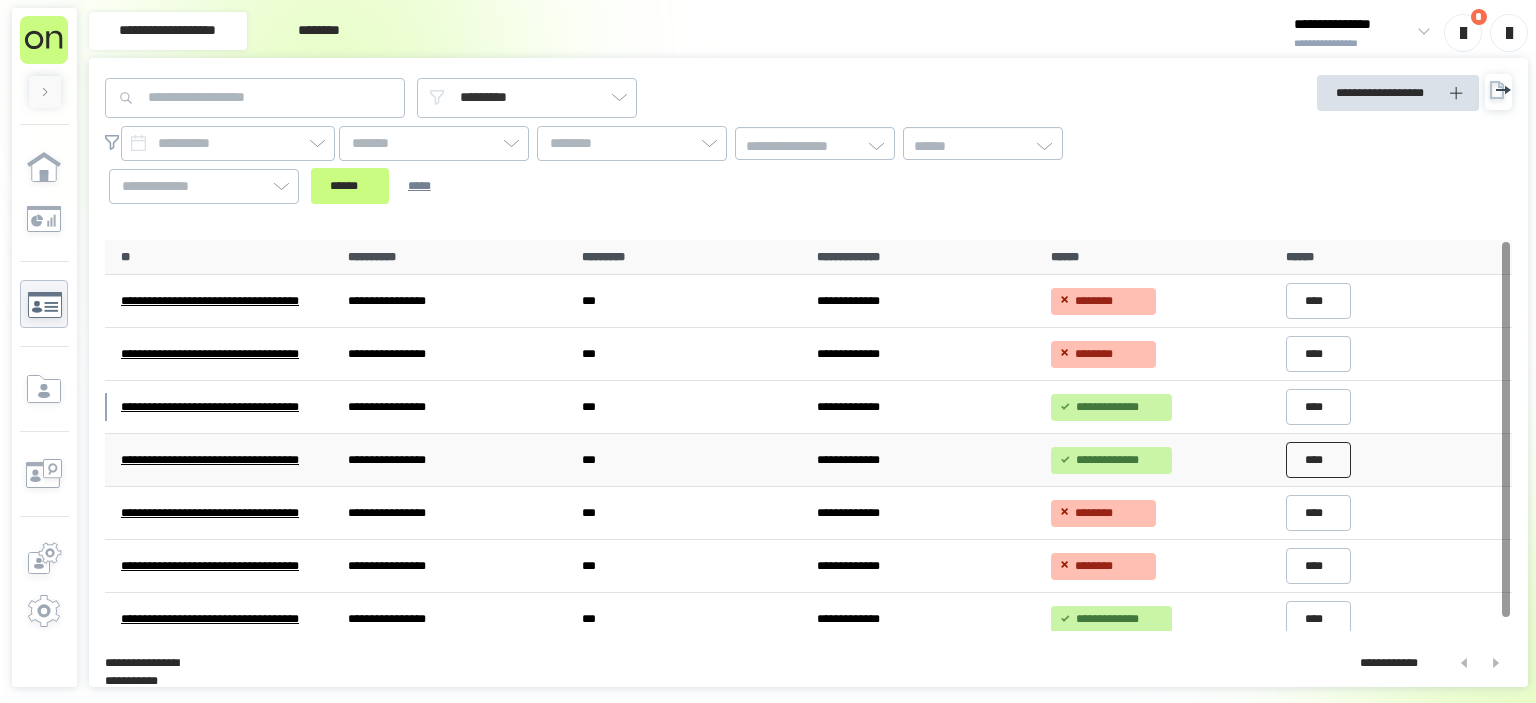 click on "****" at bounding box center [1319, 460] 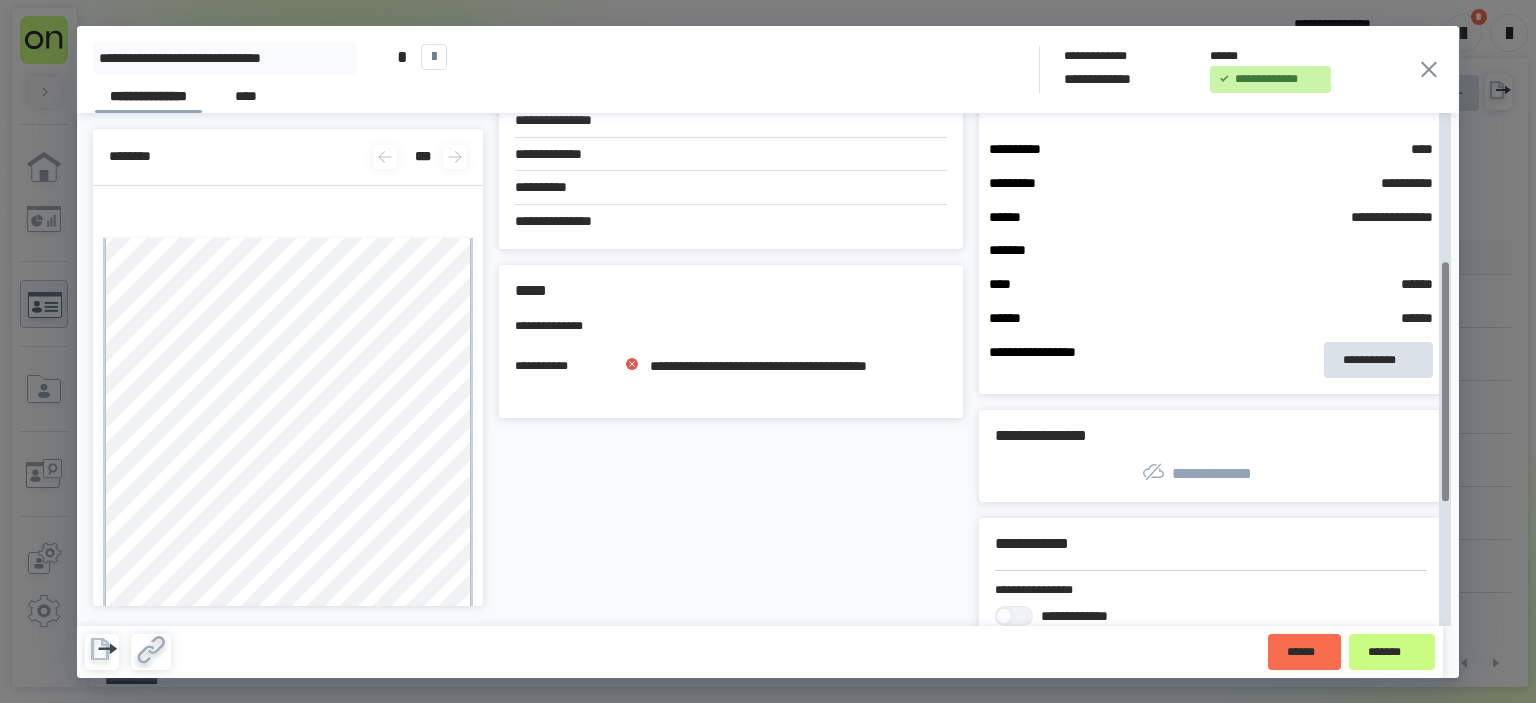scroll, scrollTop: 320, scrollLeft: 0, axis: vertical 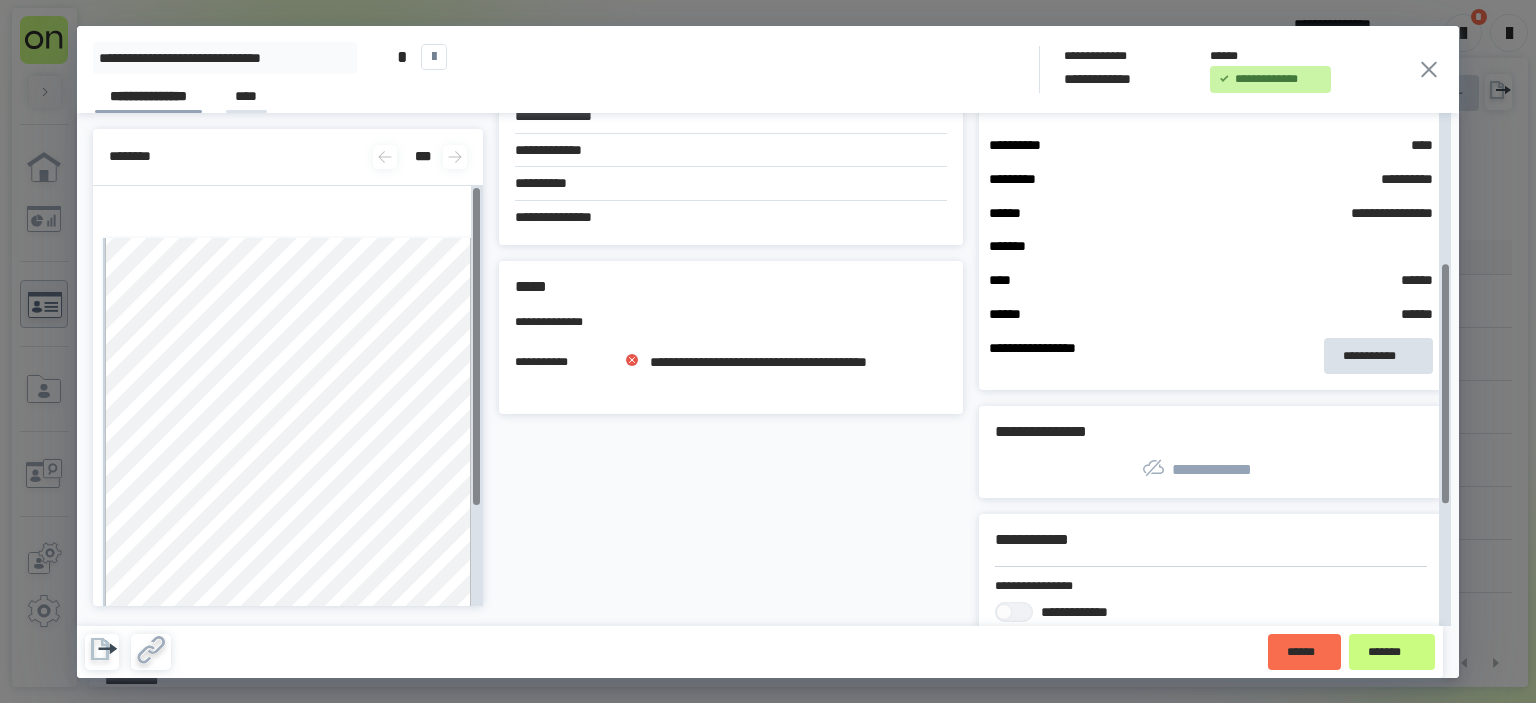 click on "****" at bounding box center [246, 99] 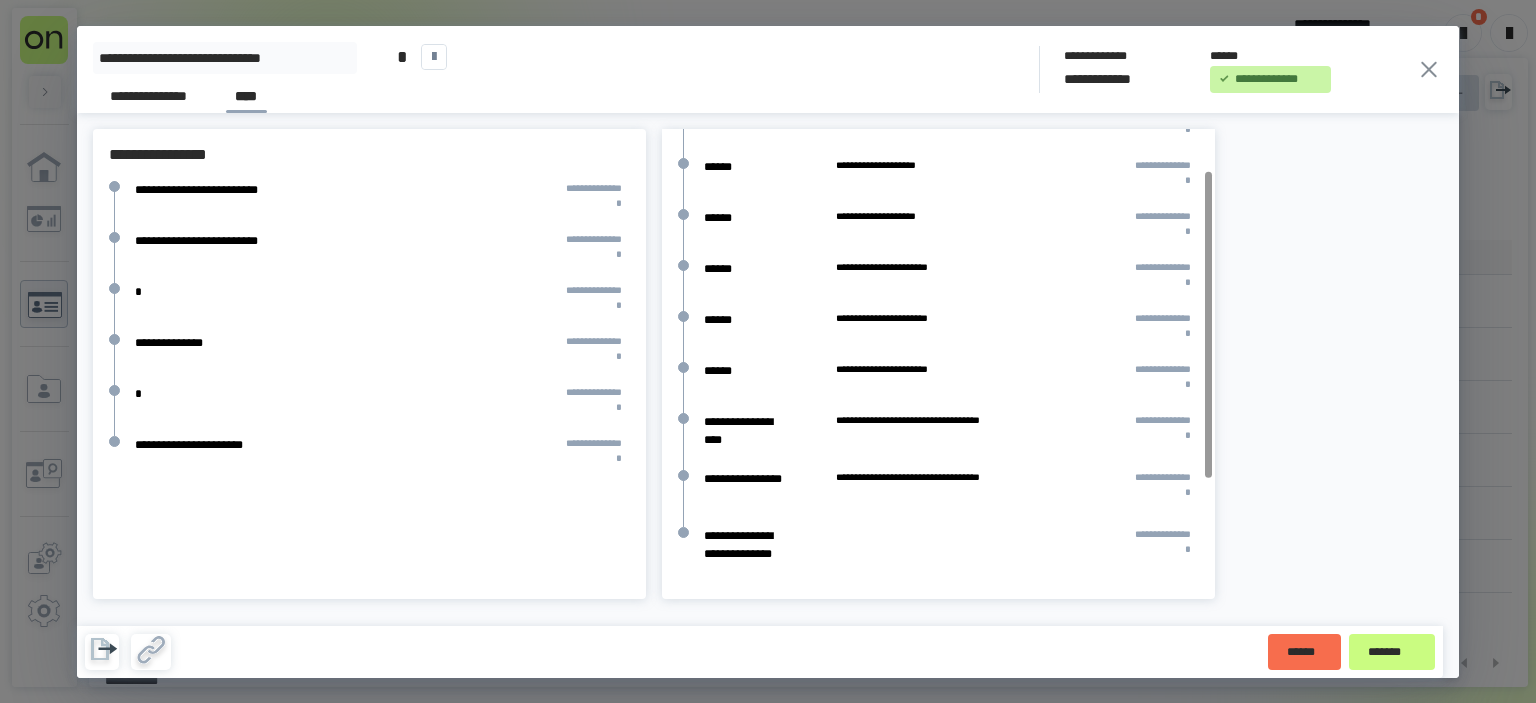 scroll, scrollTop: 0, scrollLeft: 0, axis: both 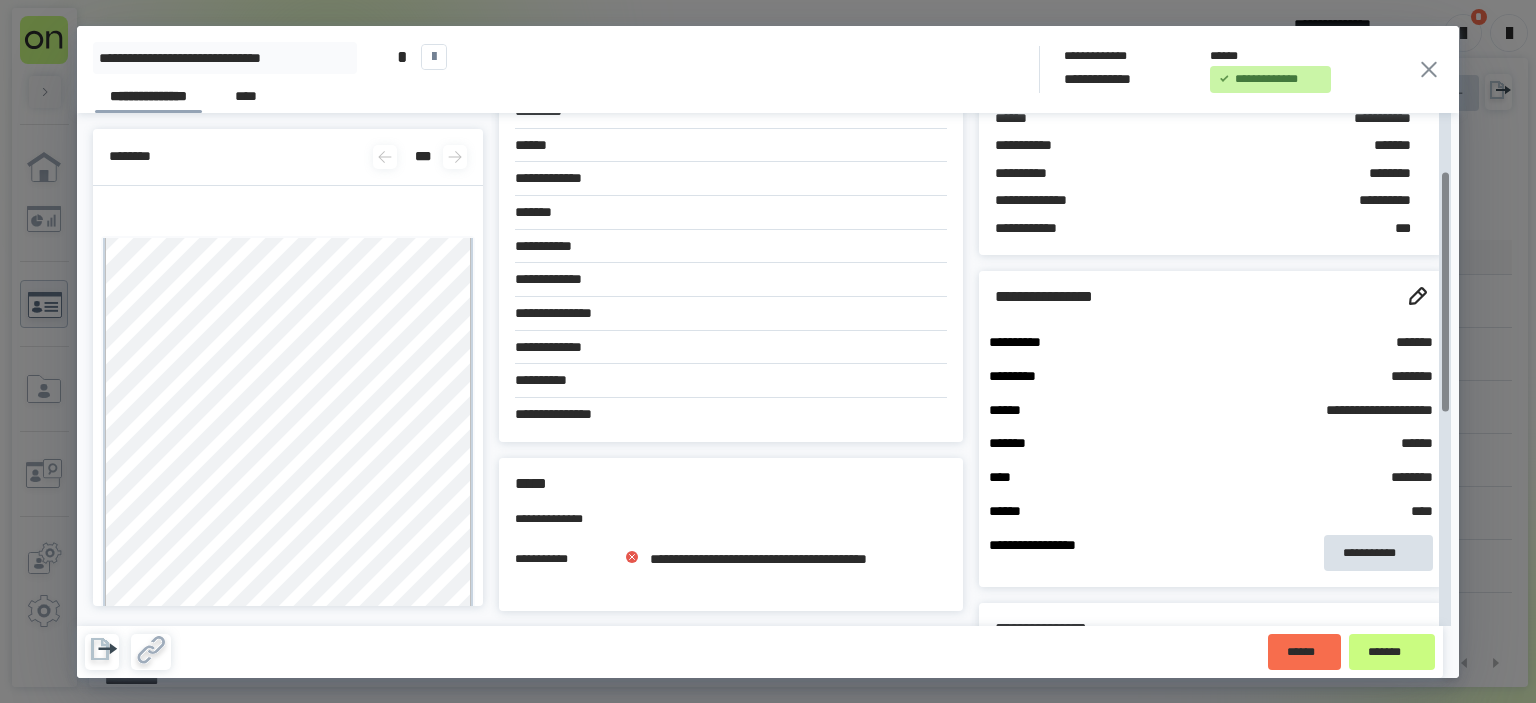 click 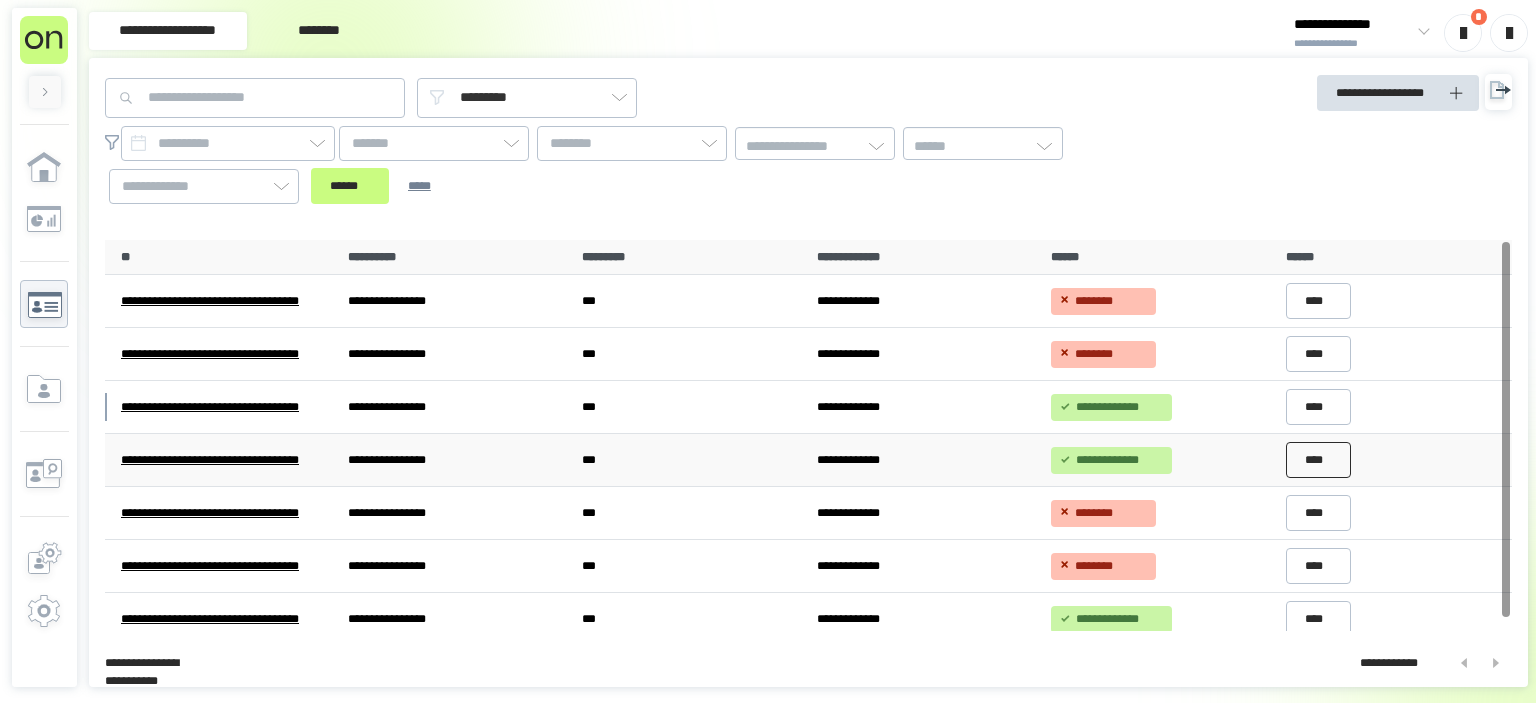 click on "****" at bounding box center [1319, 460] 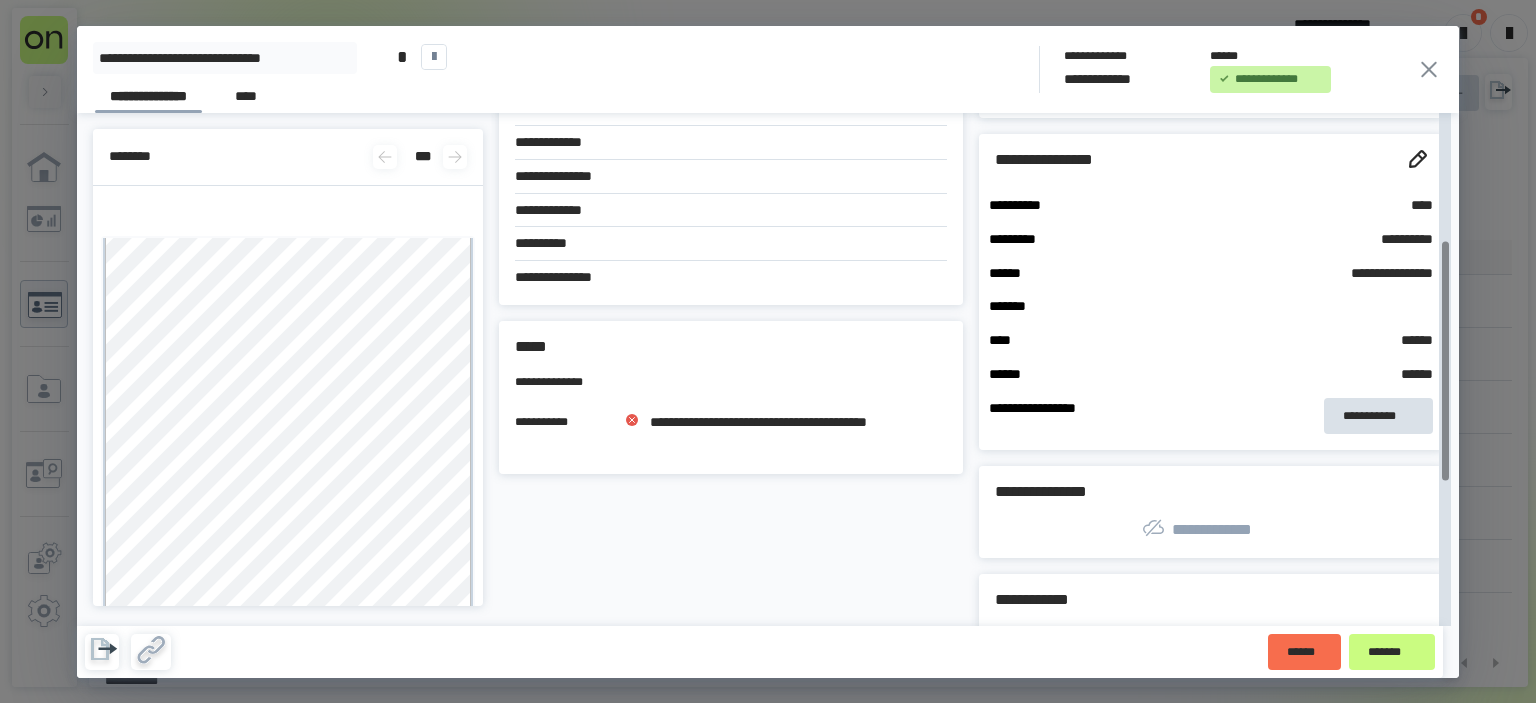 scroll, scrollTop: 272, scrollLeft: 0, axis: vertical 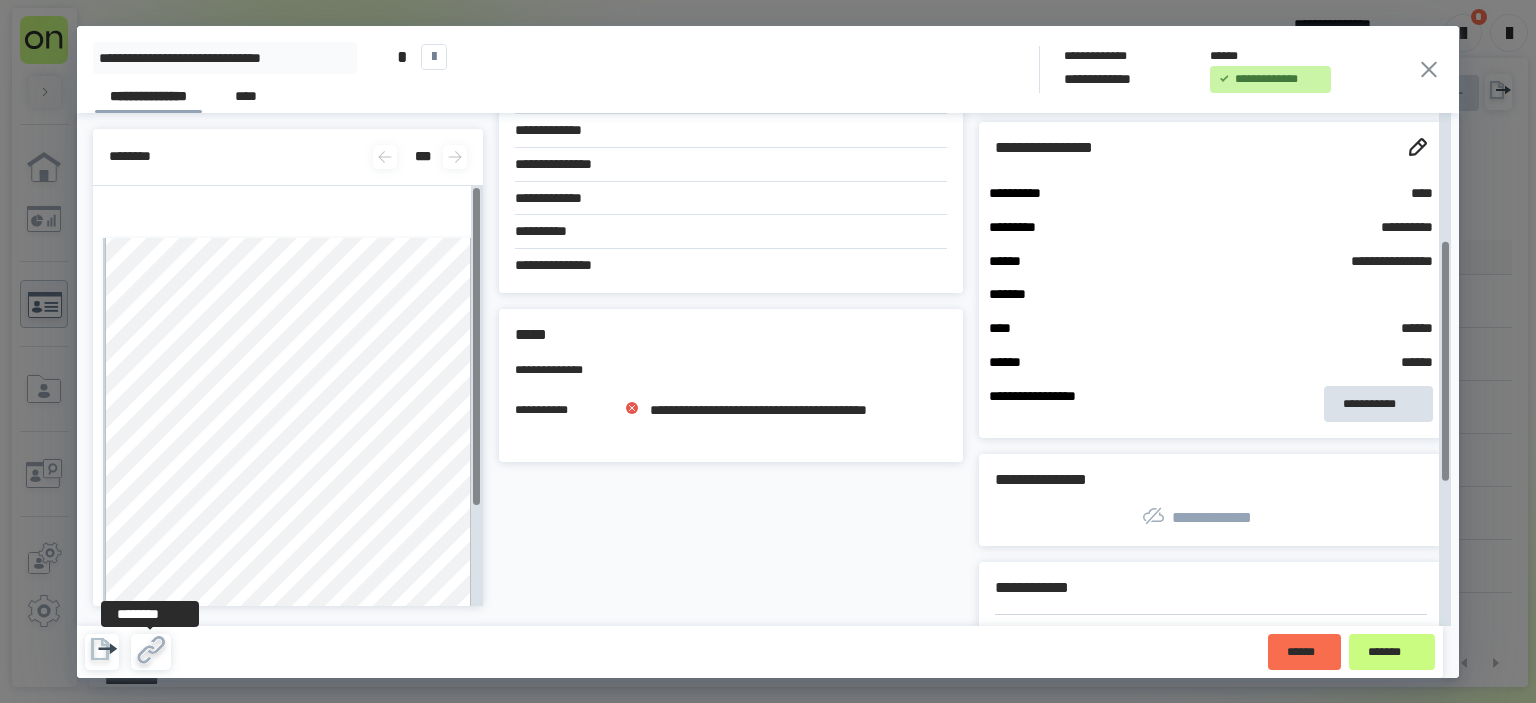 click 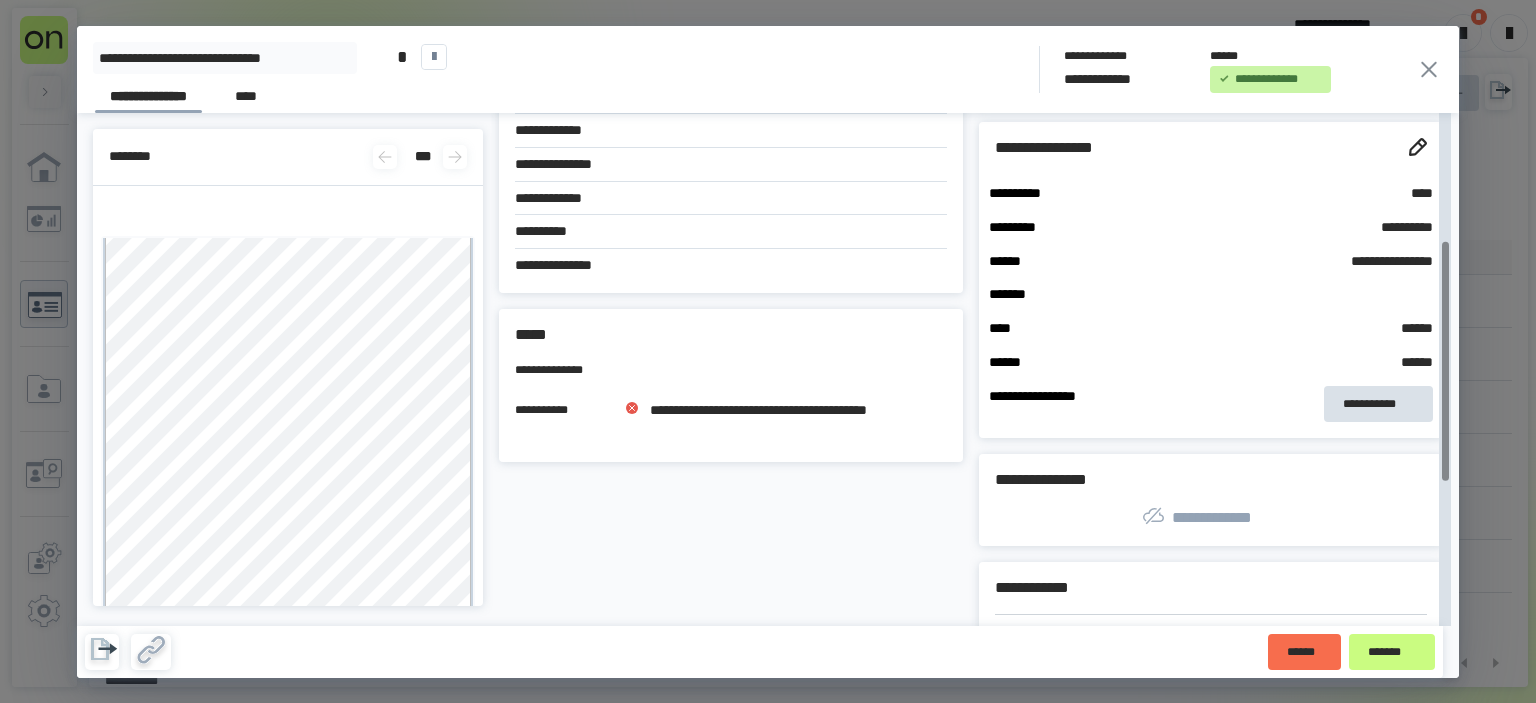 click 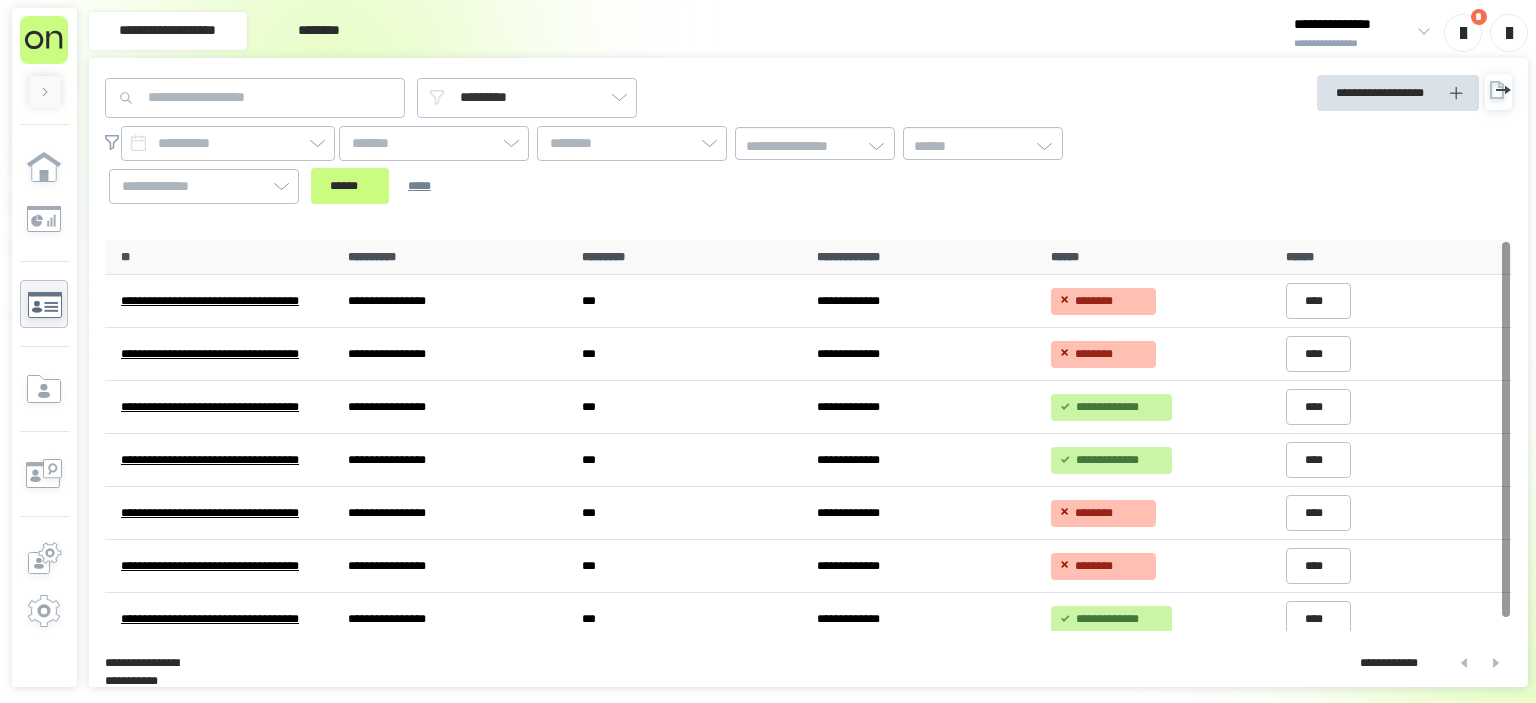 scroll, scrollTop: 0, scrollLeft: 0, axis: both 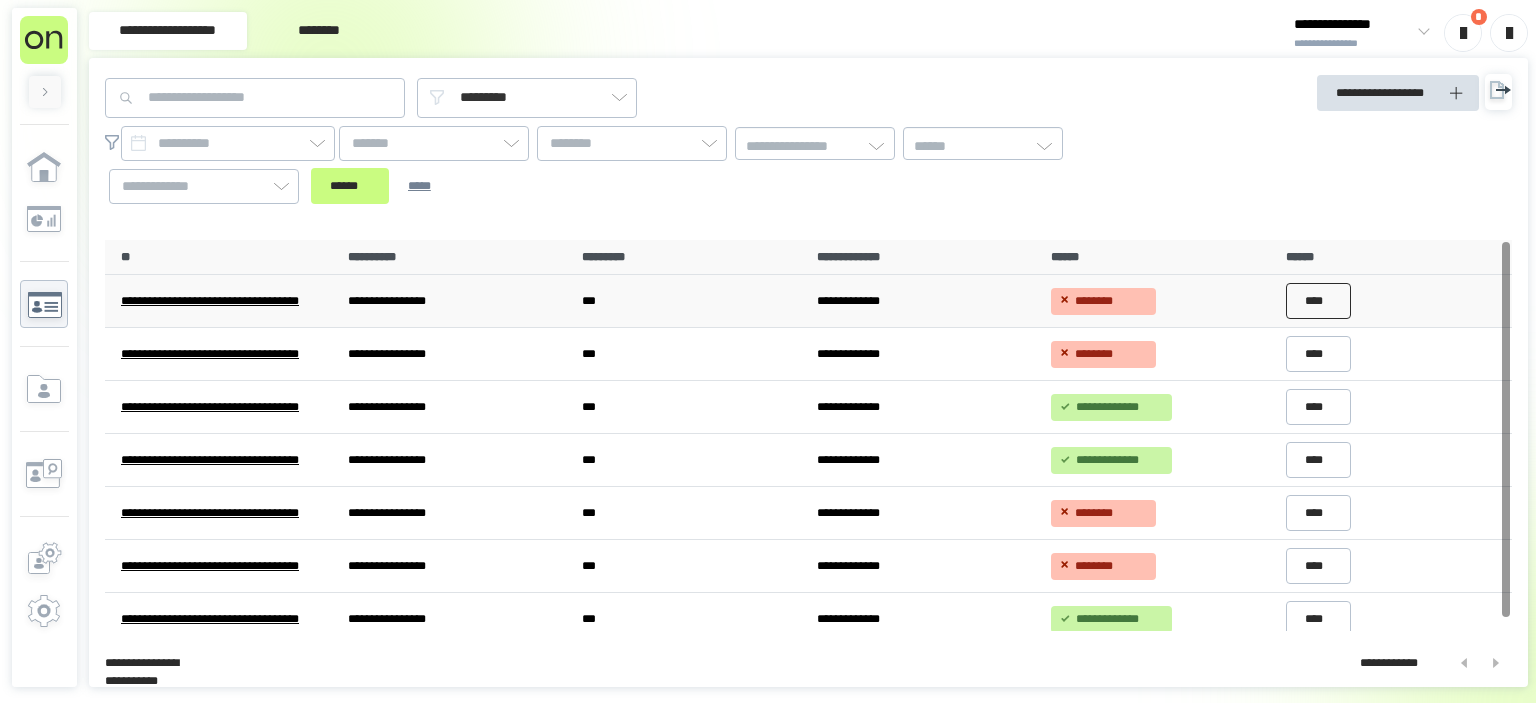 click on "****" at bounding box center [1319, 301] 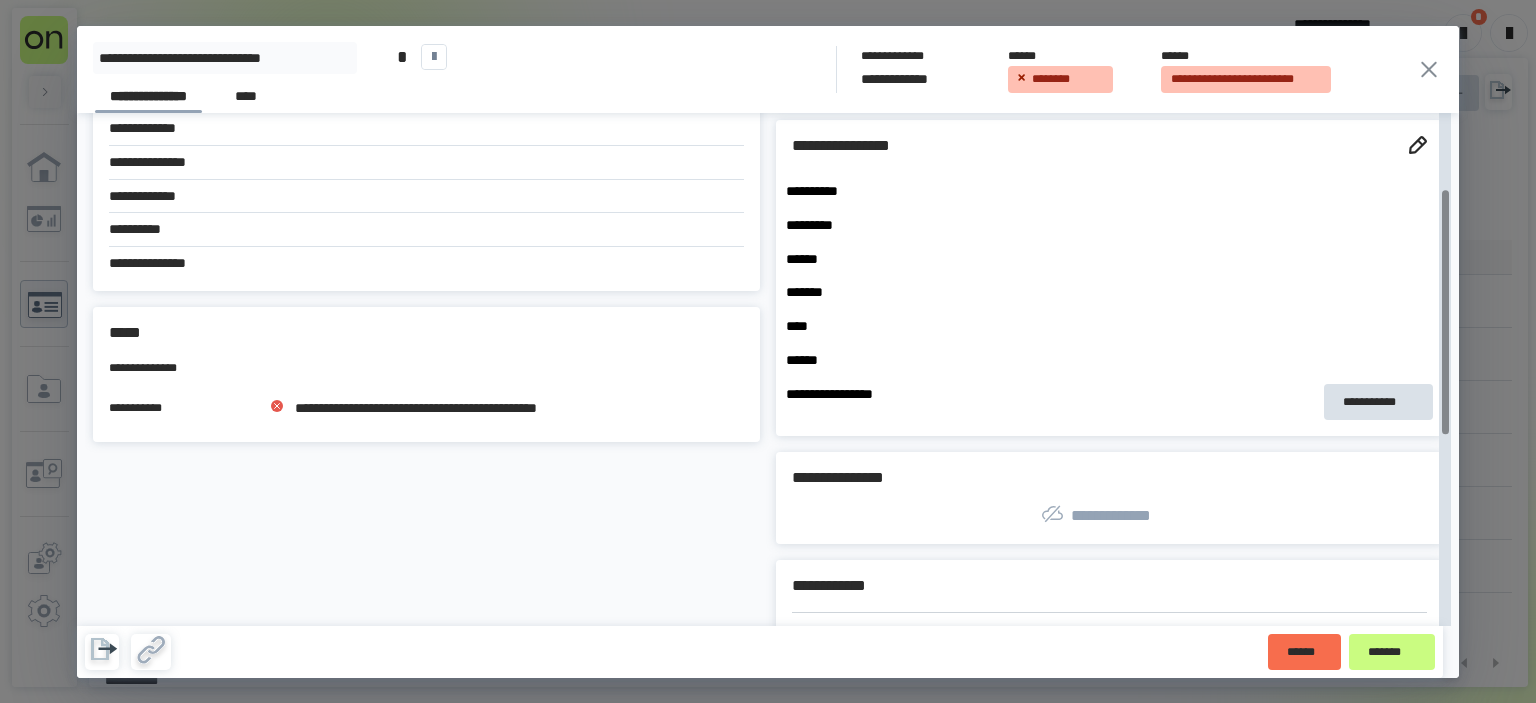 scroll, scrollTop: 0, scrollLeft: 0, axis: both 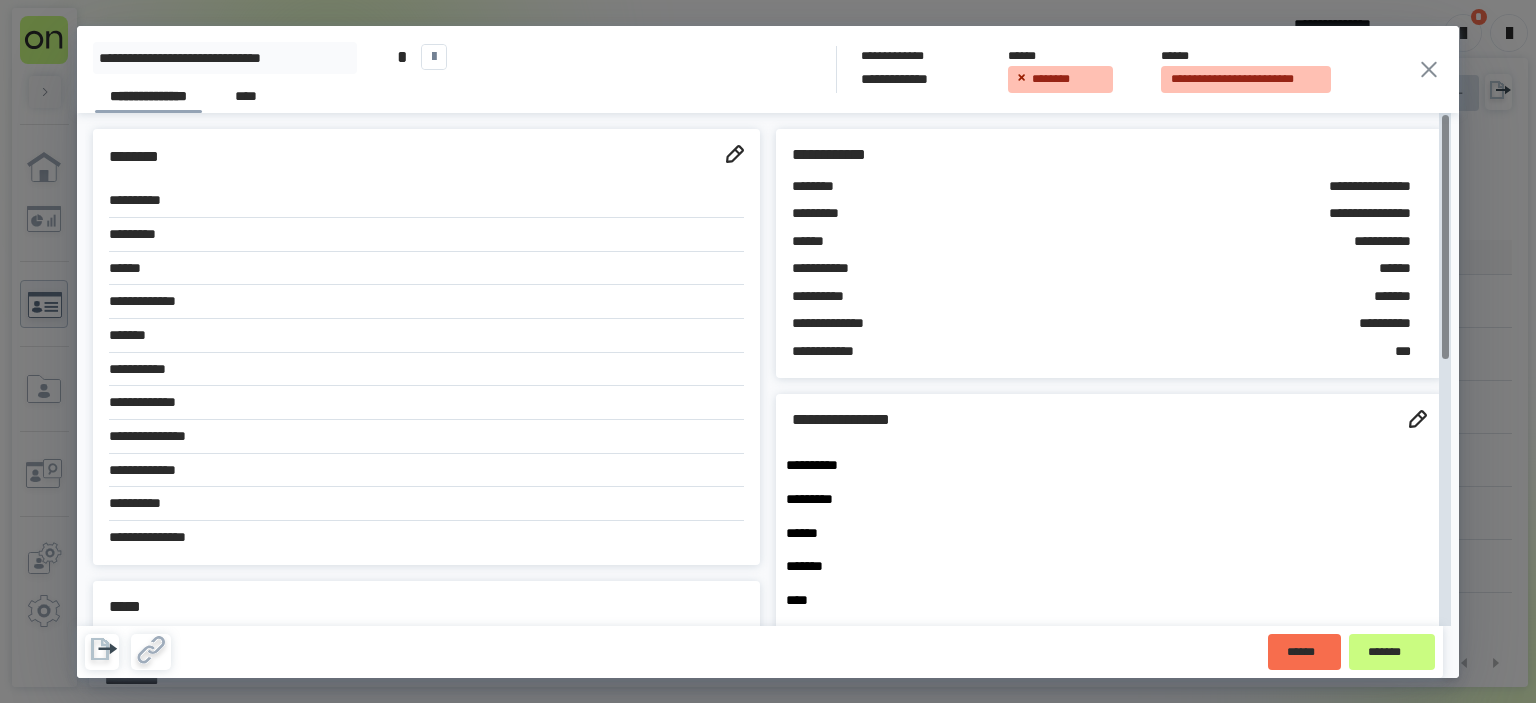 click 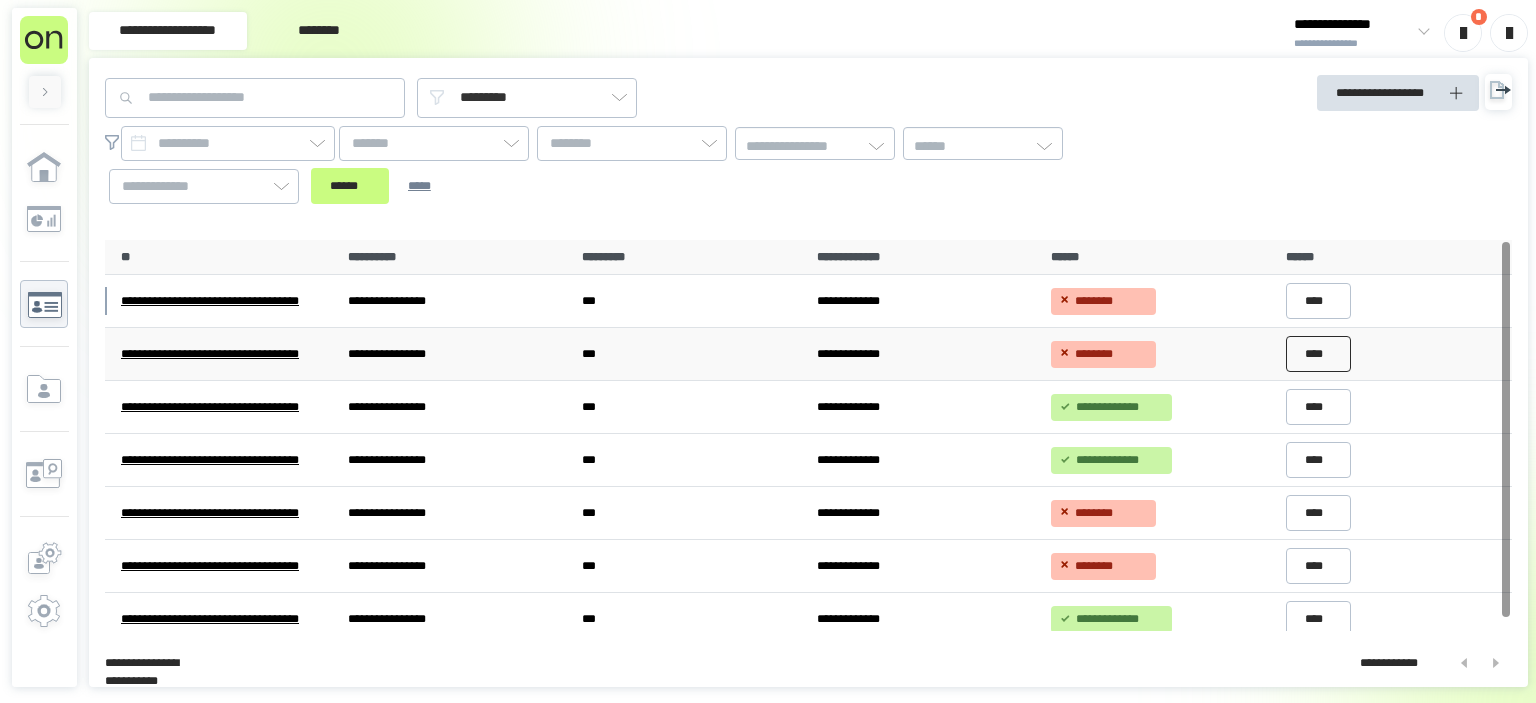 click on "****" at bounding box center [1319, 354] 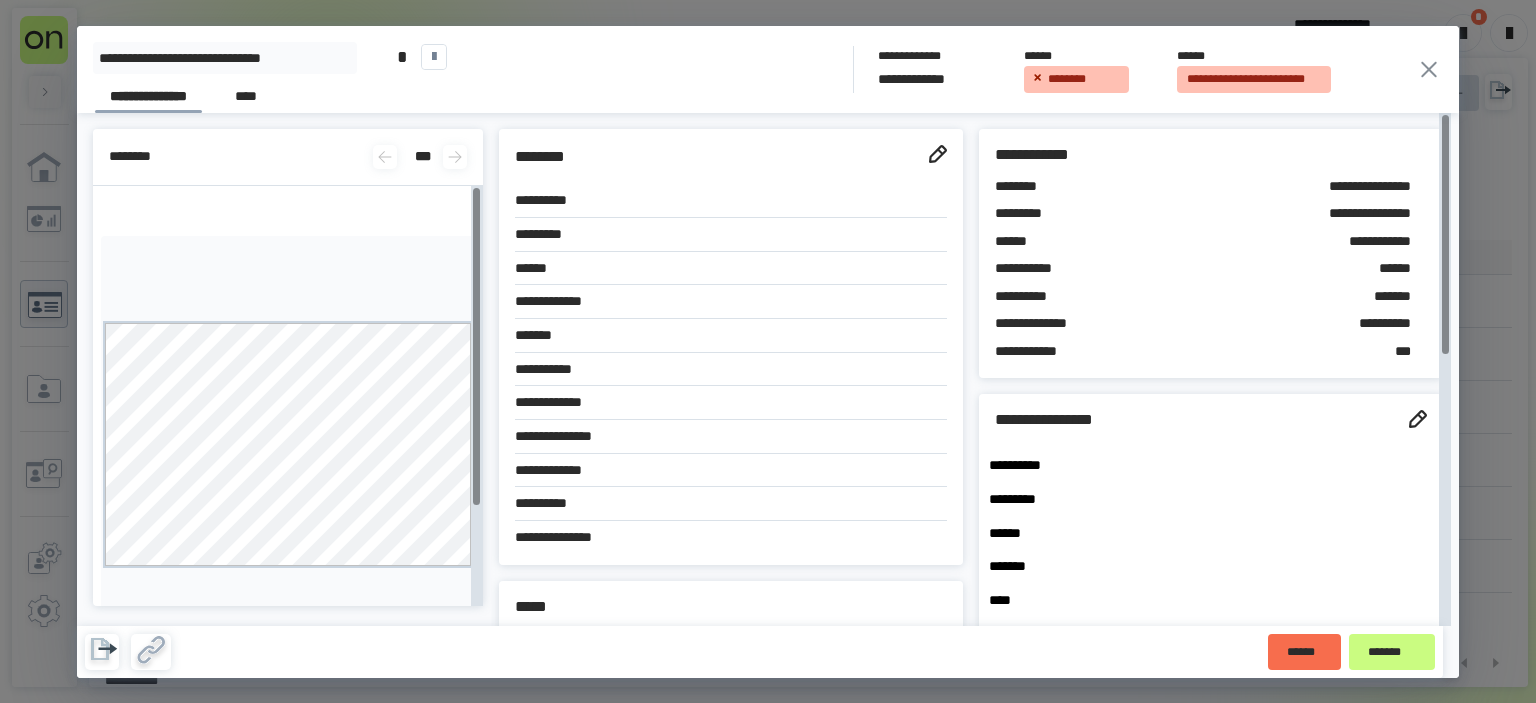 click on "**********" at bounding box center (768, 69) 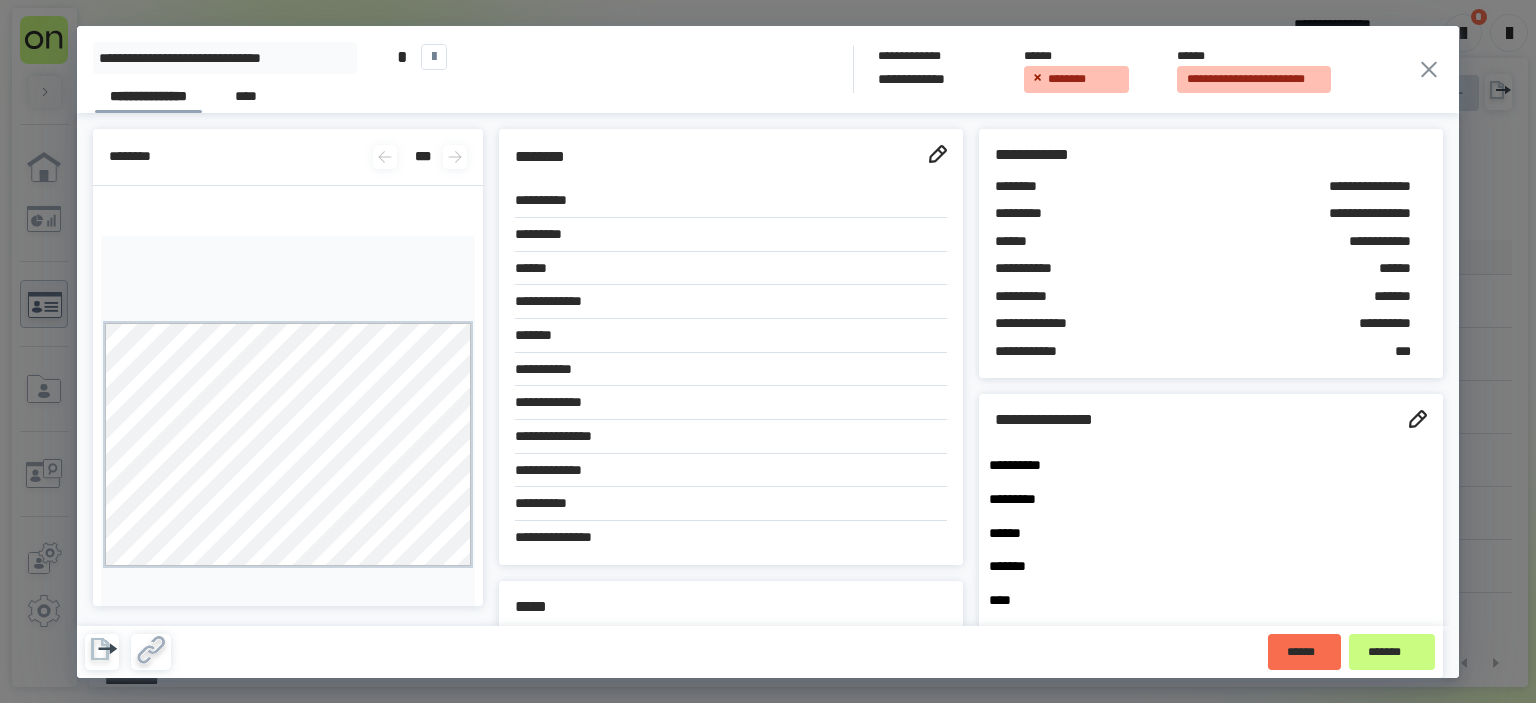 click 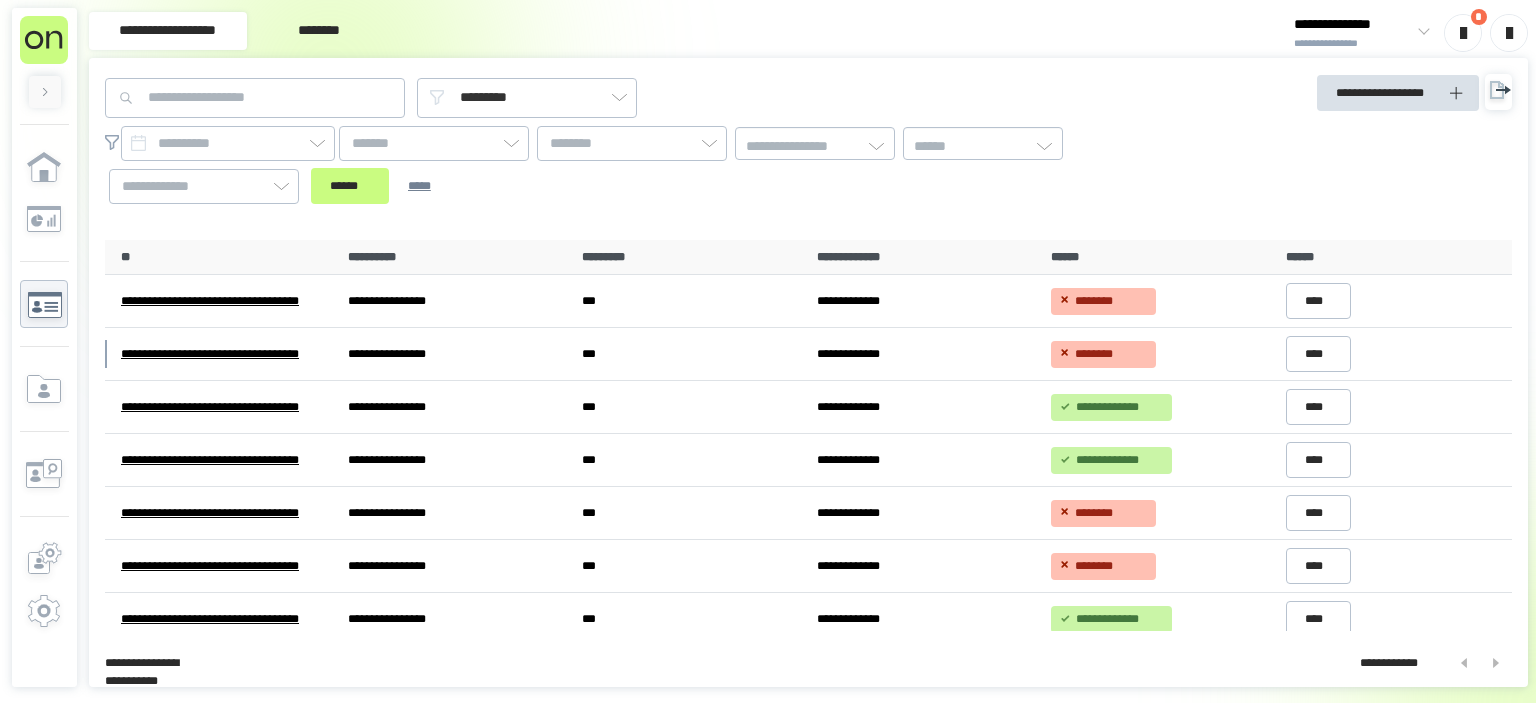 click on "**********" at bounding box center (1353, 25) 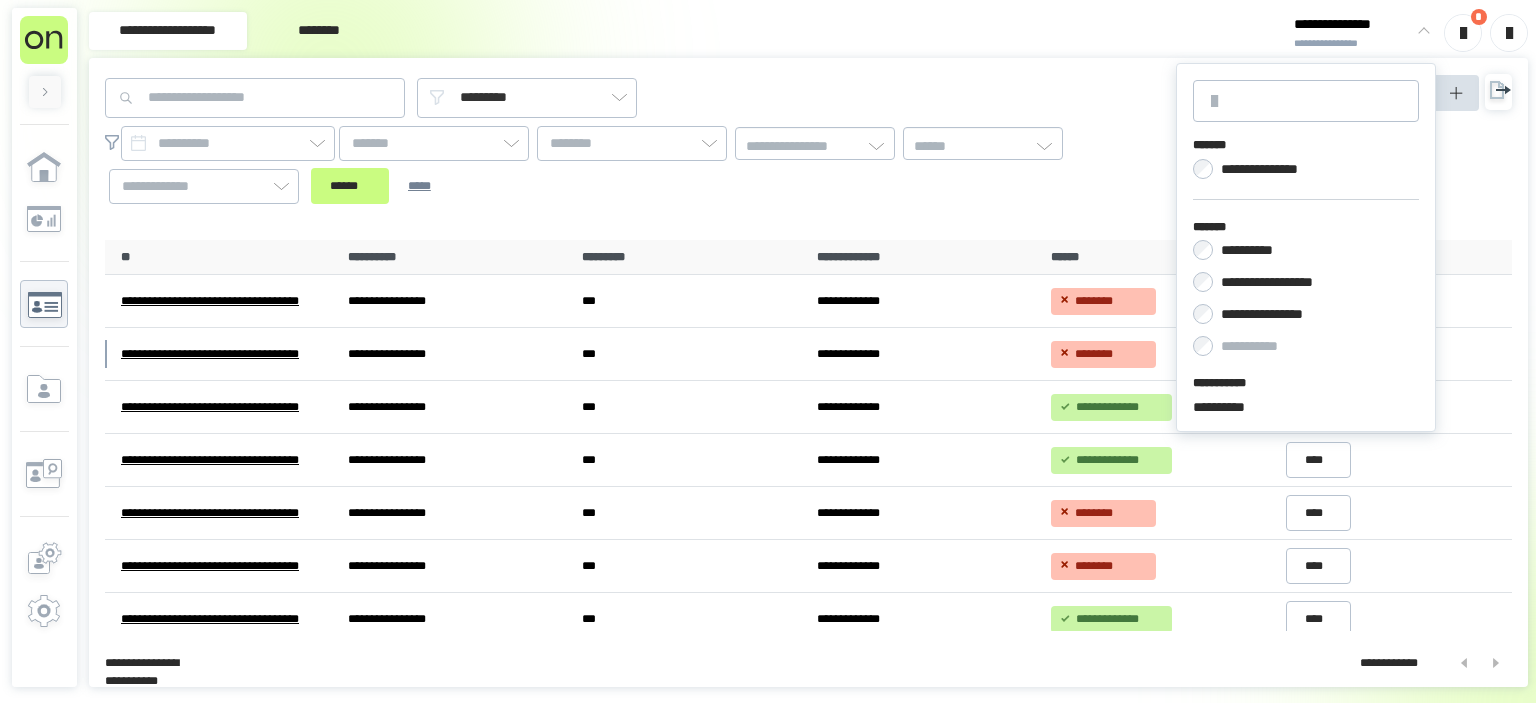 click on "**********" at bounding box center [1306, 295] 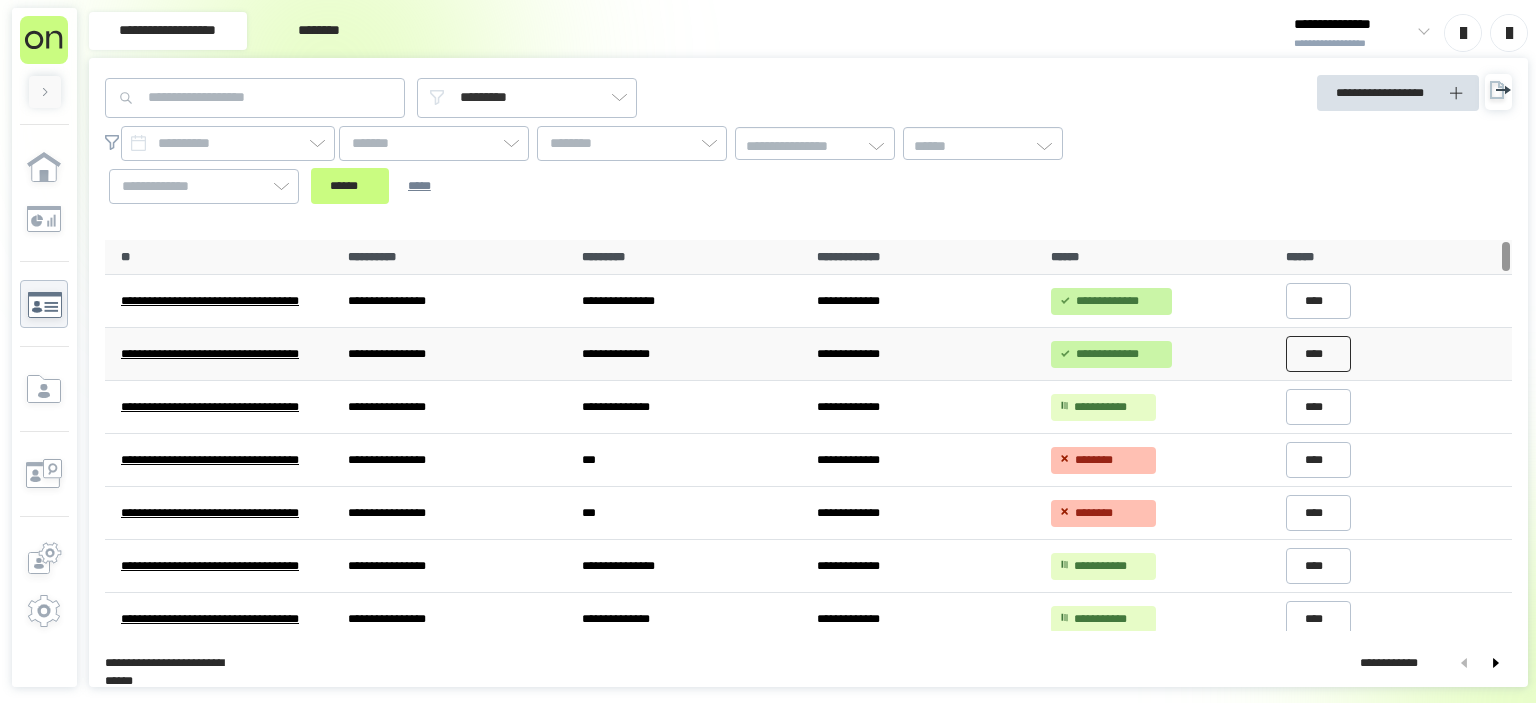 click on "****" at bounding box center [1319, 354] 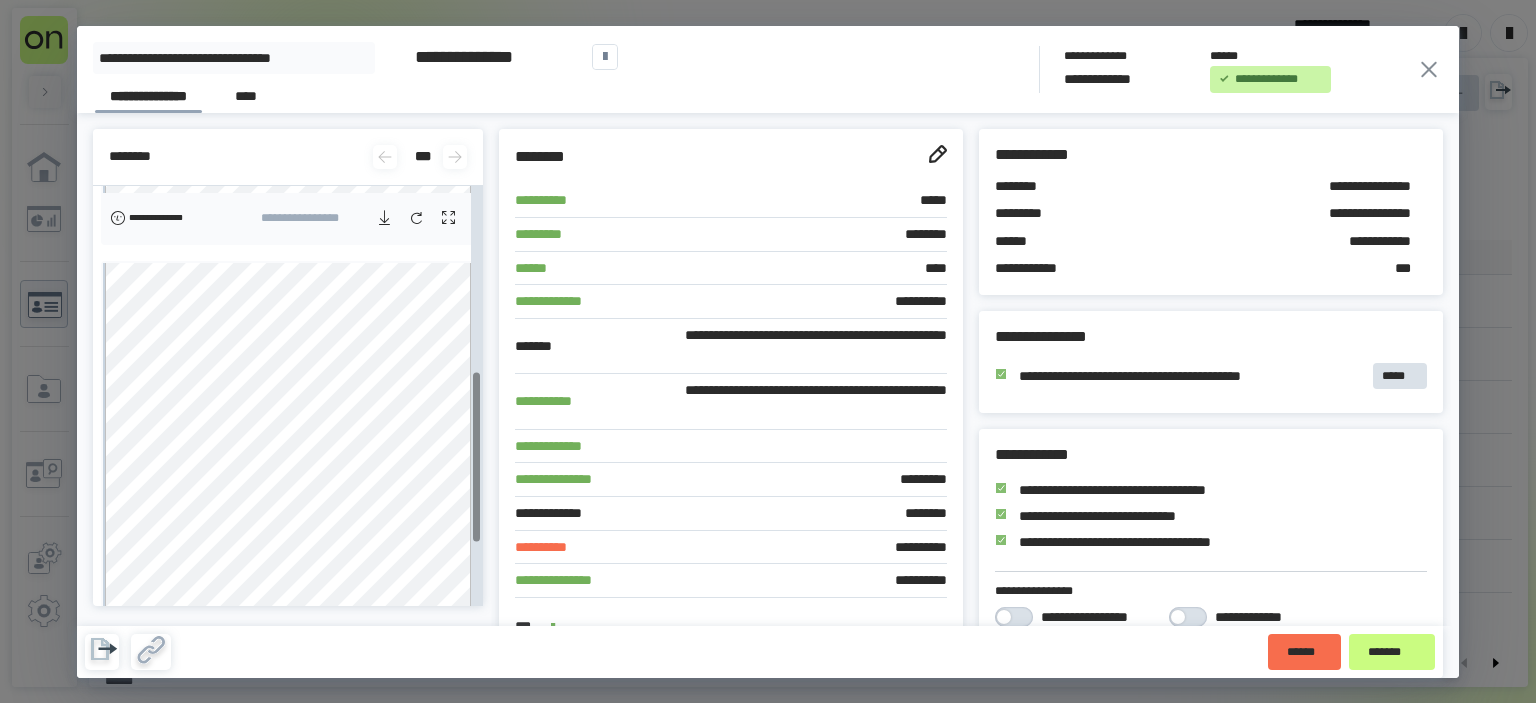 scroll, scrollTop: 458, scrollLeft: 0, axis: vertical 